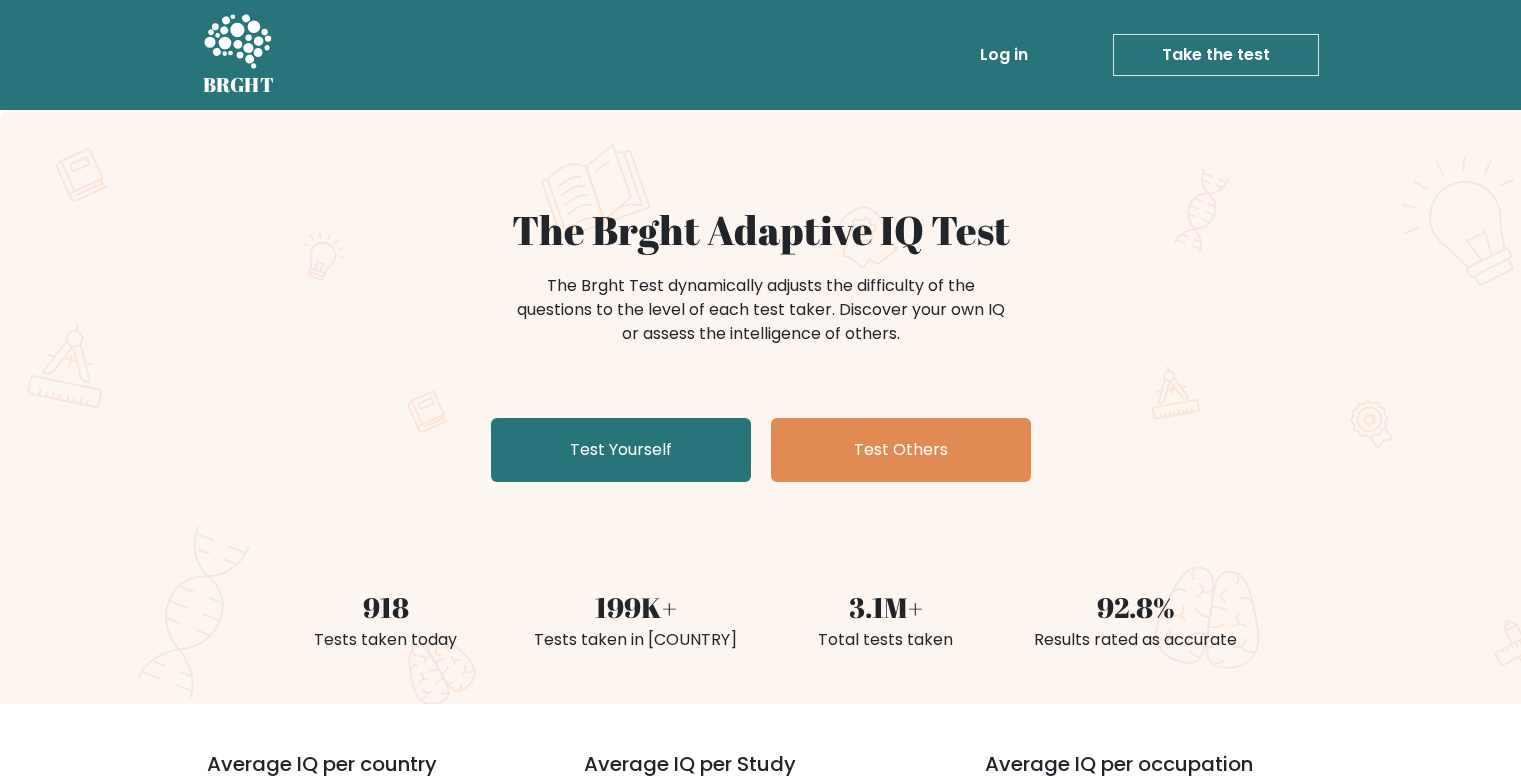 scroll, scrollTop: 0, scrollLeft: 0, axis: both 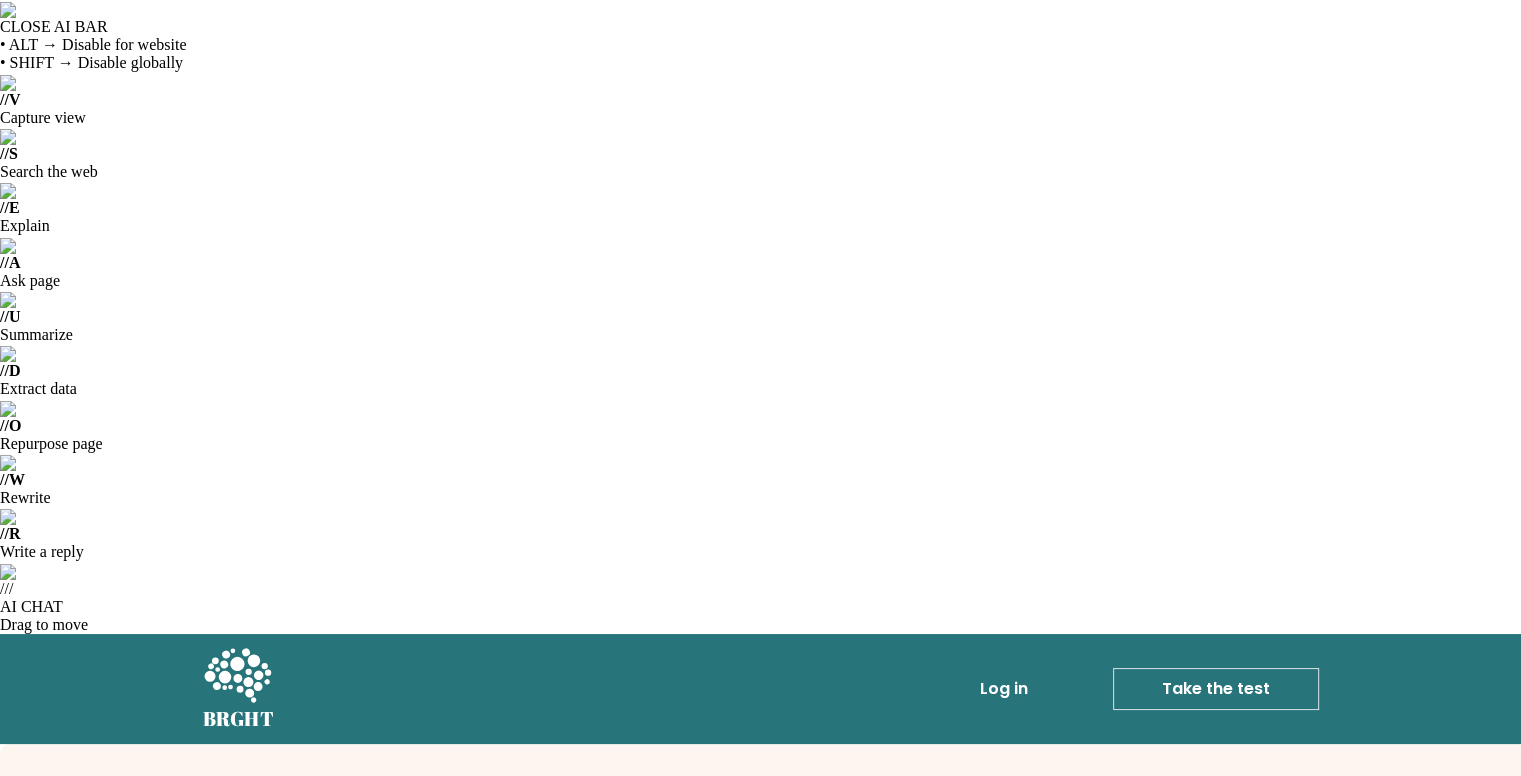 click on "Test Yourself" at bounding box center (621, 1084) 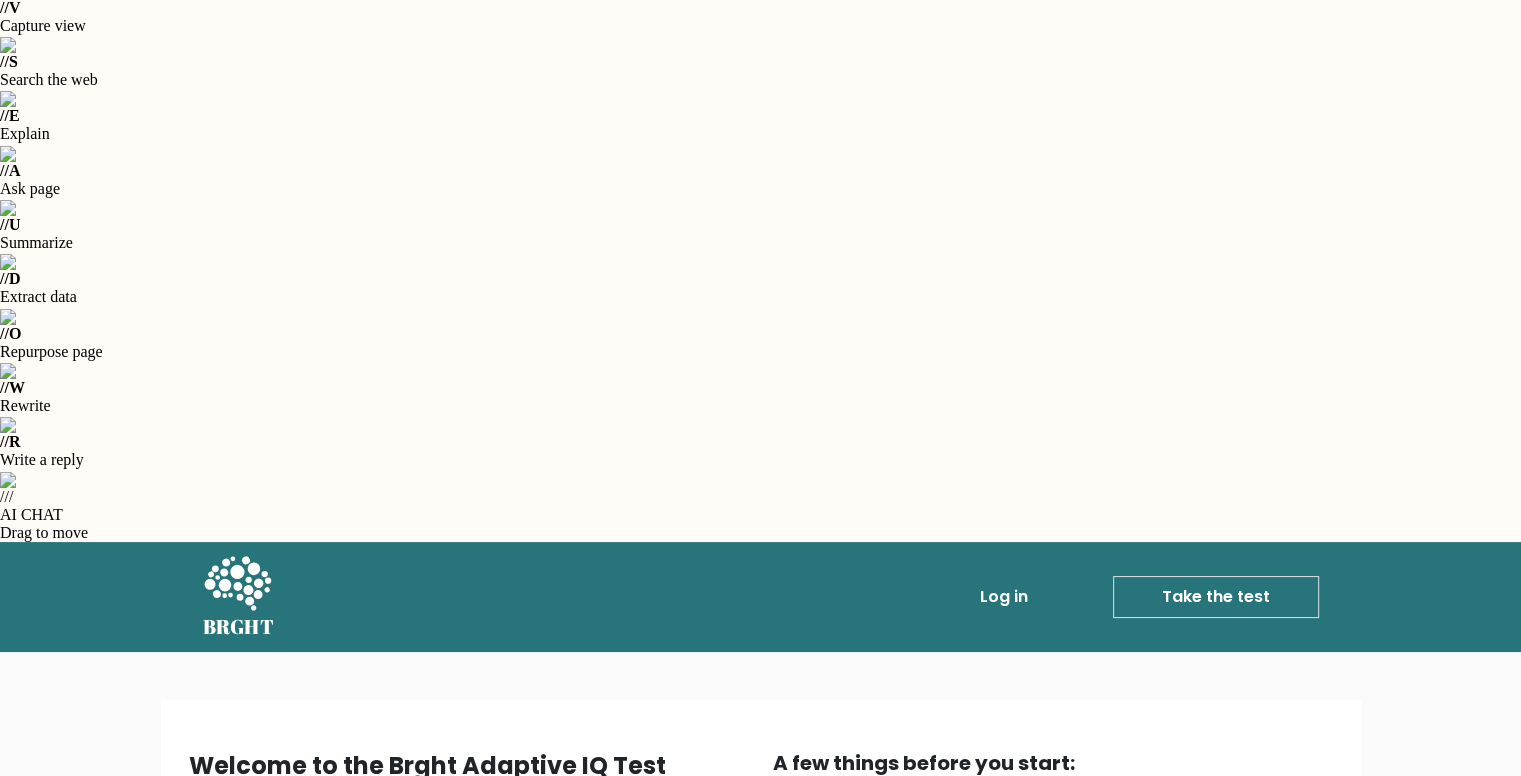 scroll, scrollTop: 100, scrollLeft: 0, axis: vertical 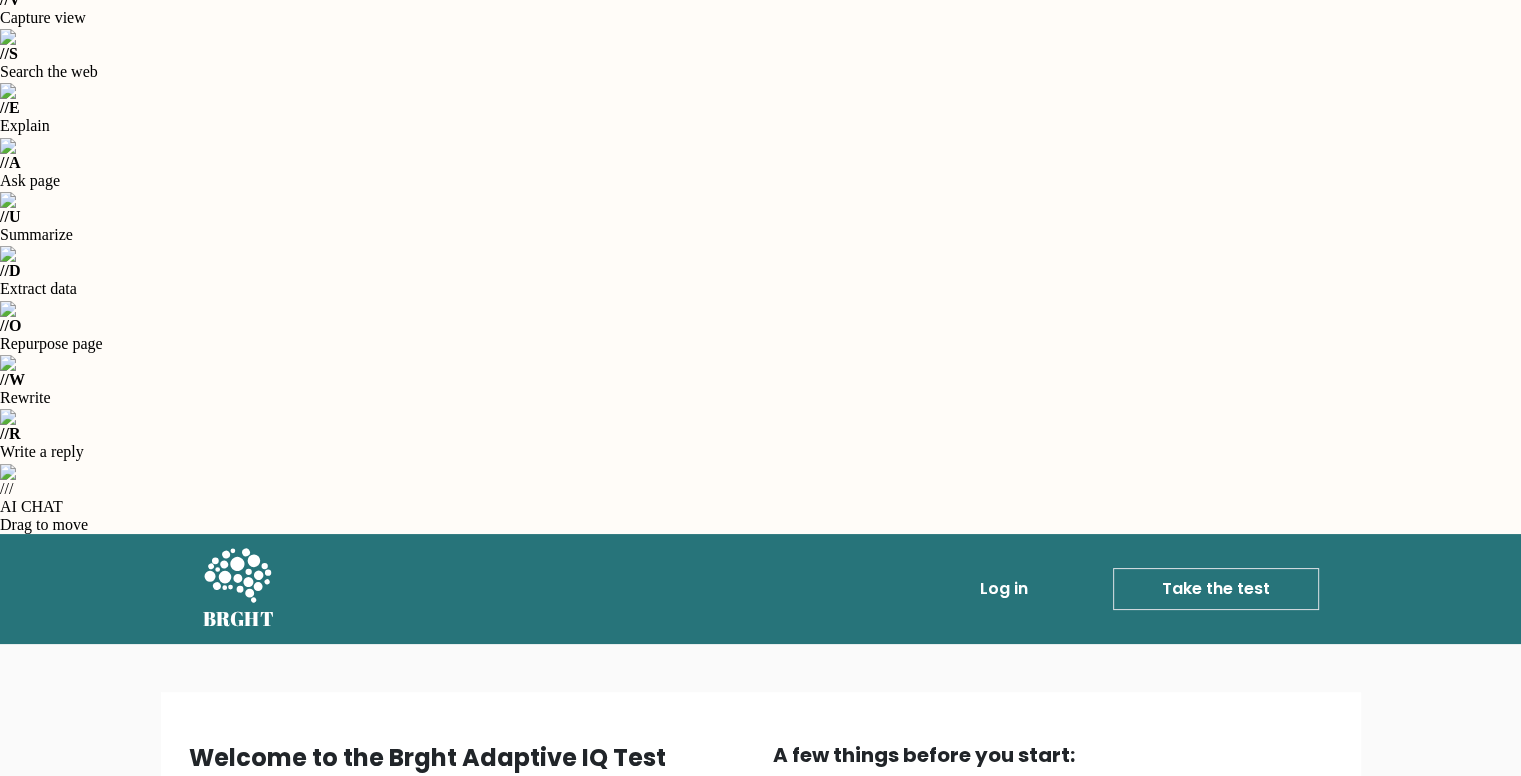 click on "Start the Test" at bounding box center [868, 1168] 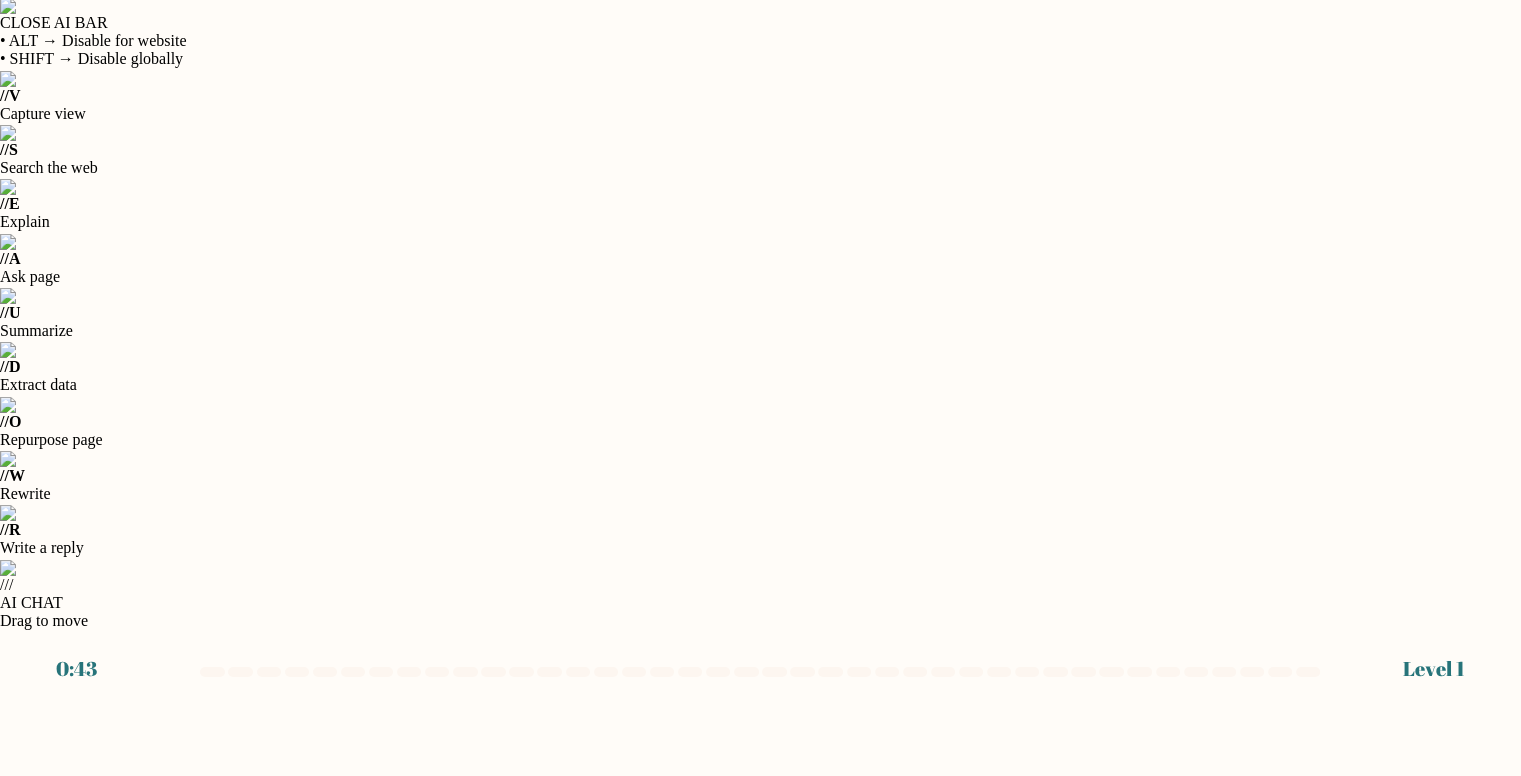 scroll, scrollTop: 8, scrollLeft: 0, axis: vertical 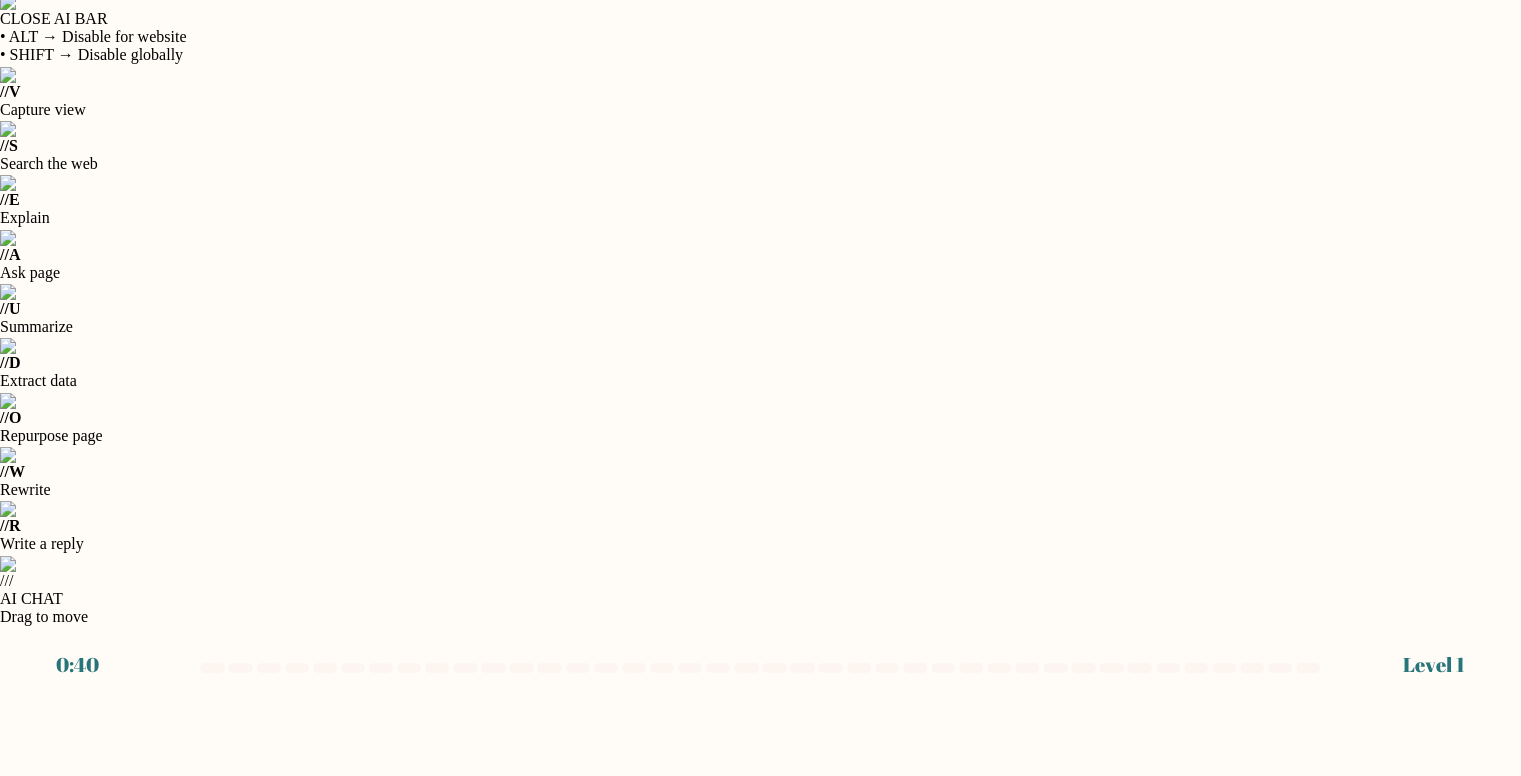 click on "40" 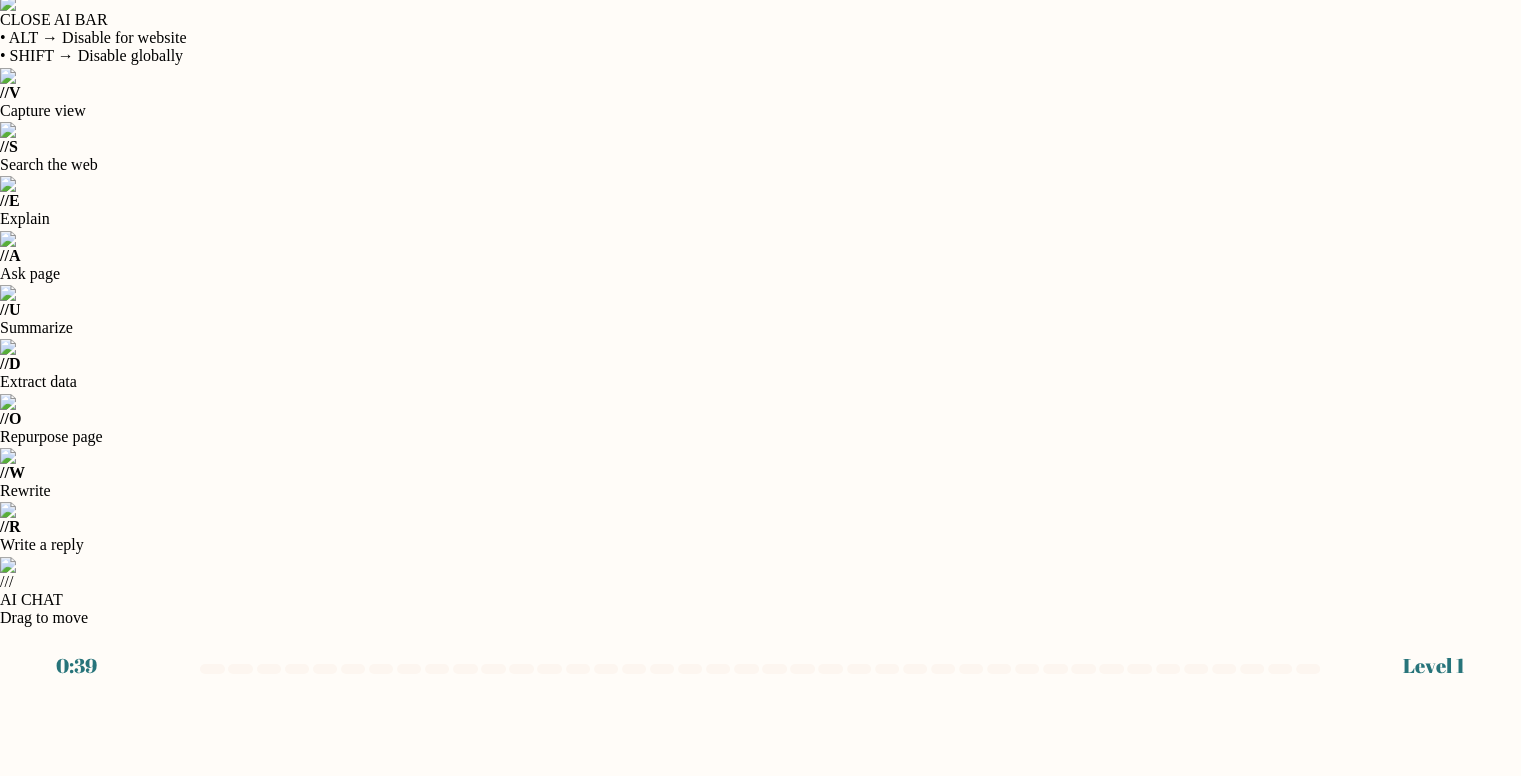 scroll, scrollTop: 8, scrollLeft: 0, axis: vertical 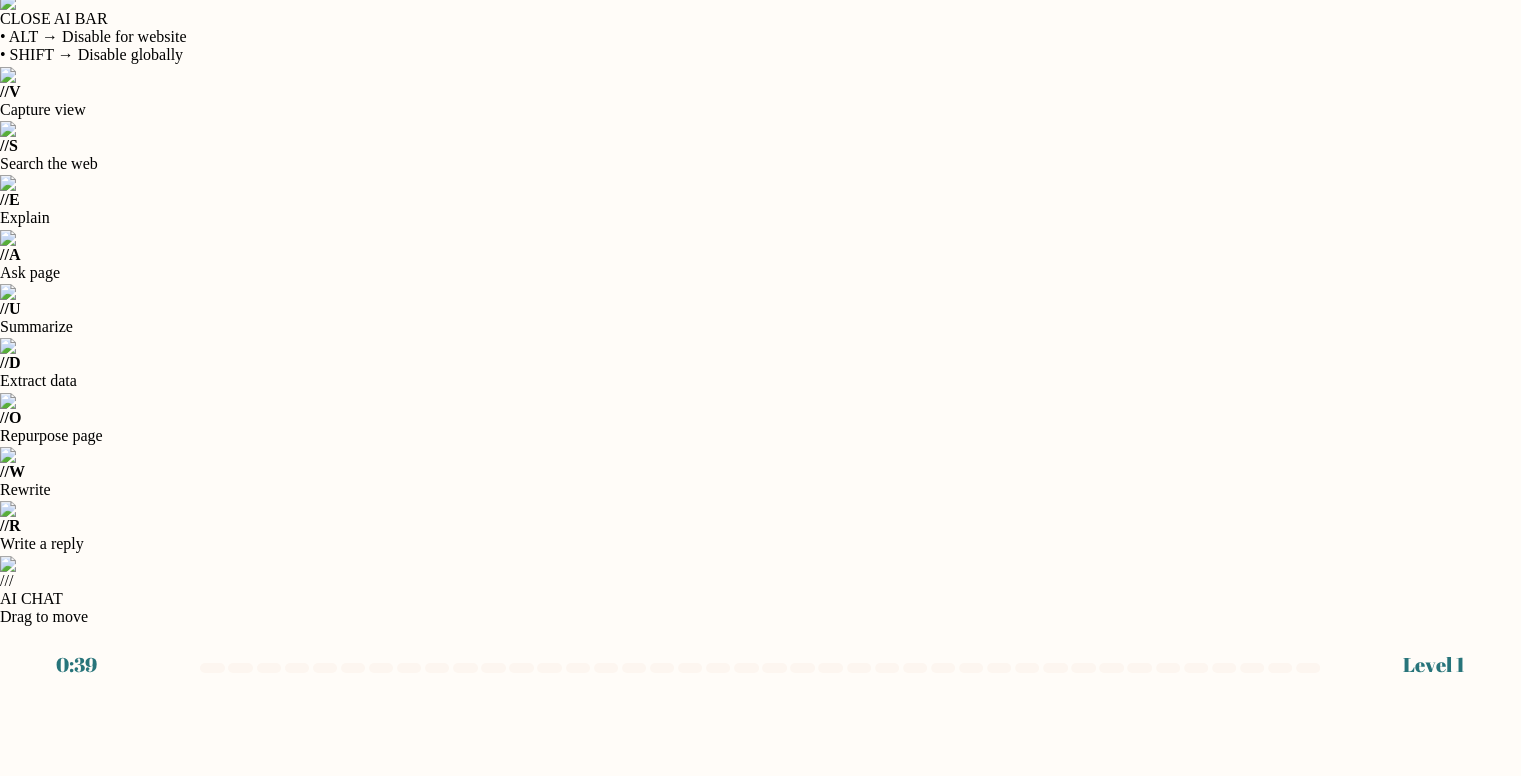 click on "Next" at bounding box center [761, 1376] 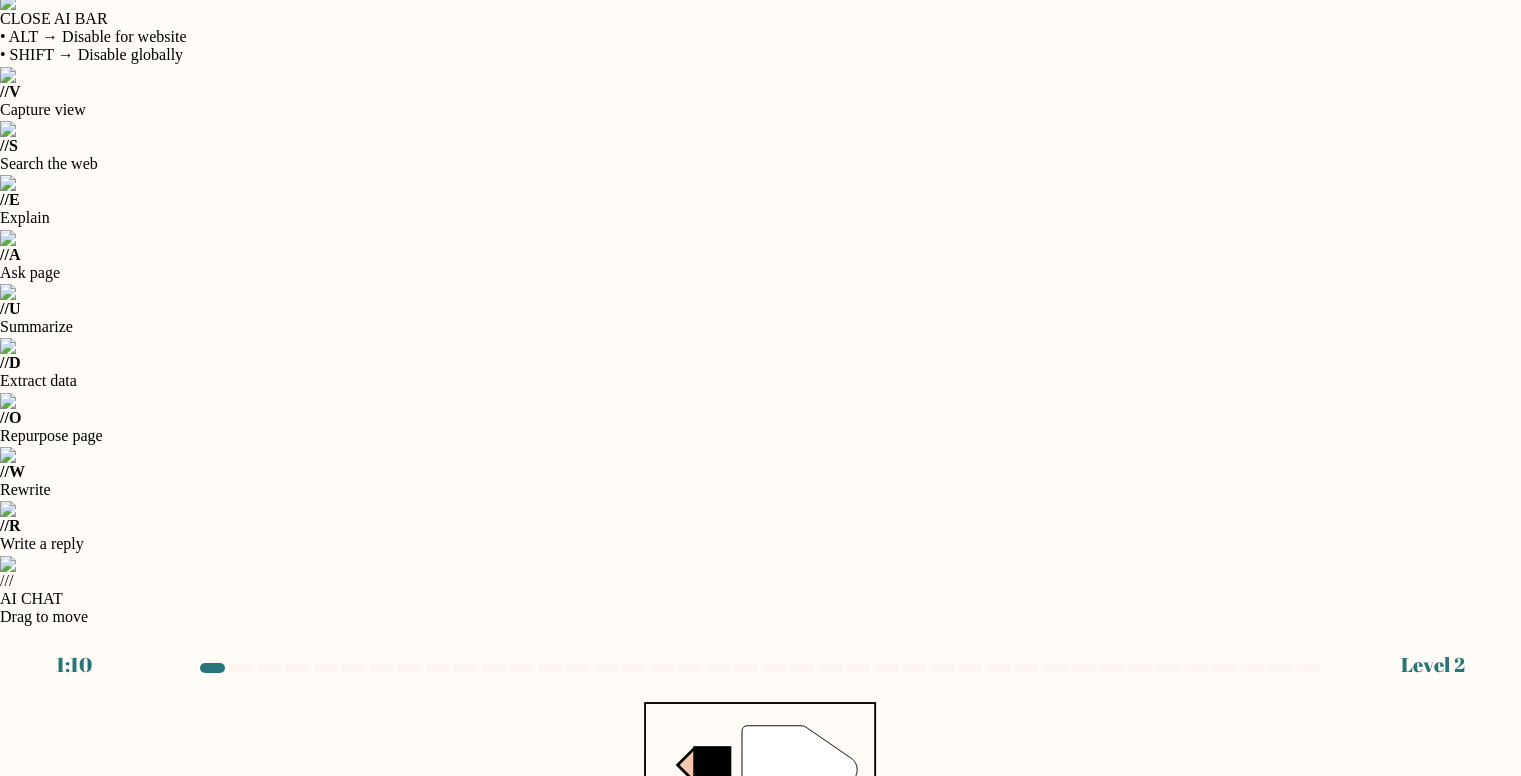 click 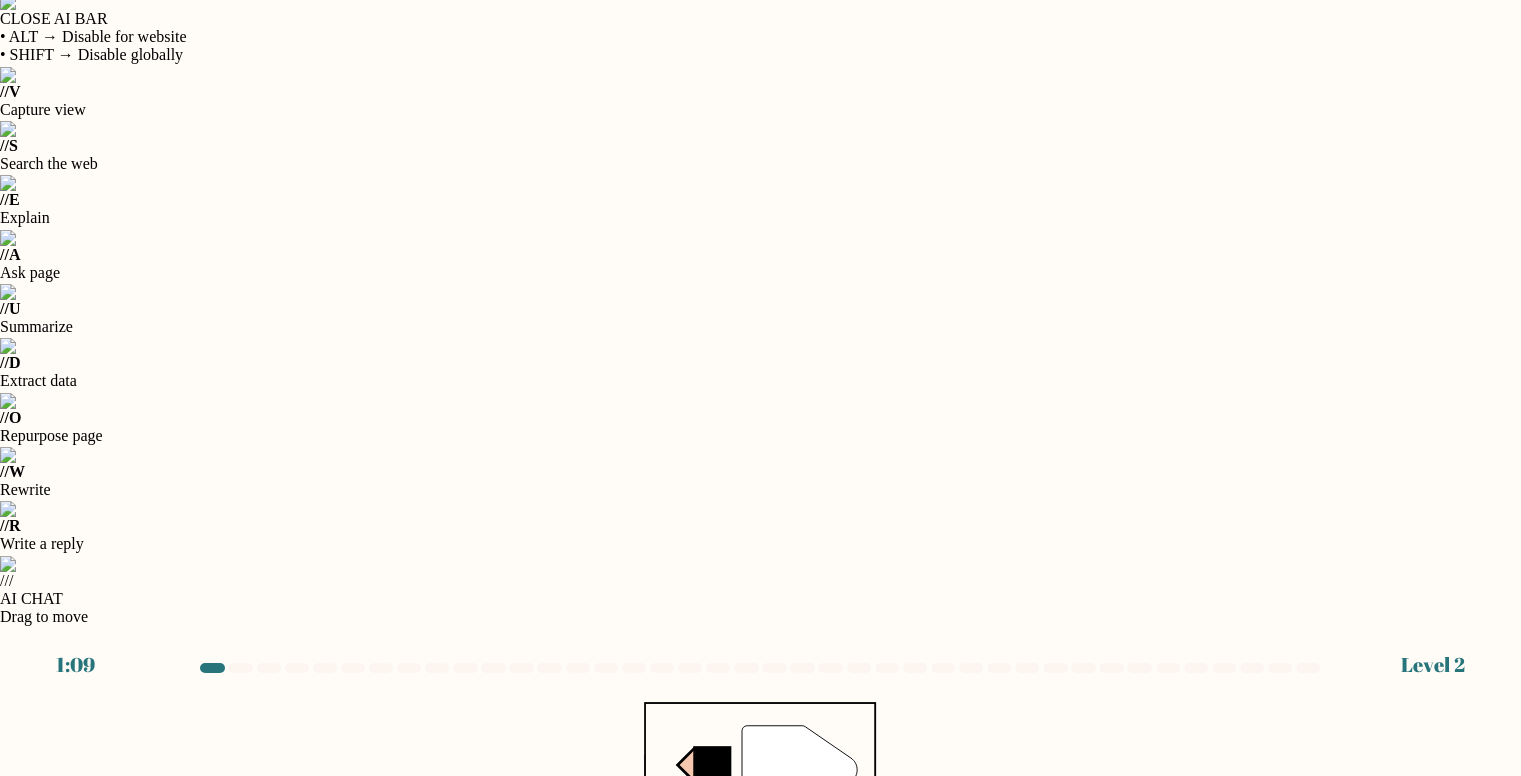 click on "Next" at bounding box center [761, 1376] 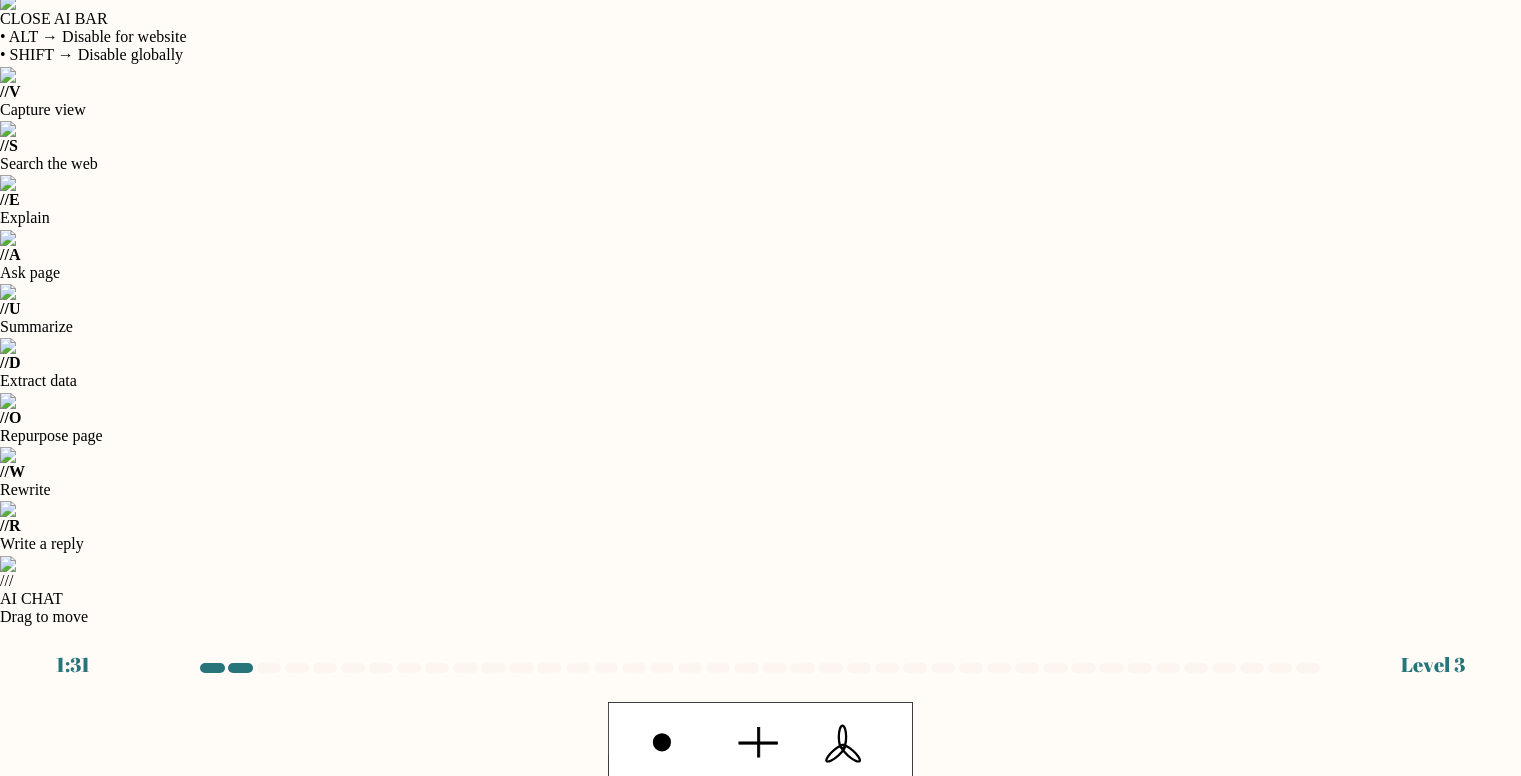 click 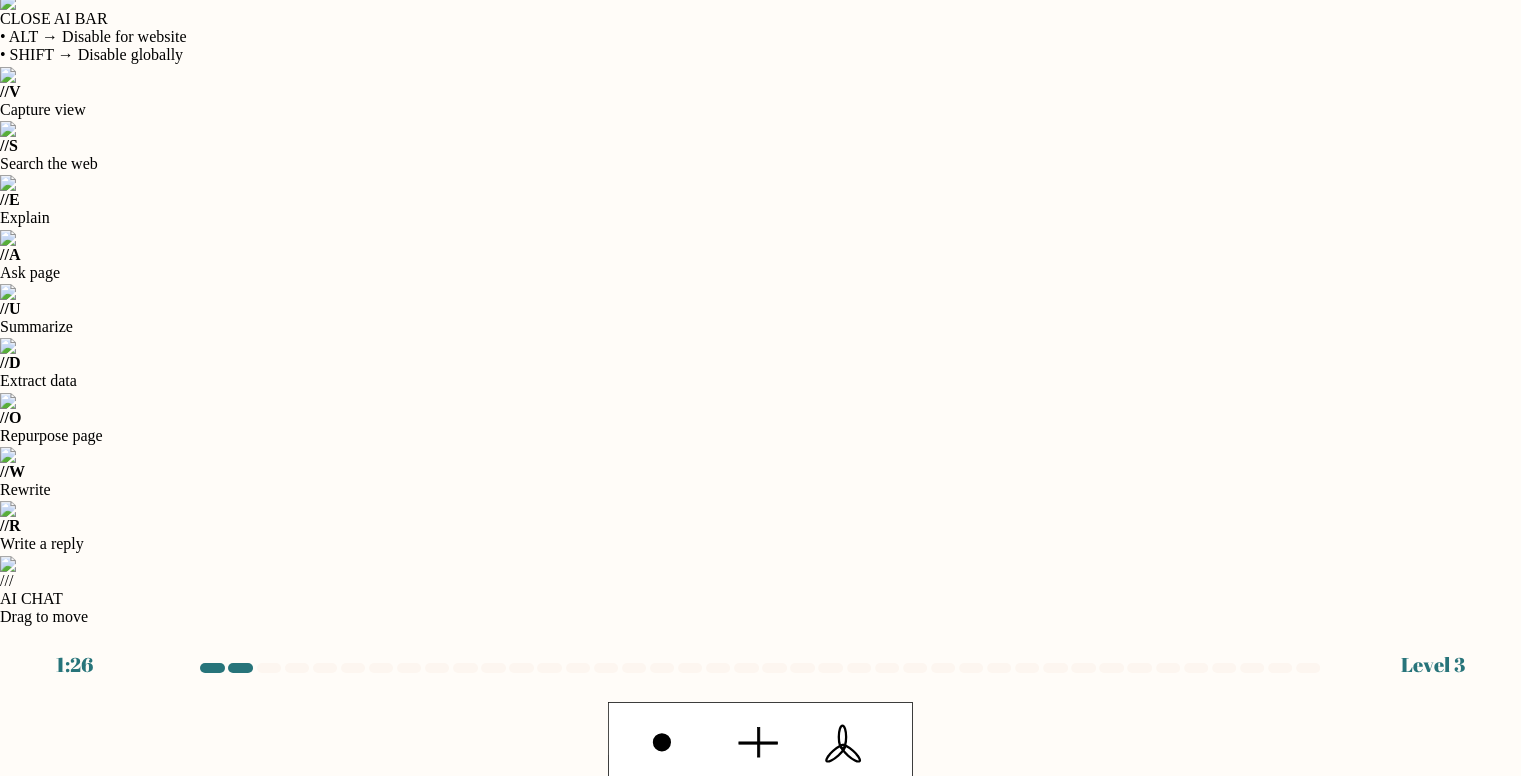 click 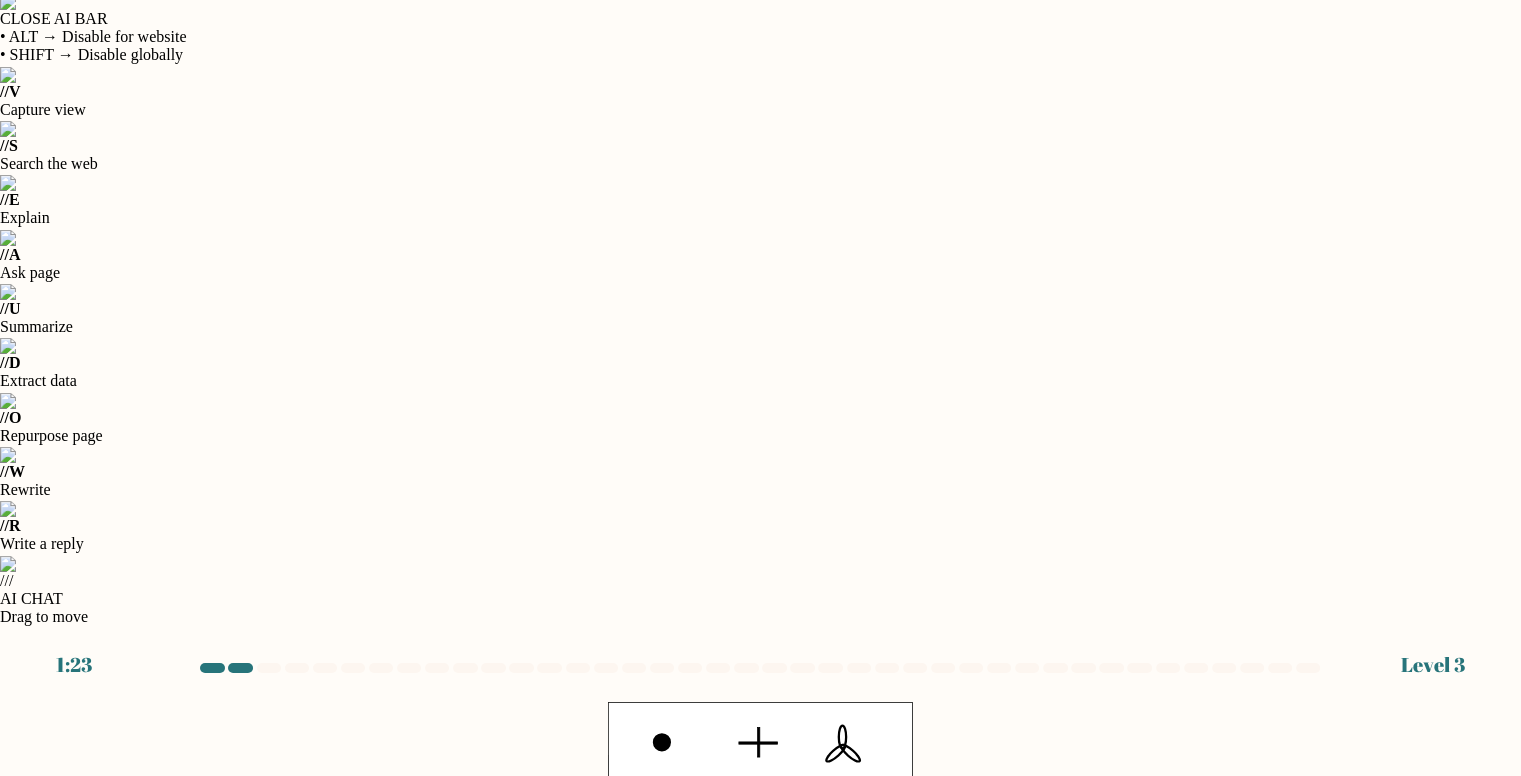 click on "Next" at bounding box center [761, 1376] 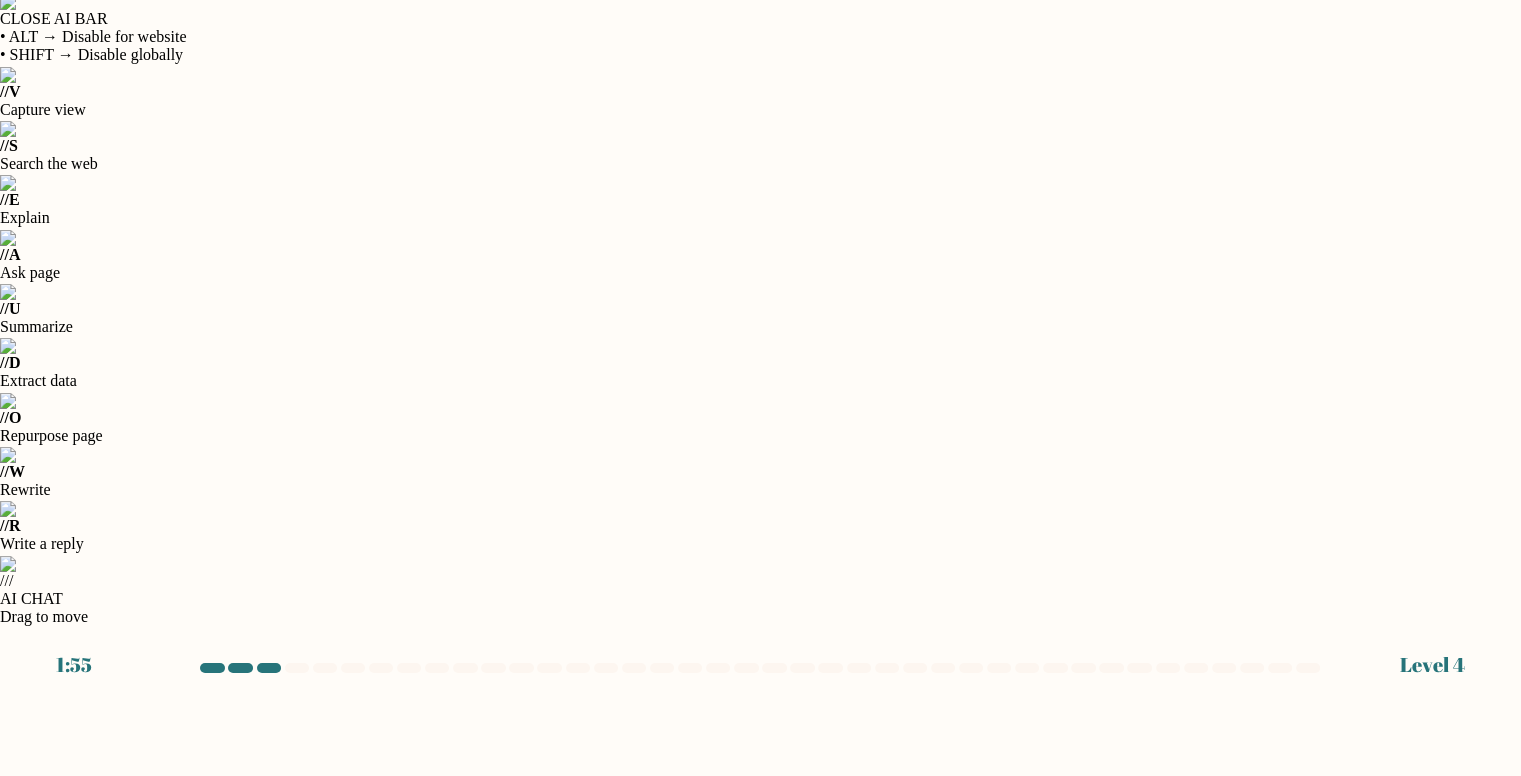 click on "-24" 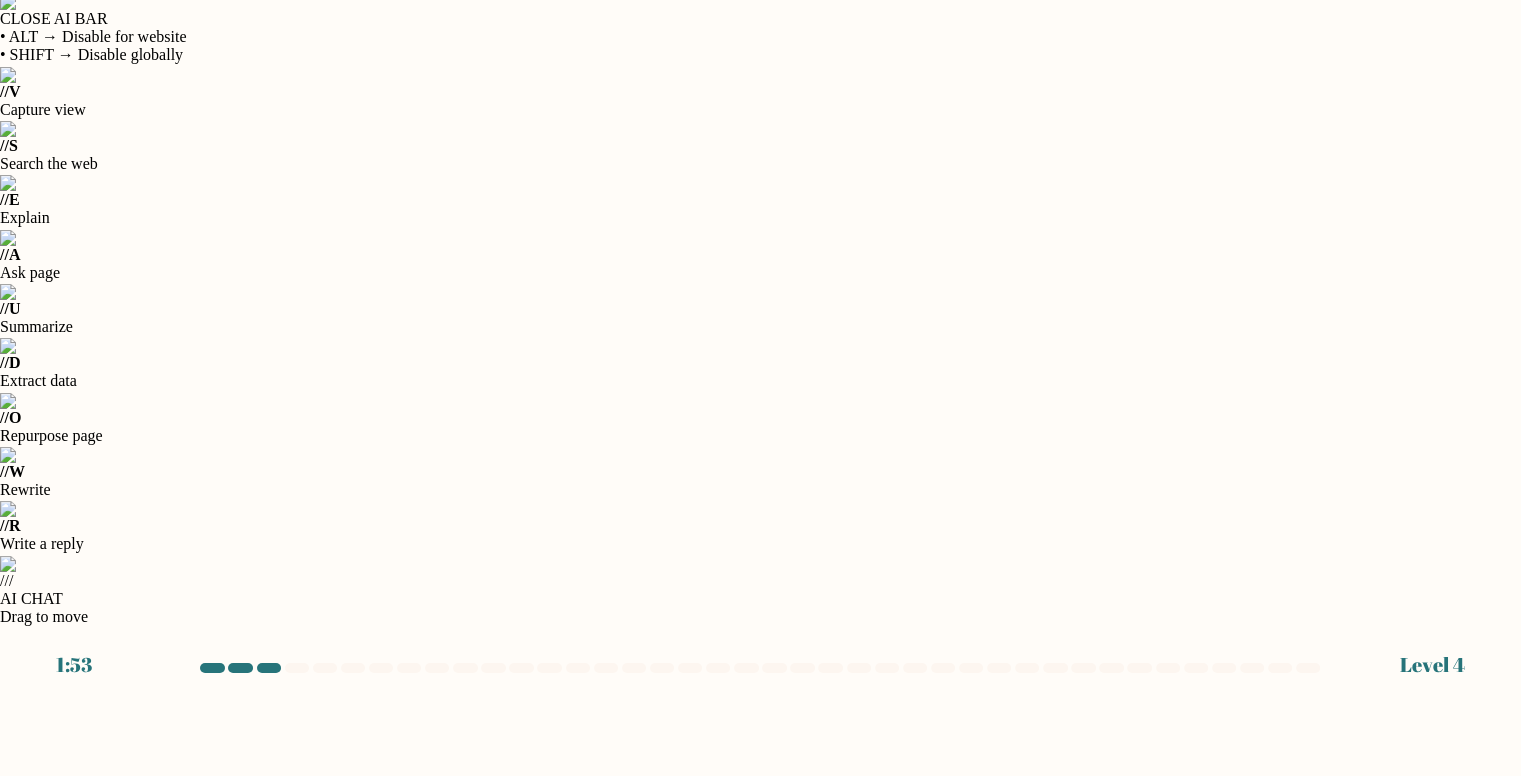 click on "Next" at bounding box center [761, 1376] 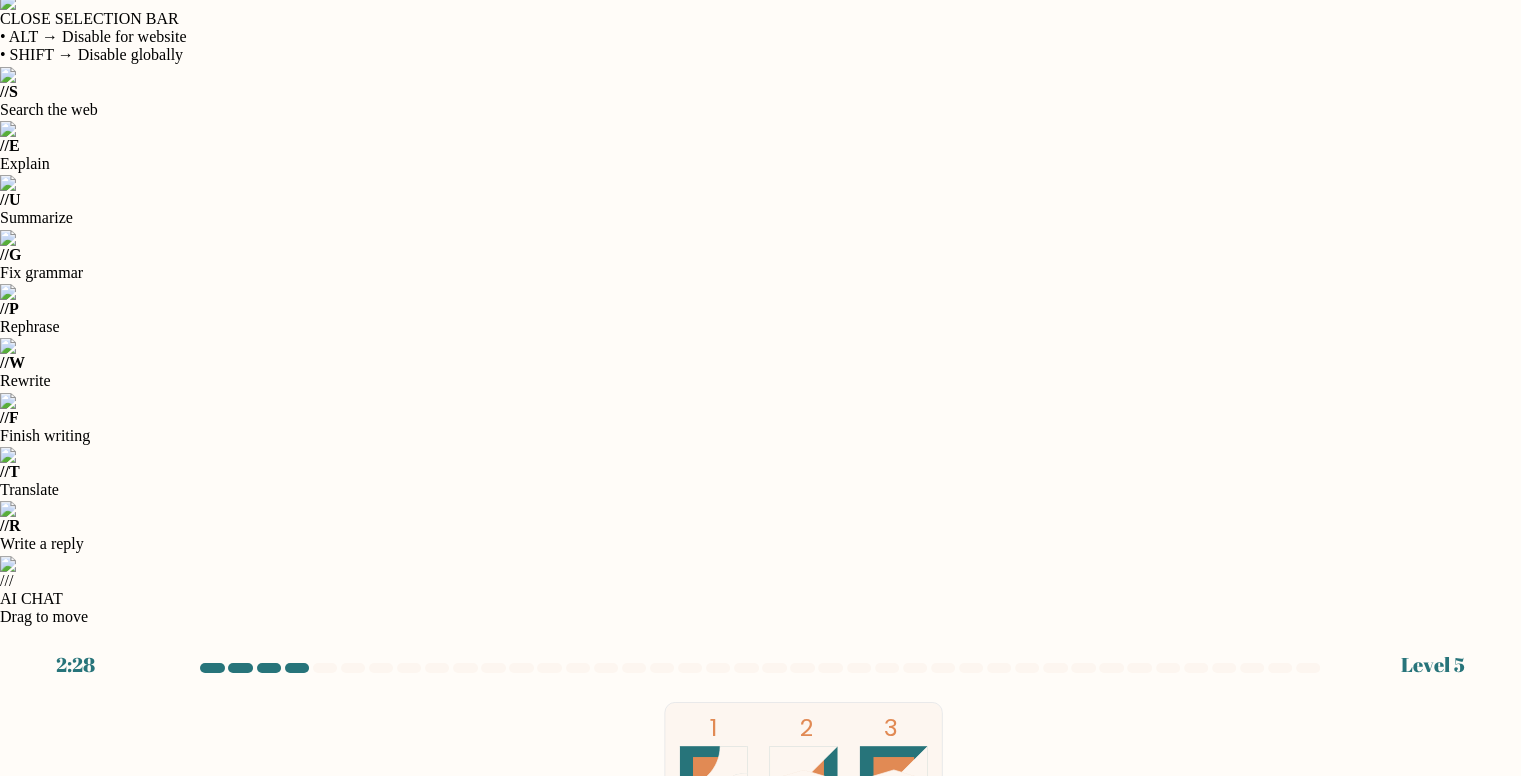 drag, startPoint x: 411, startPoint y: 372, endPoint x: 1191, endPoint y: 373, distance: 780.0007 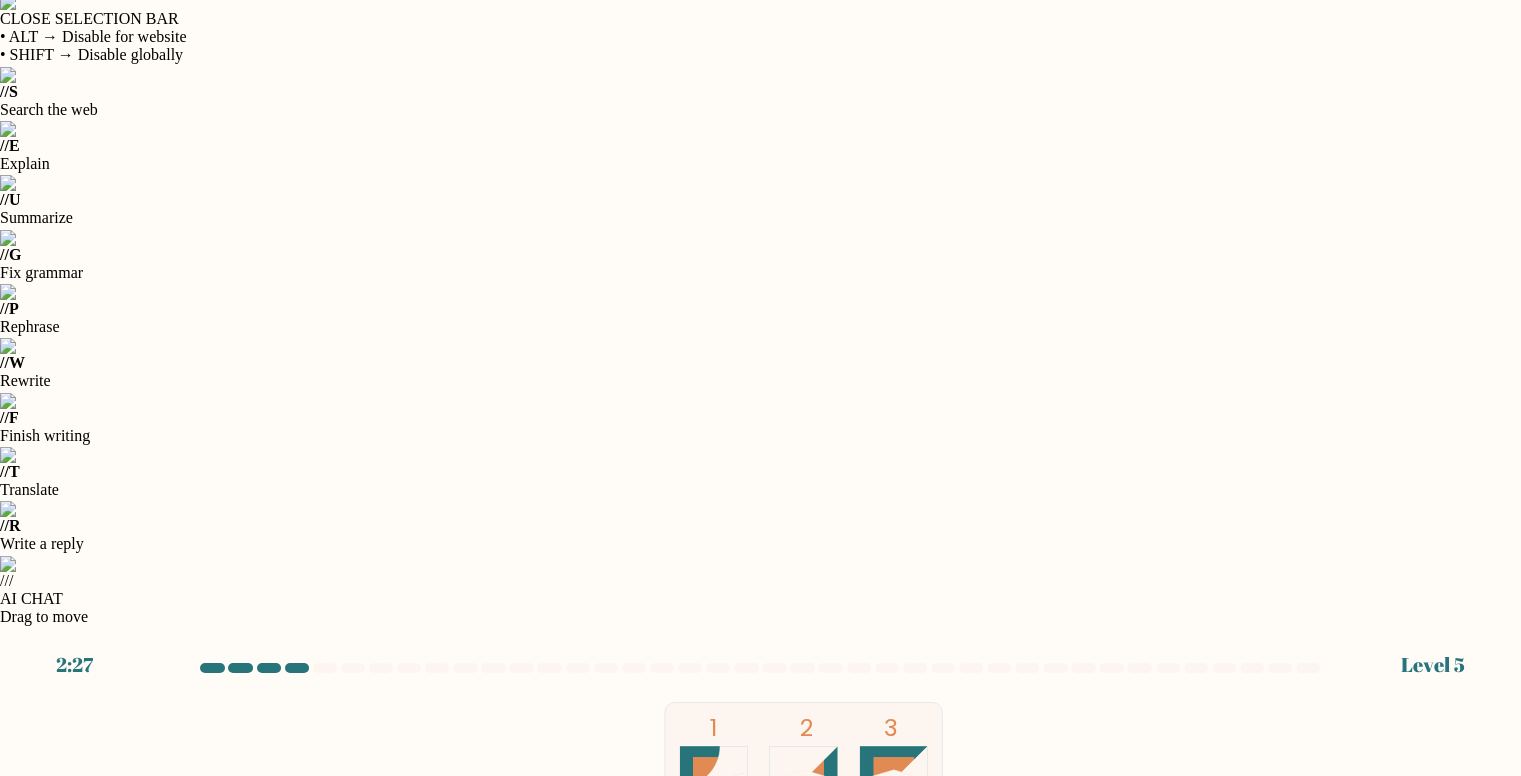 click on "Which three shapes can be combined to create the figure on the left?" at bounding box center (761, 1000) 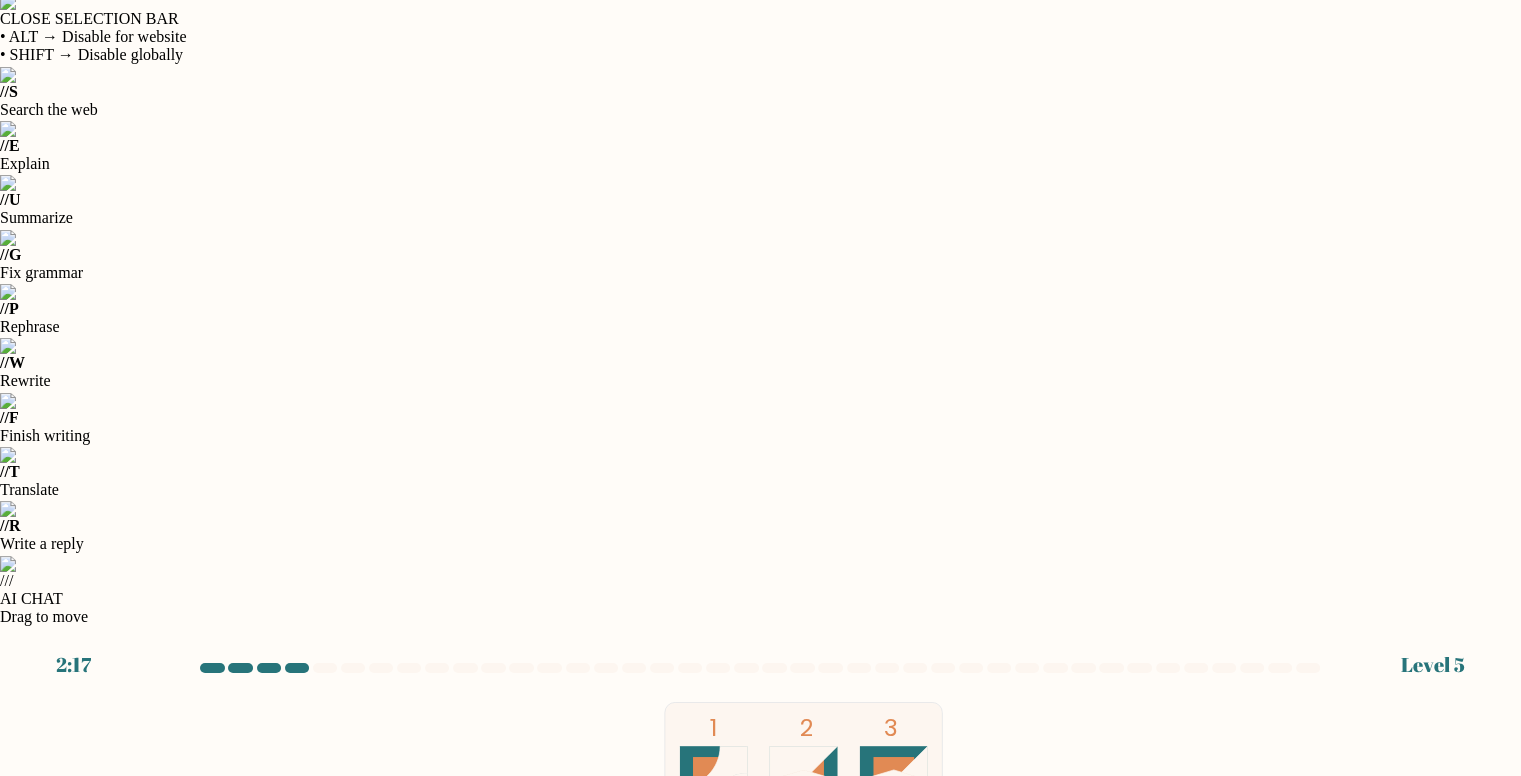 drag, startPoint x: 621, startPoint y: 357, endPoint x: 1214, endPoint y: 364, distance: 593.0413 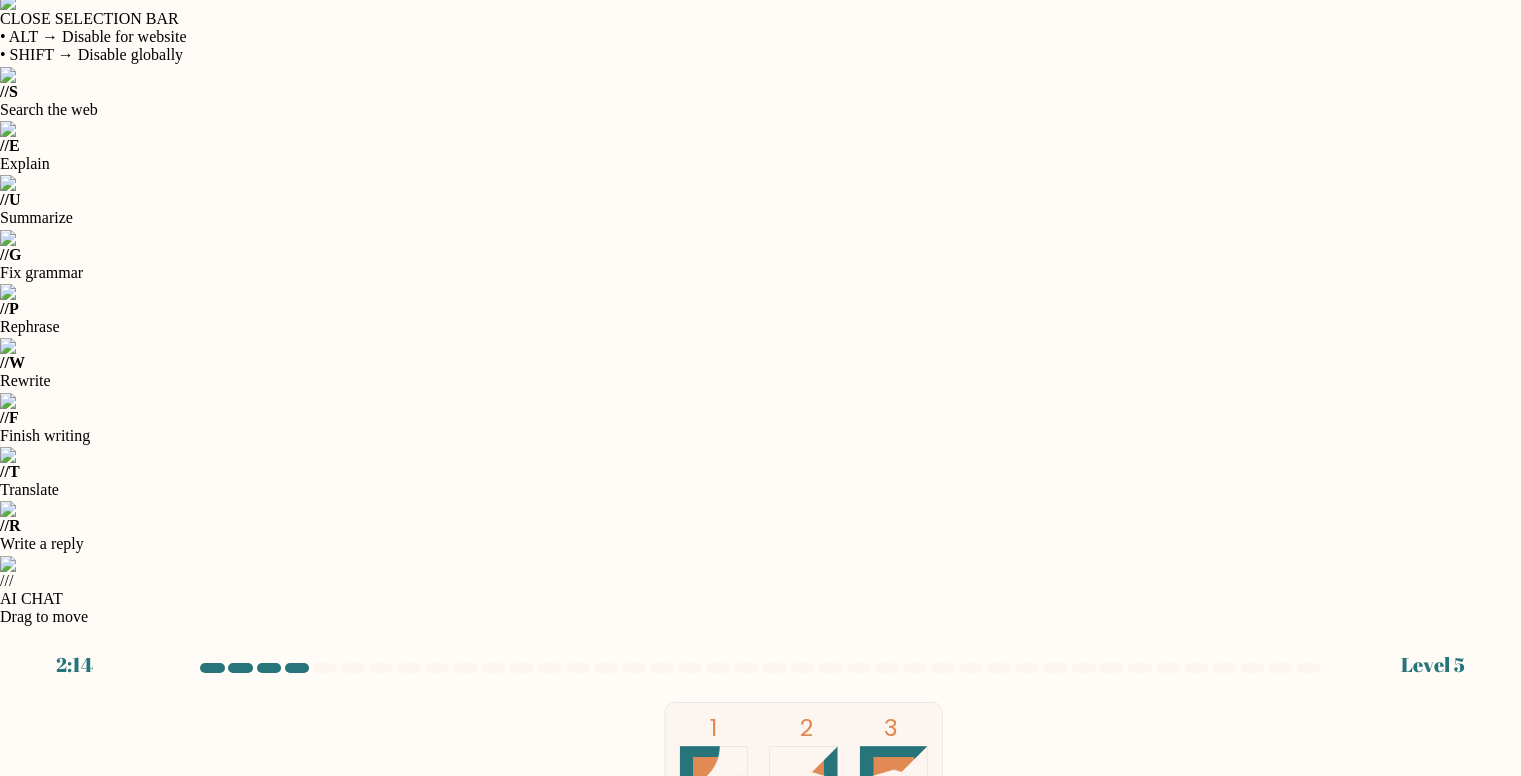 click on "1
2
3
4
5
6
Which three shapes can be combined to create the figure on the left?" at bounding box center (761, 860) 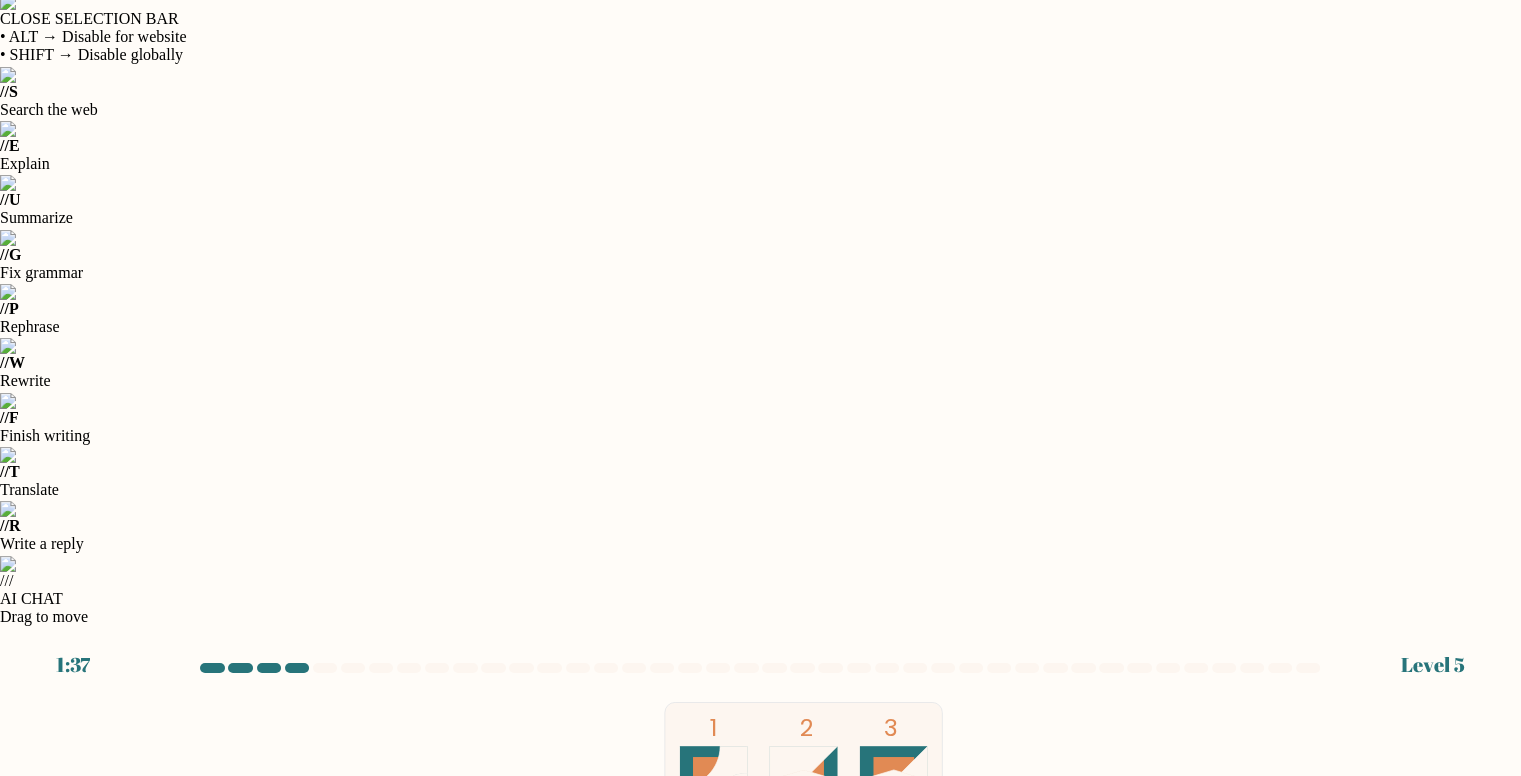 drag, startPoint x: 476, startPoint y: 371, endPoint x: 1108, endPoint y: 378, distance: 632.03876 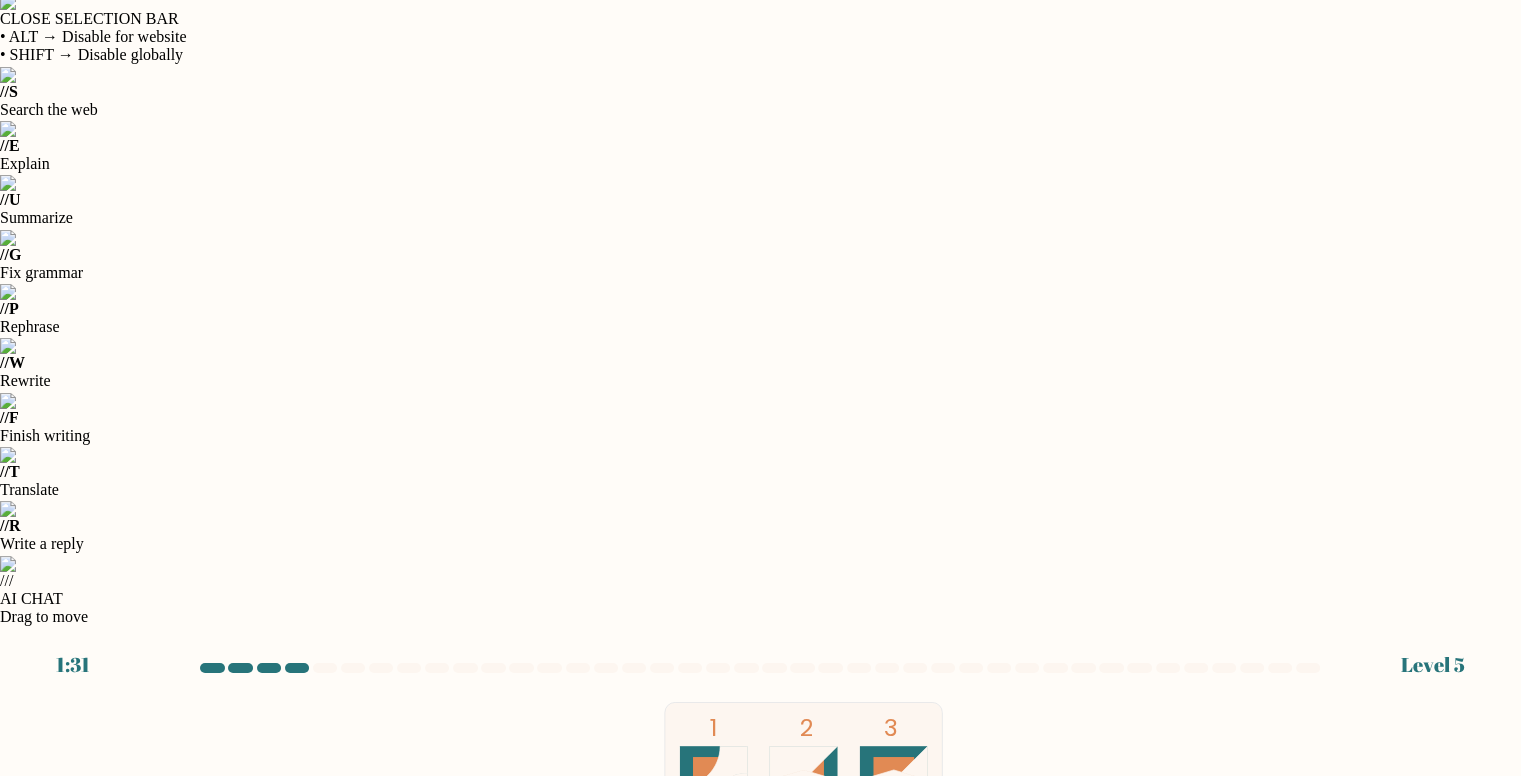 click on "1-2-4" 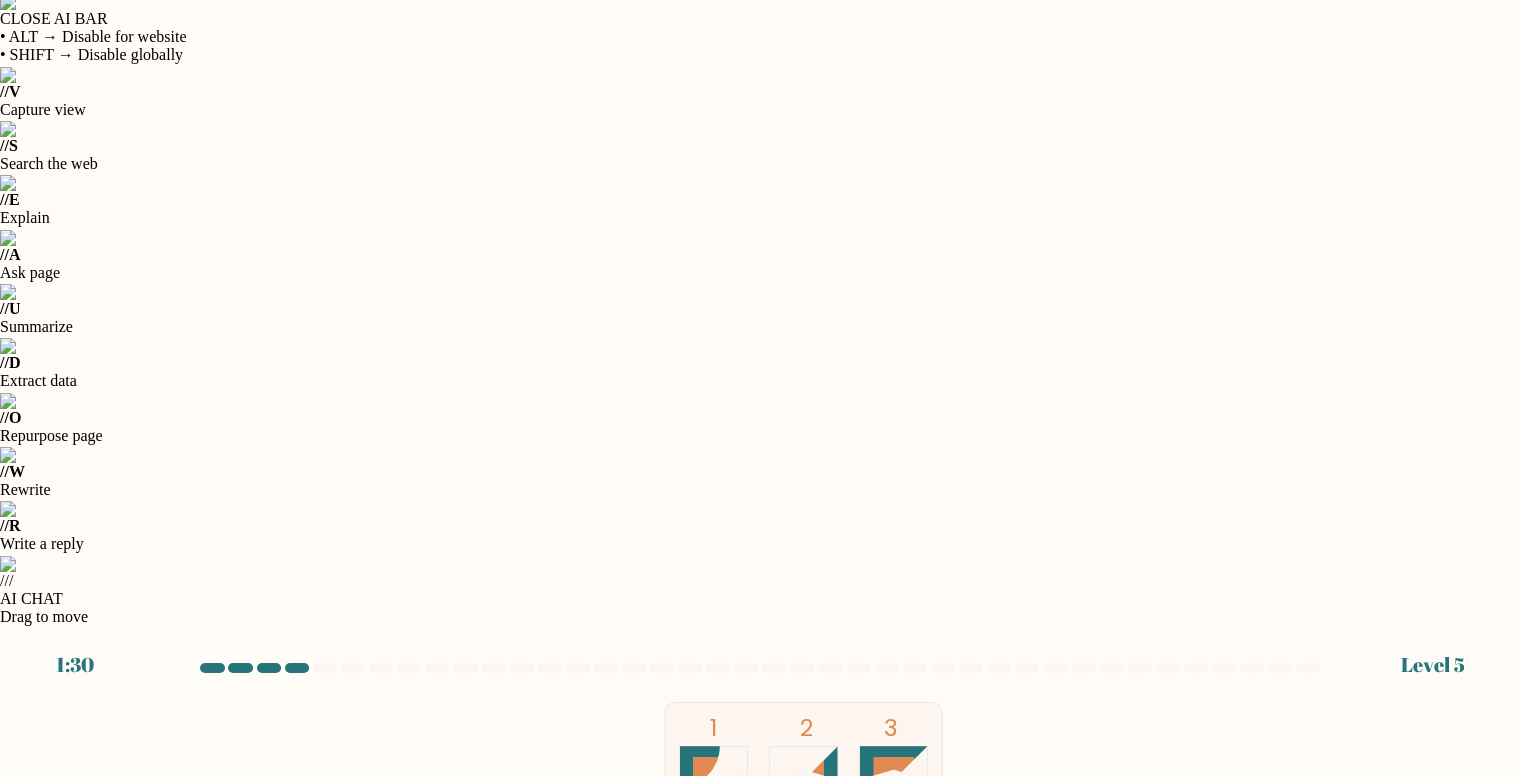 click 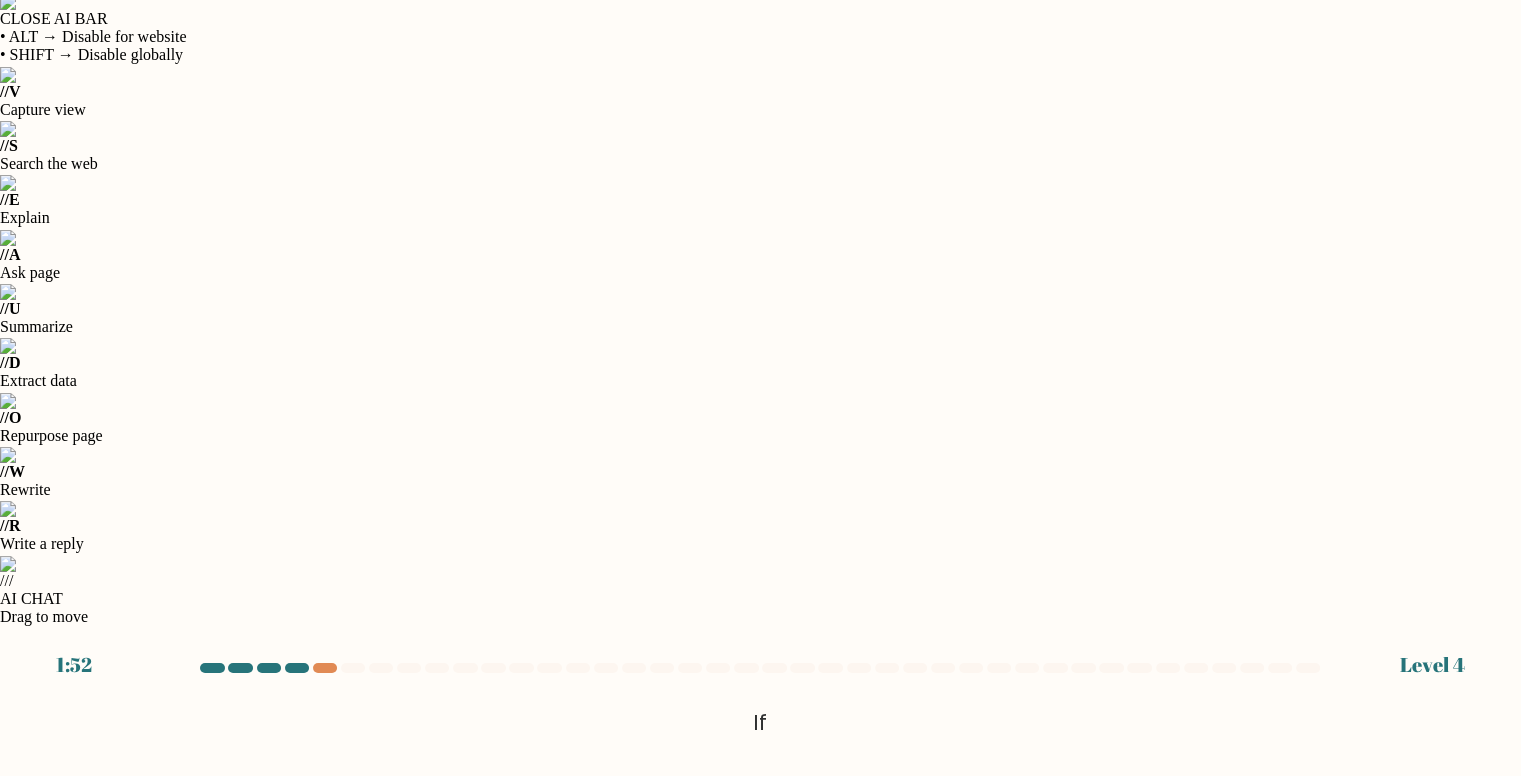 drag, startPoint x: 265, startPoint y: 545, endPoint x: 286, endPoint y: 573, distance: 35 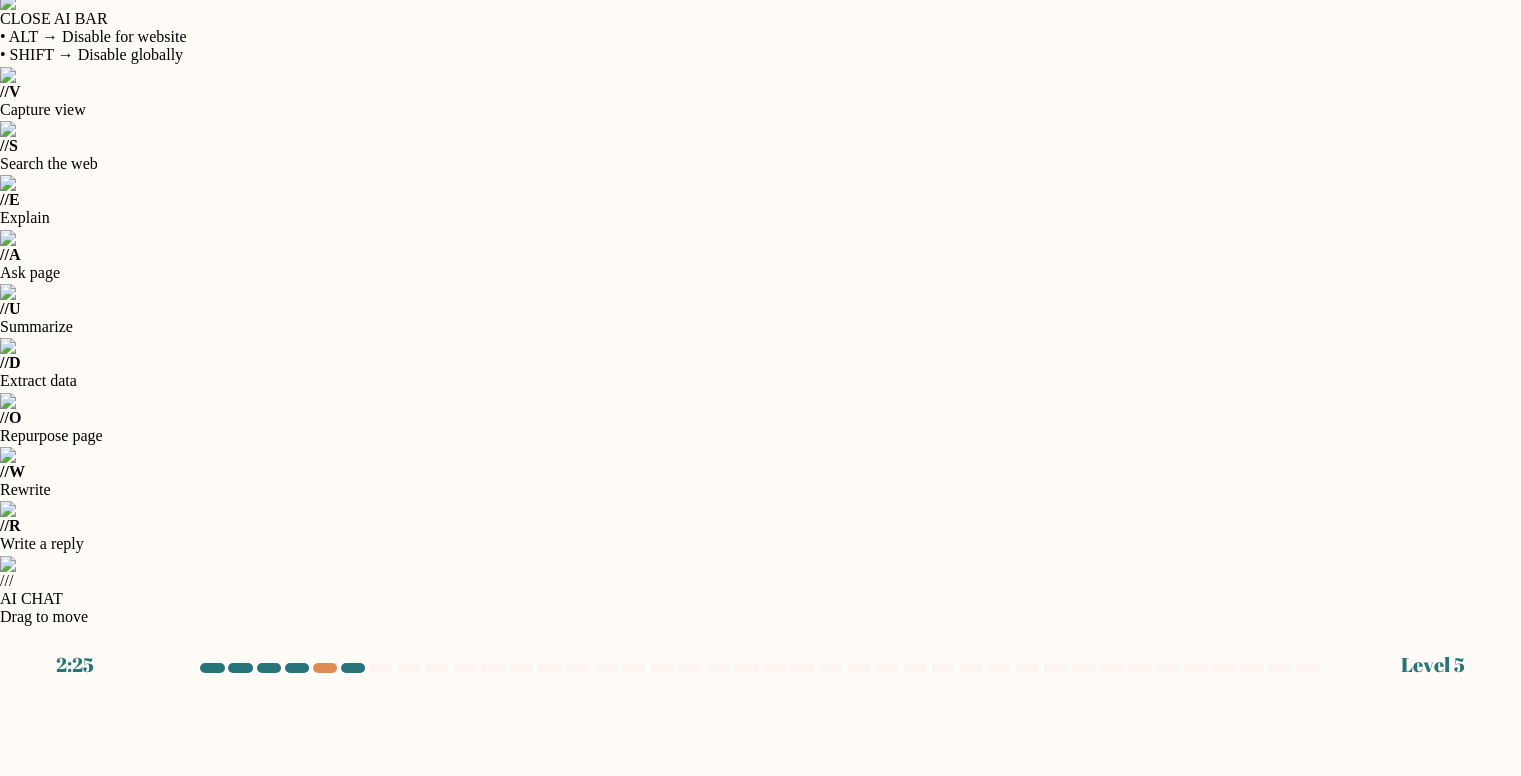 click on "18" 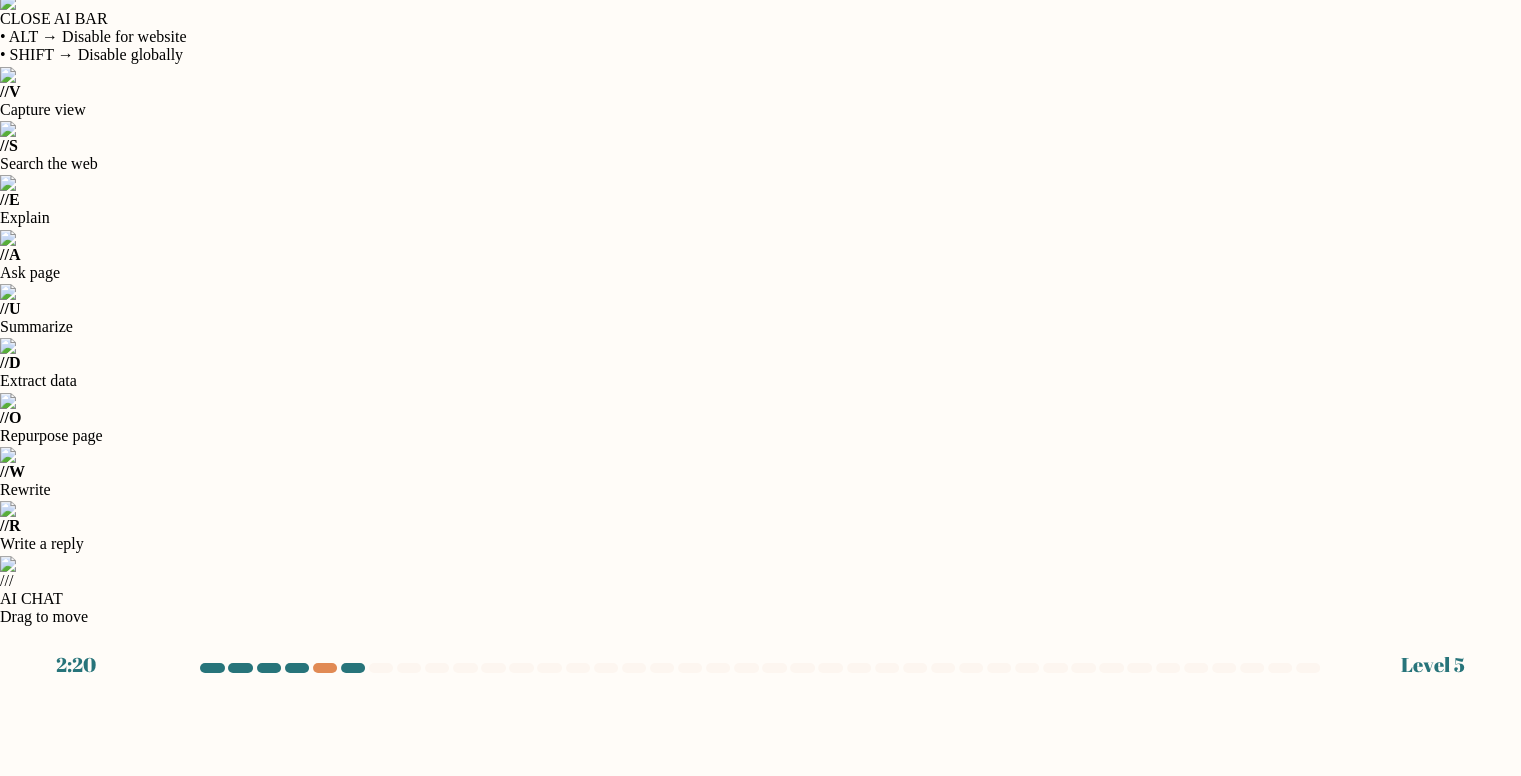 click on "Next" at bounding box center (761, 1376) 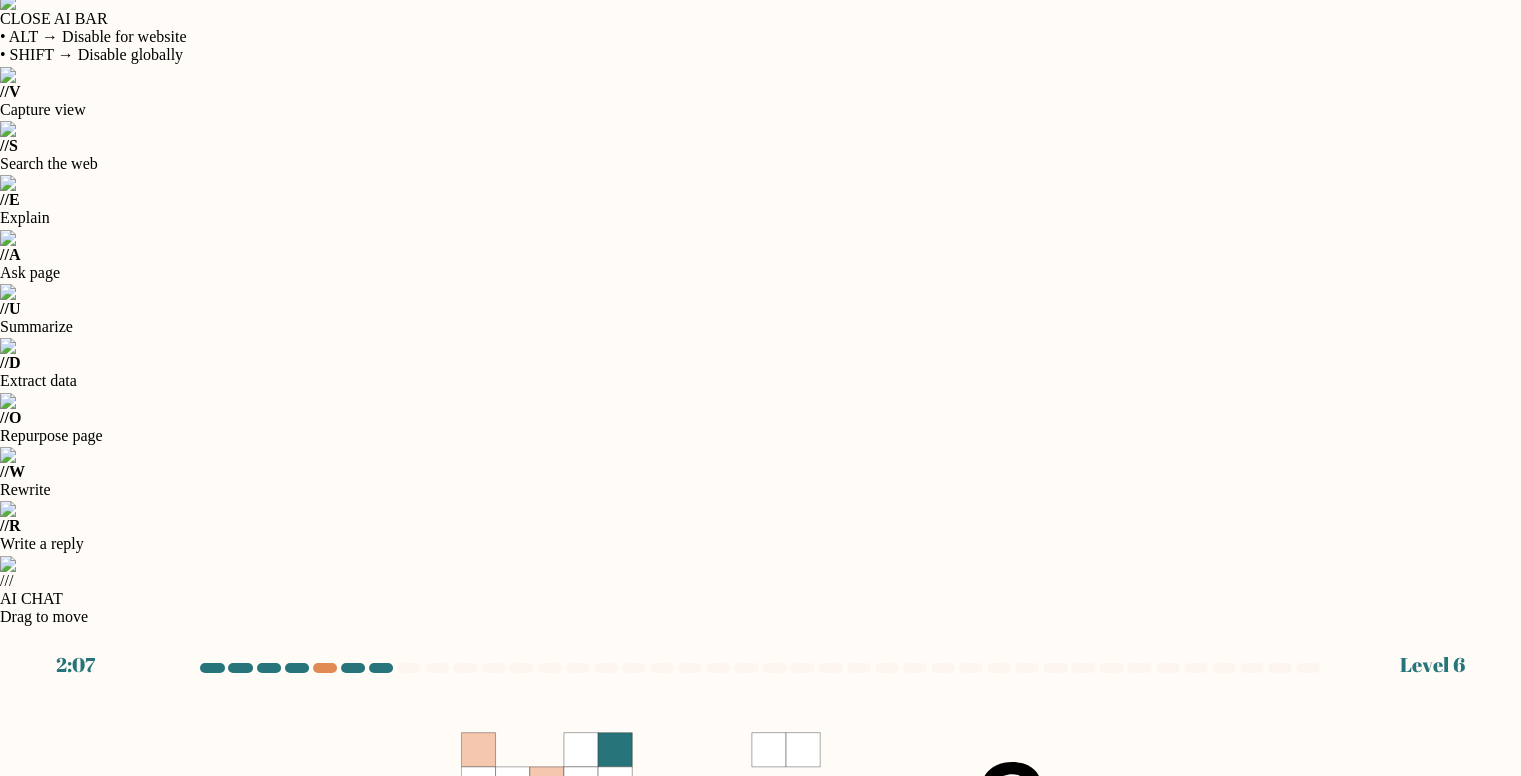 click 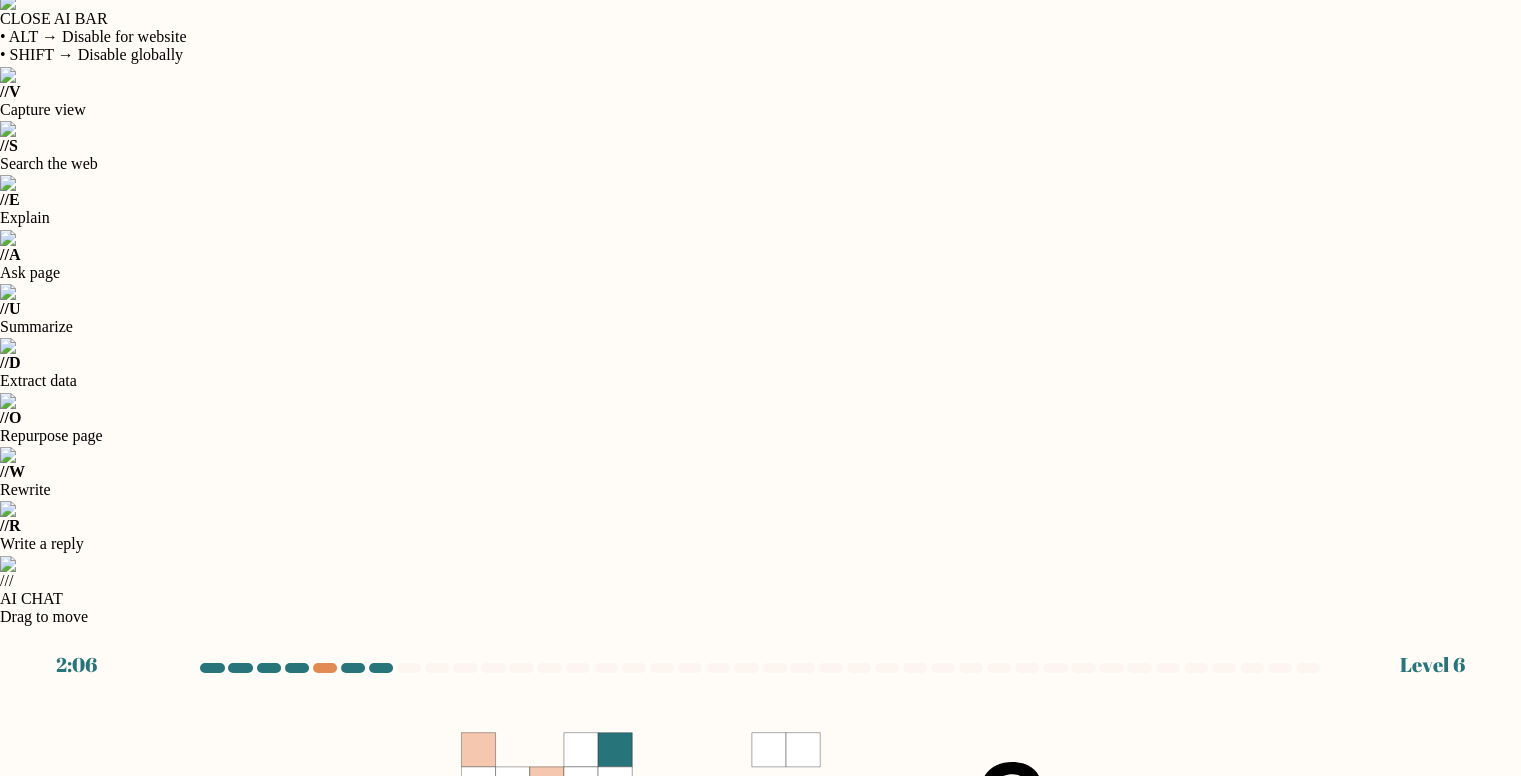 click on "Next" at bounding box center (761, 1376) 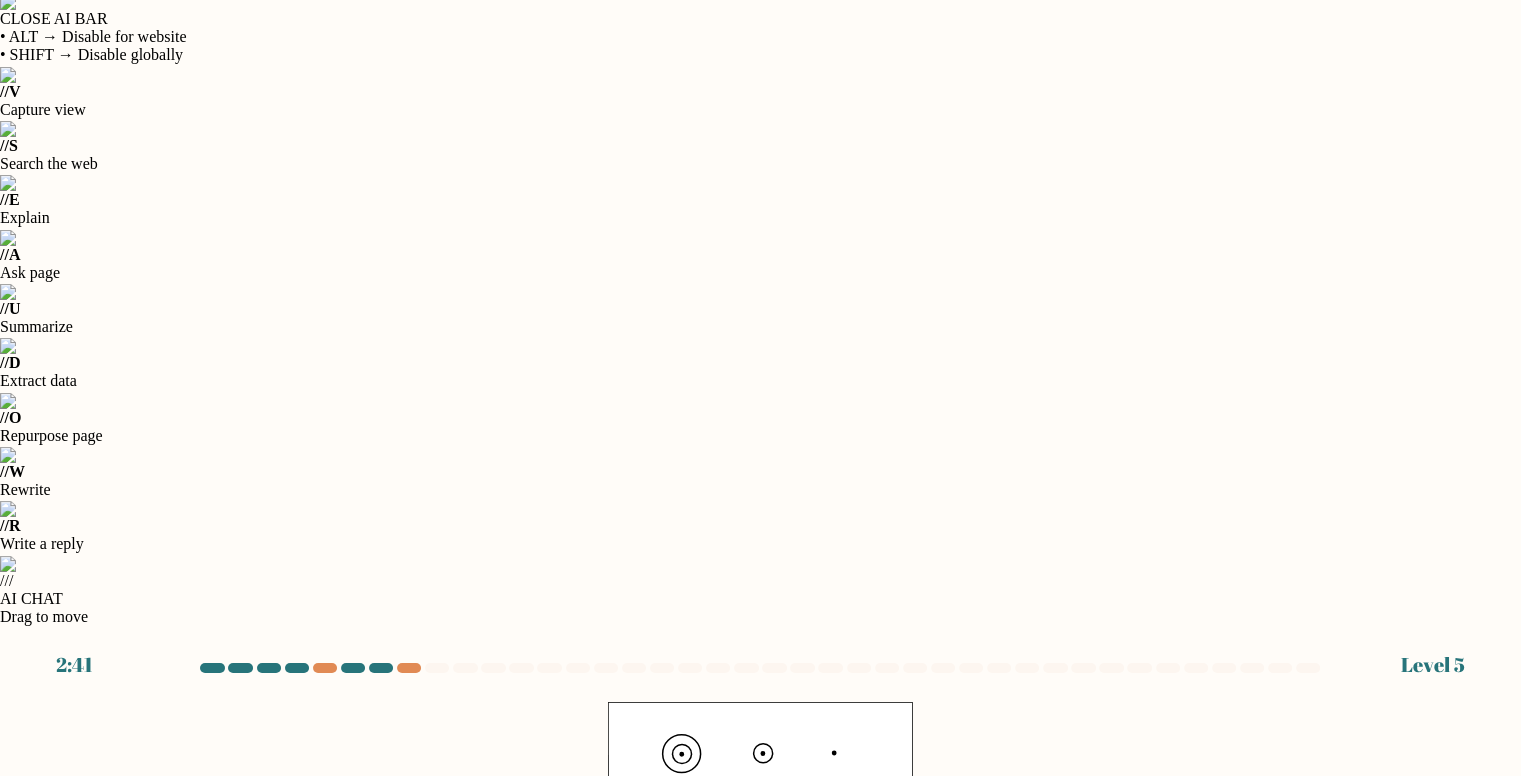 click 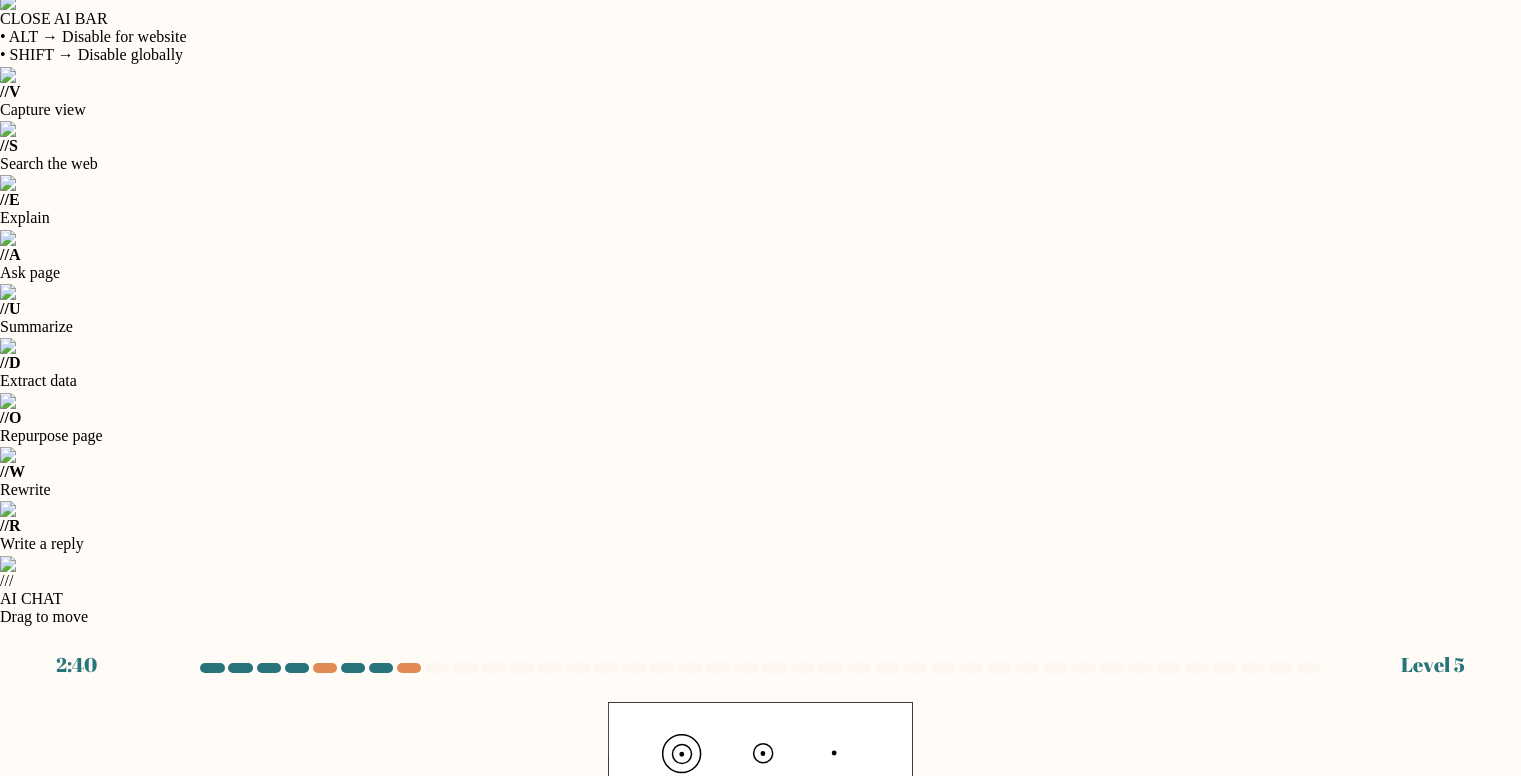 click on "Next" at bounding box center [761, 1376] 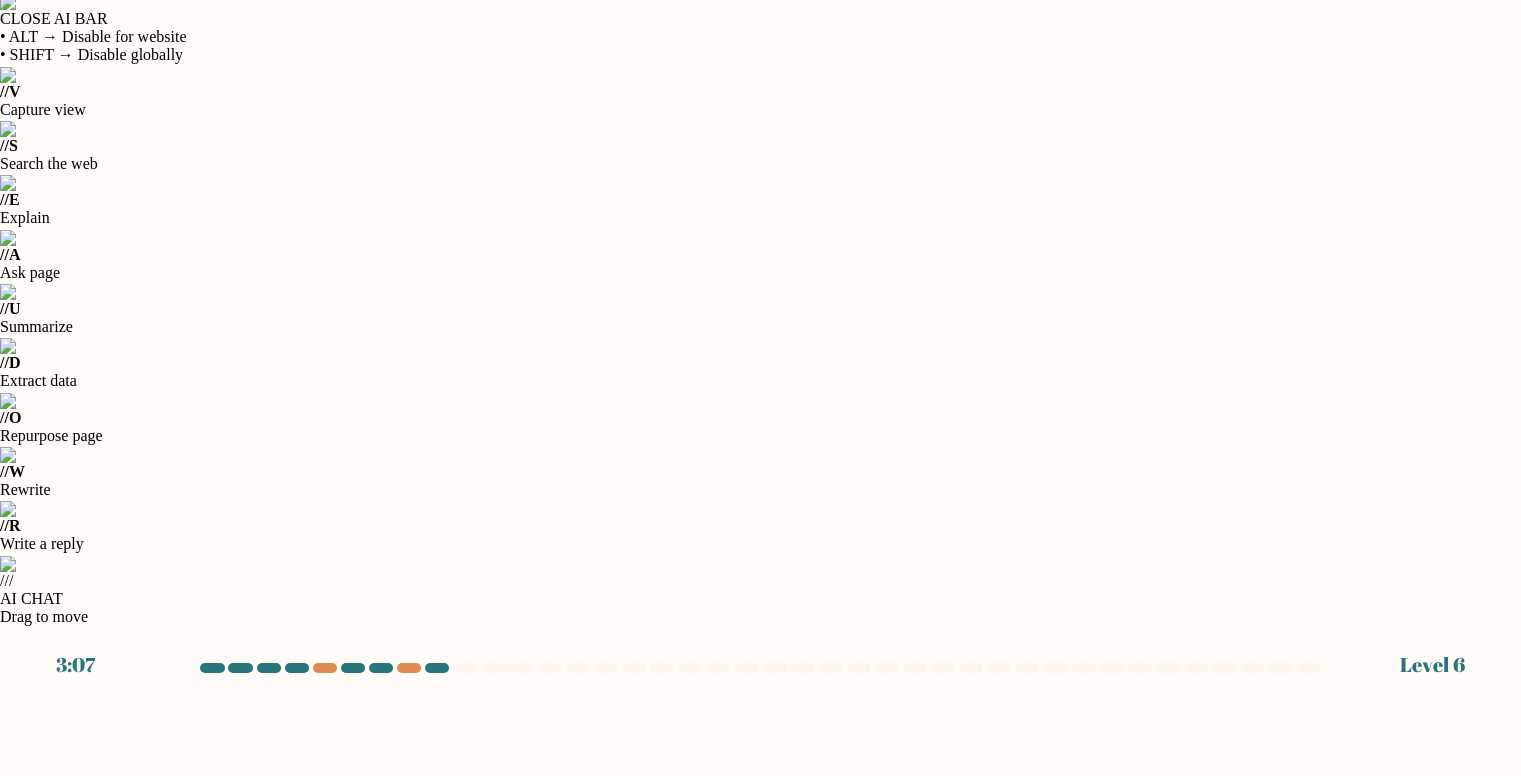 click on "-12" 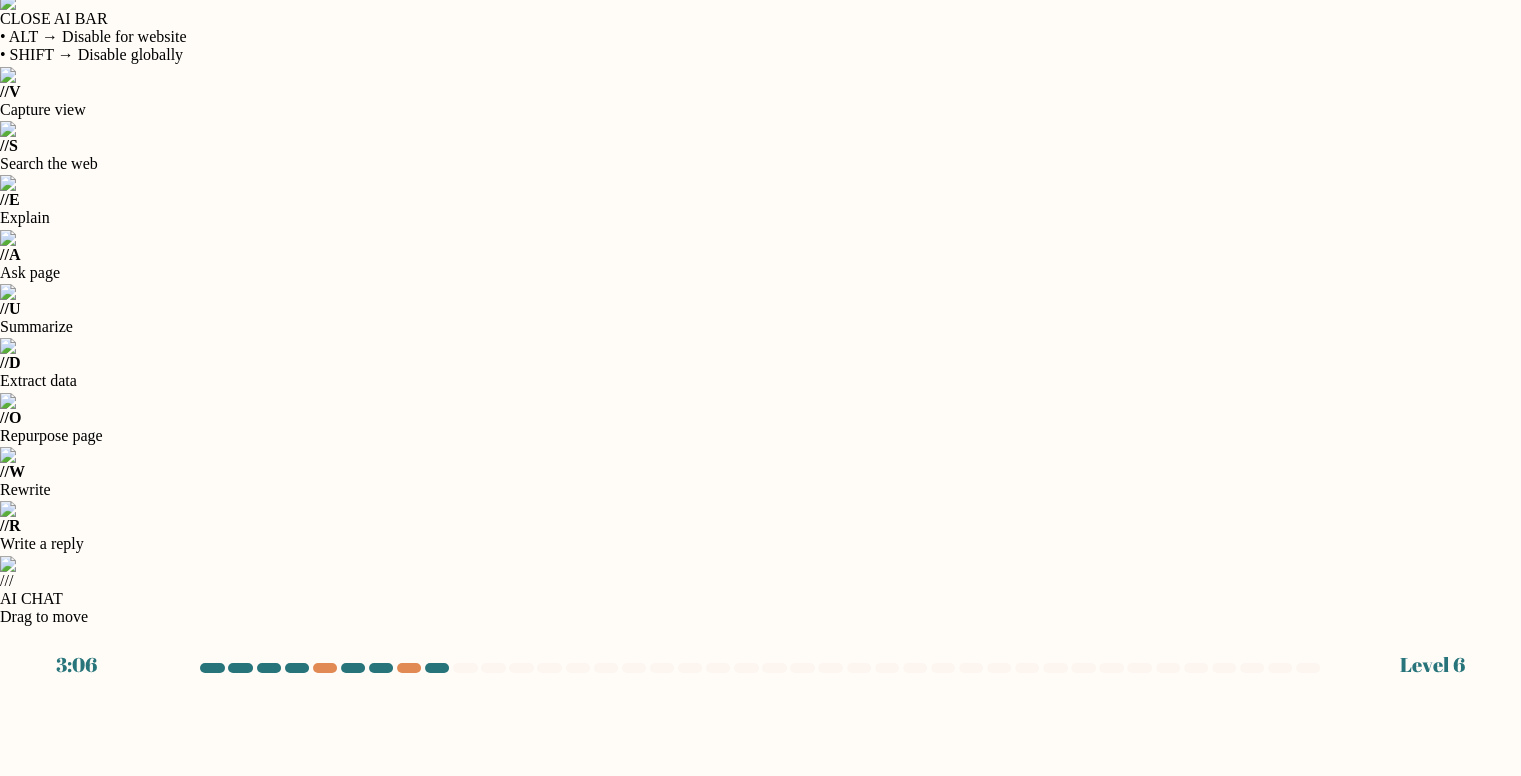 click on "Next" at bounding box center (761, 1376) 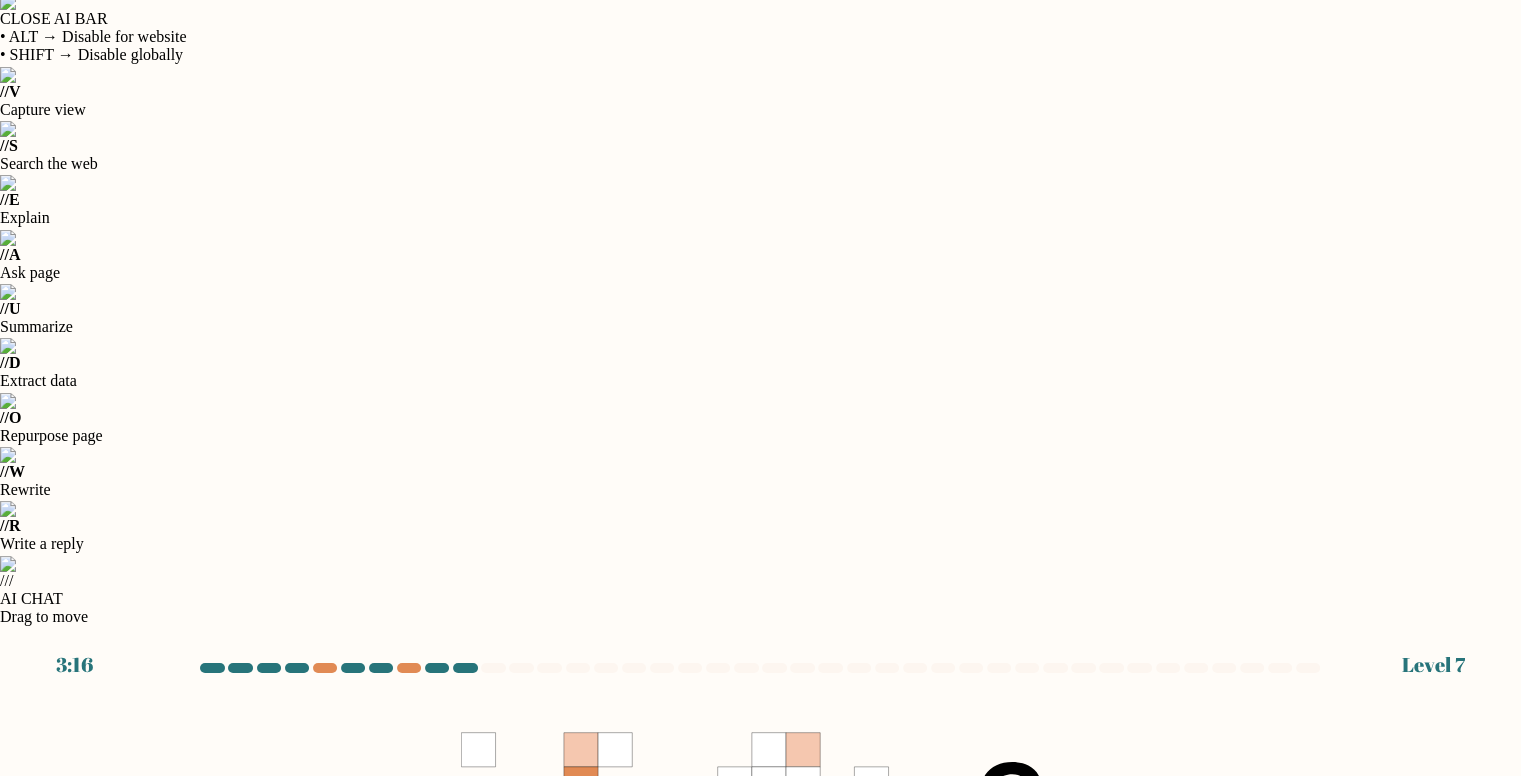 click 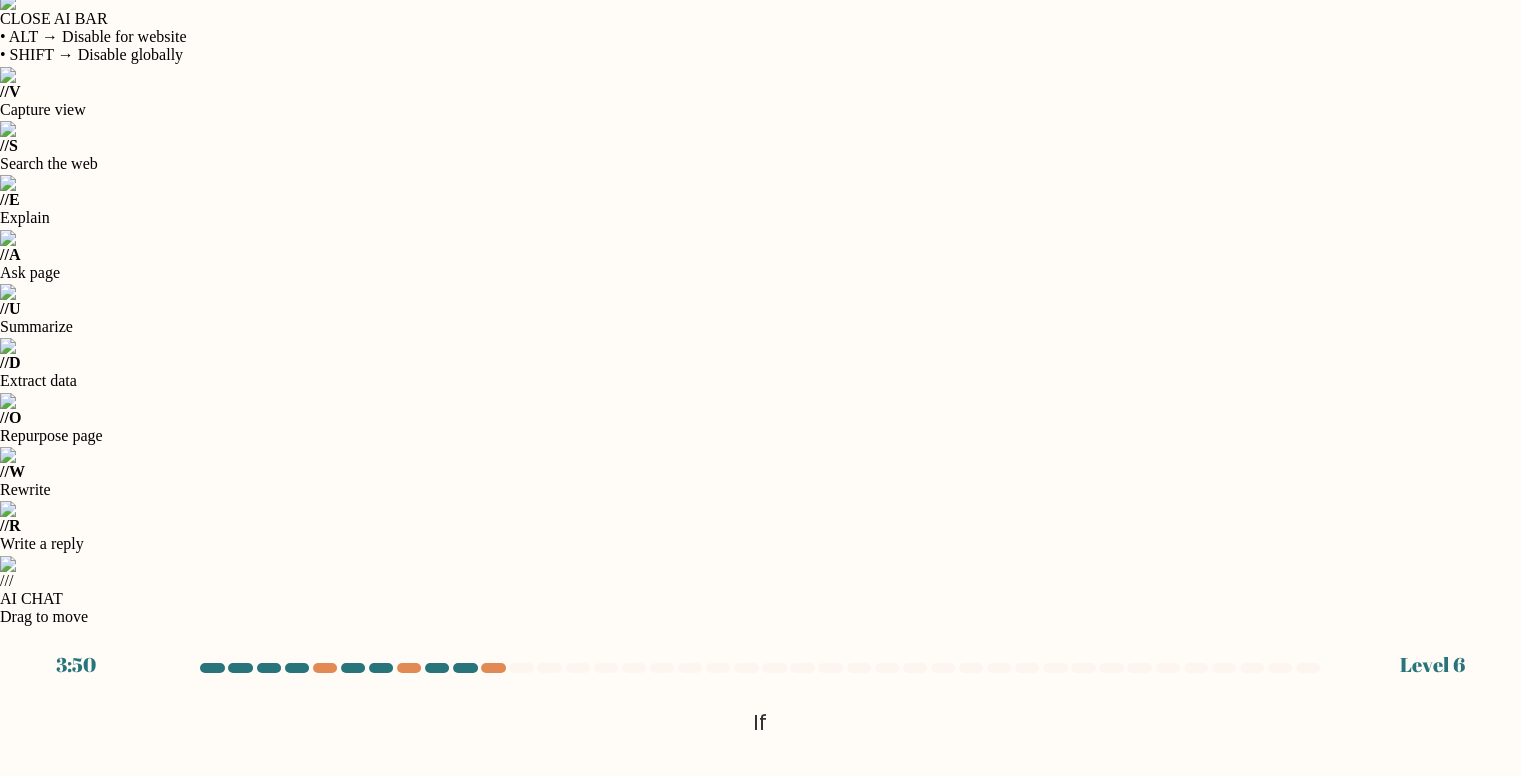 click on "3065" 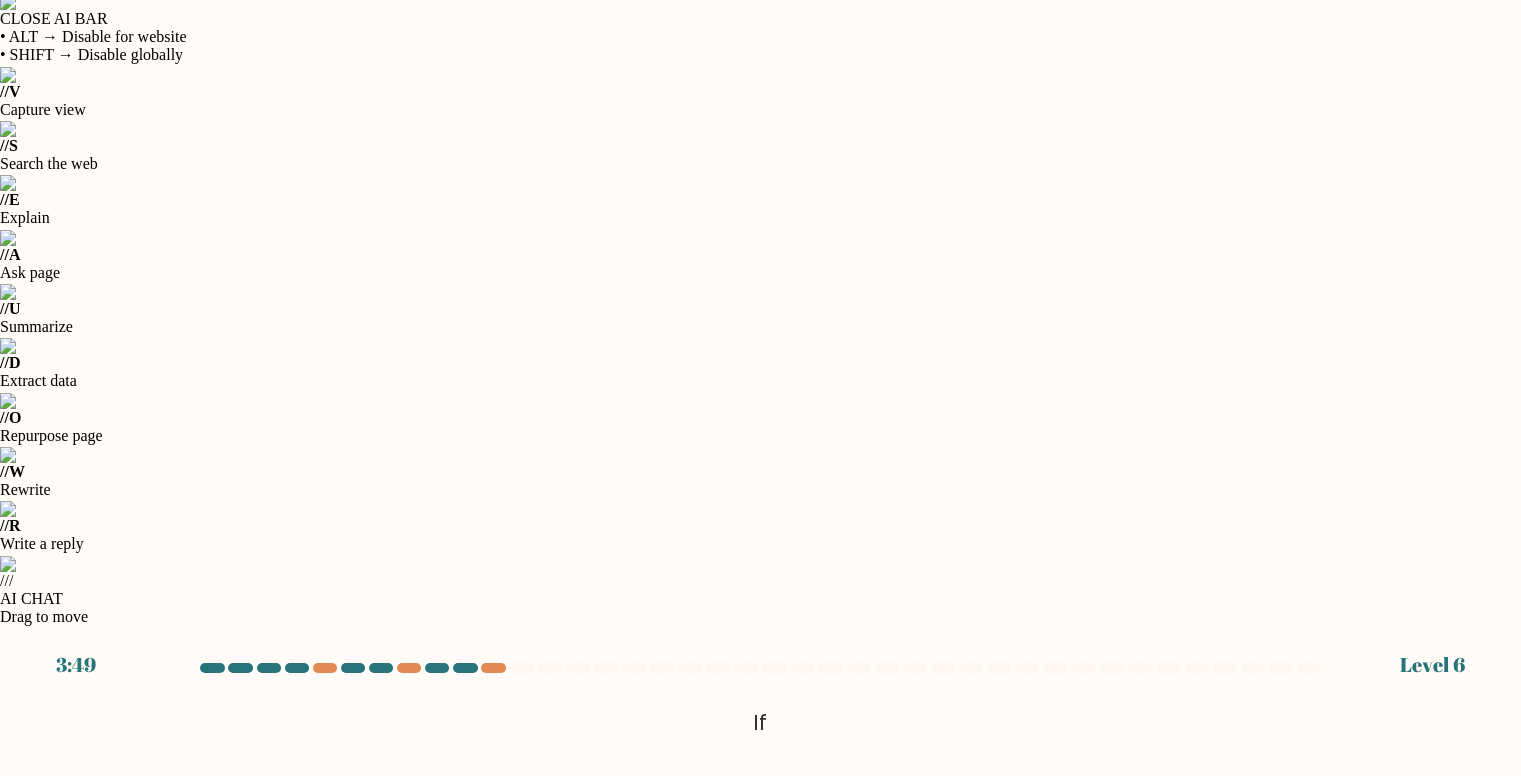 click on "Next" at bounding box center (761, 1376) 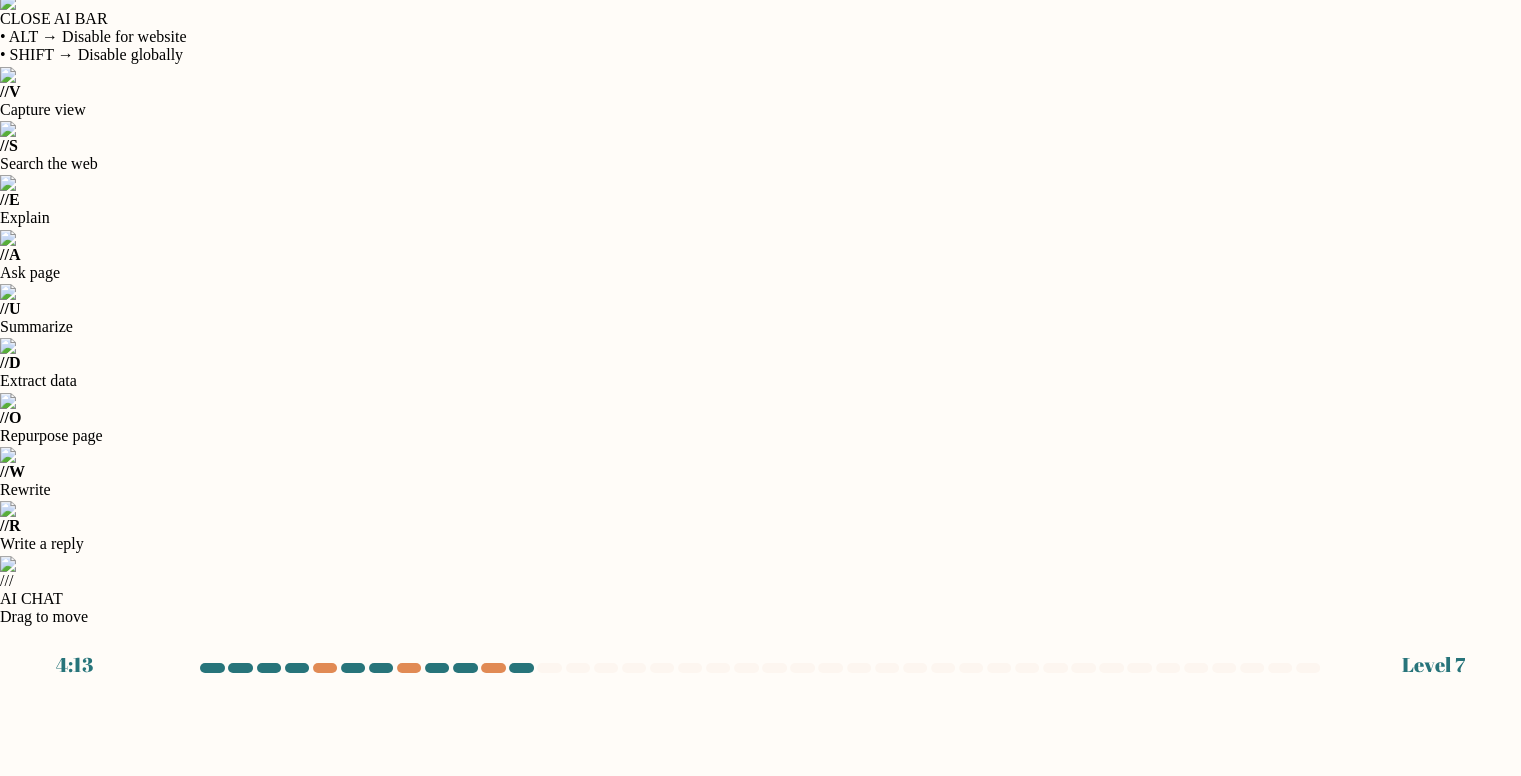 click on "-46" 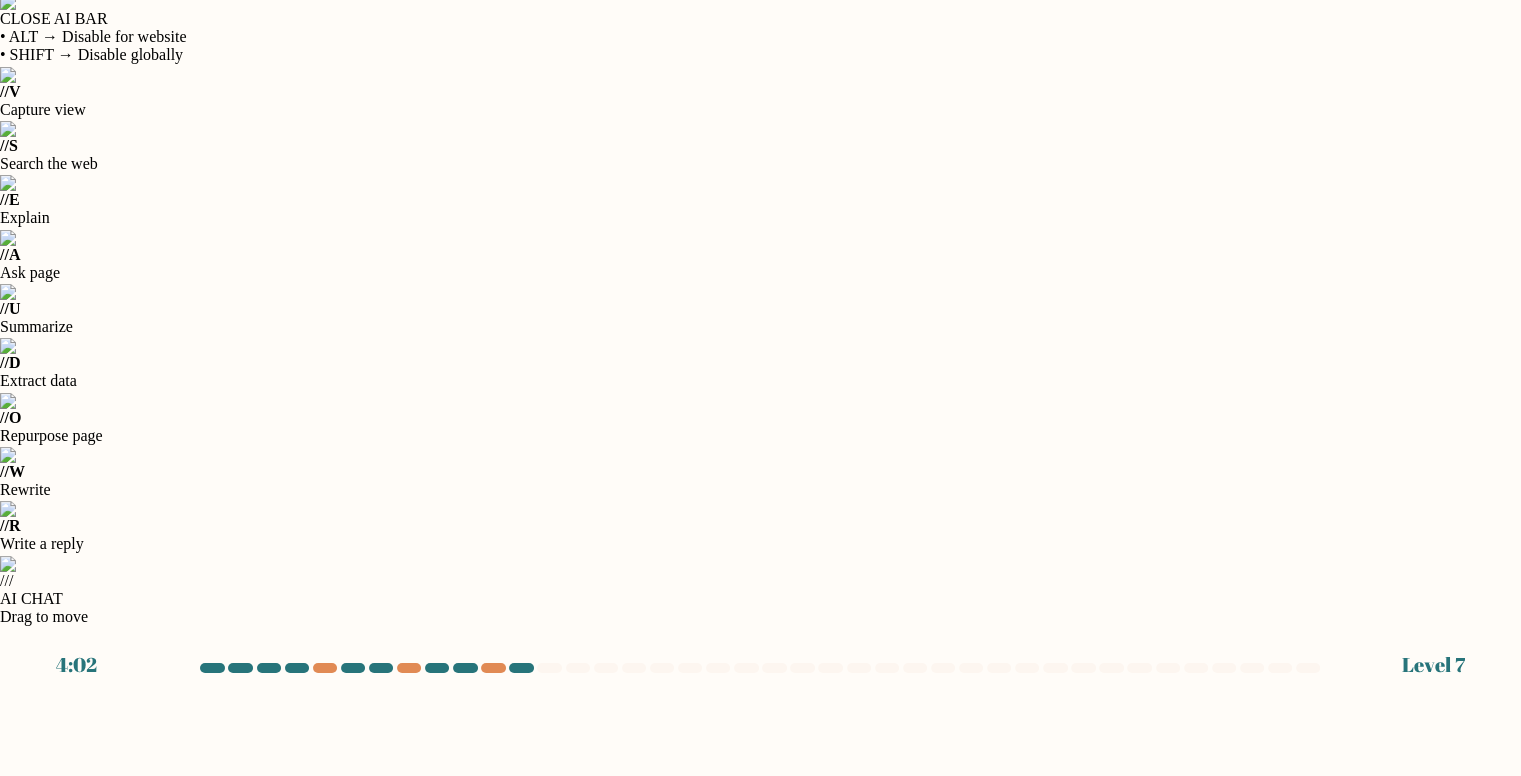 click on "Next" at bounding box center (761, 1376) 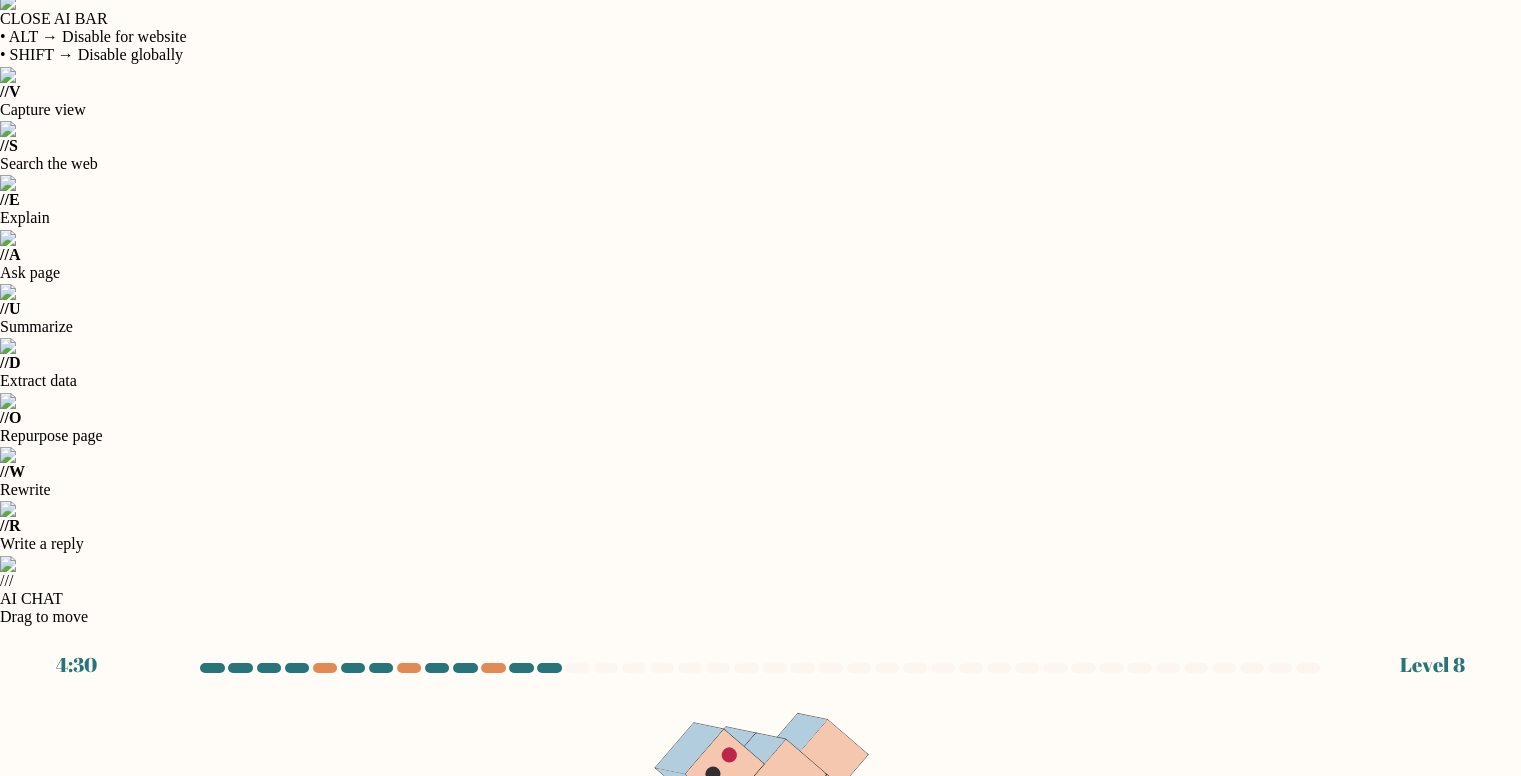 click 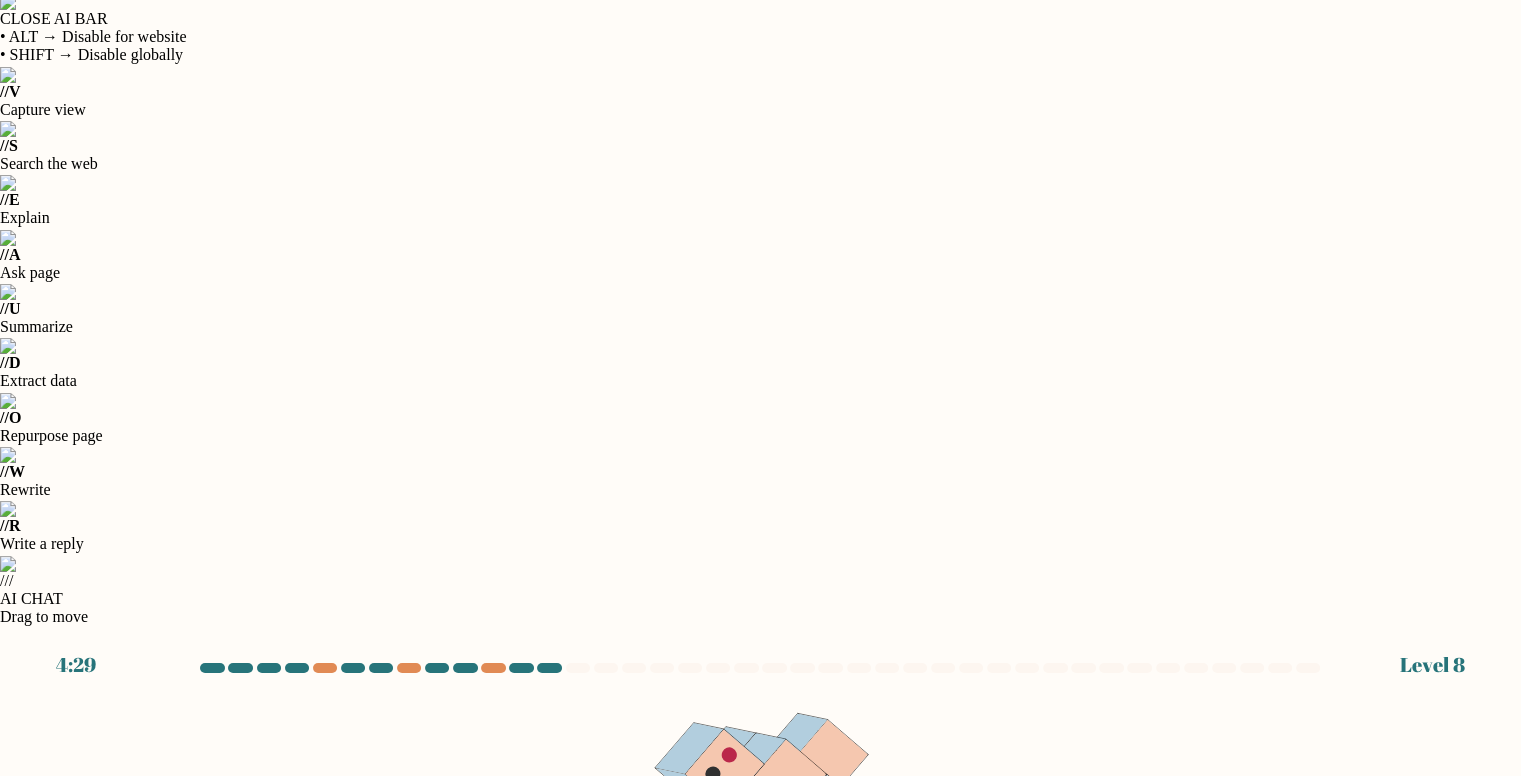 click on "Next" at bounding box center (761, 1376) 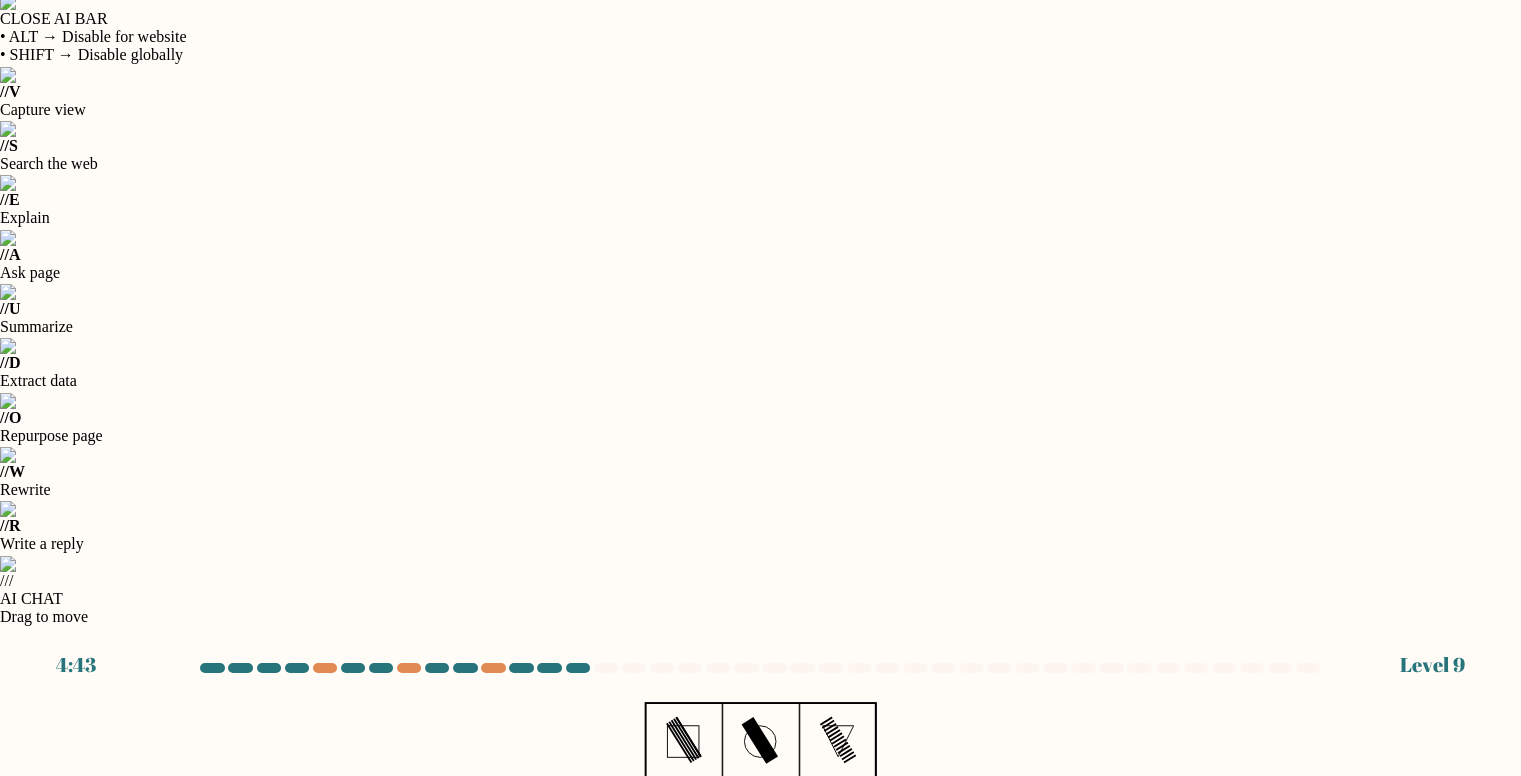 click 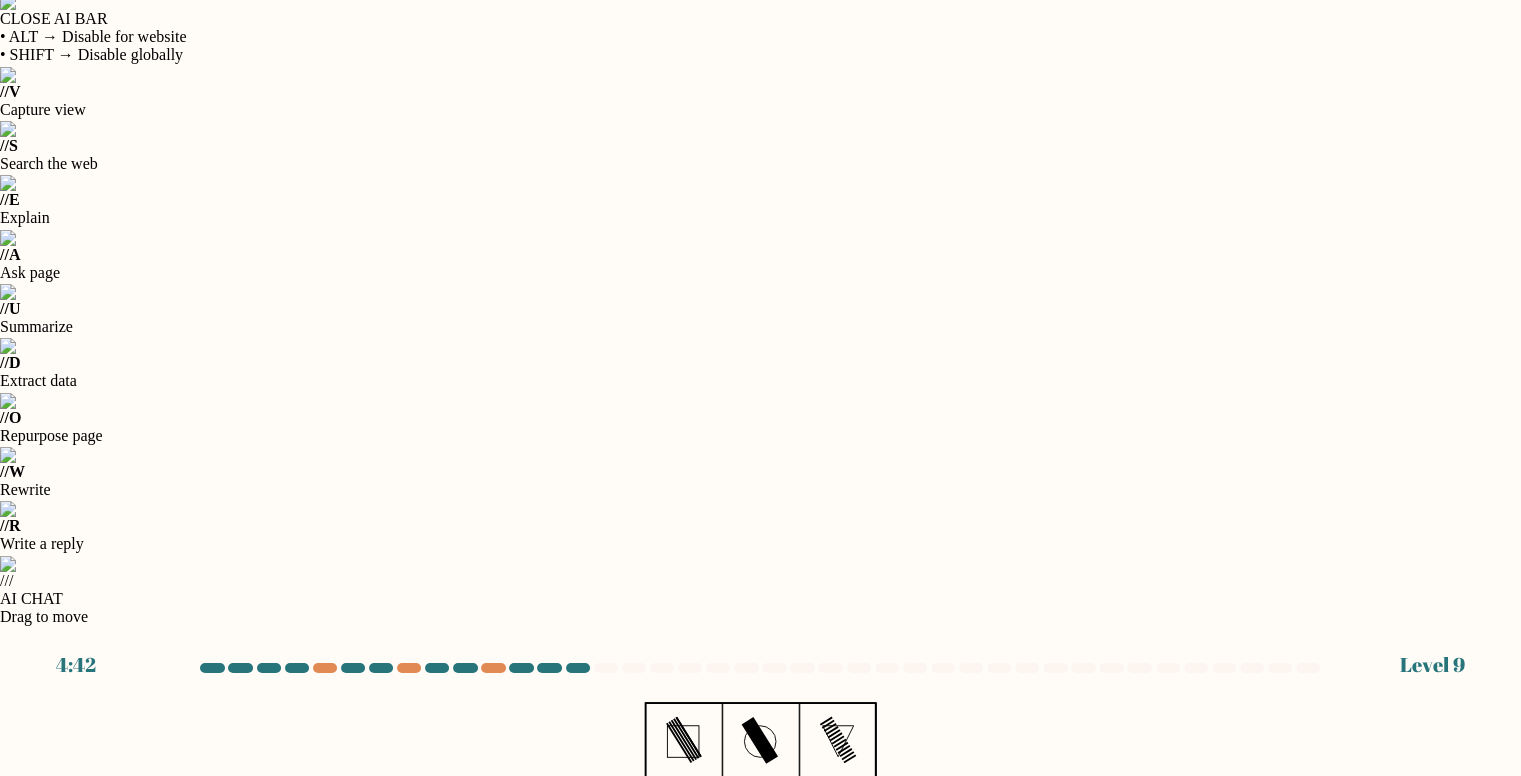click on "Next" at bounding box center (761, 1376) 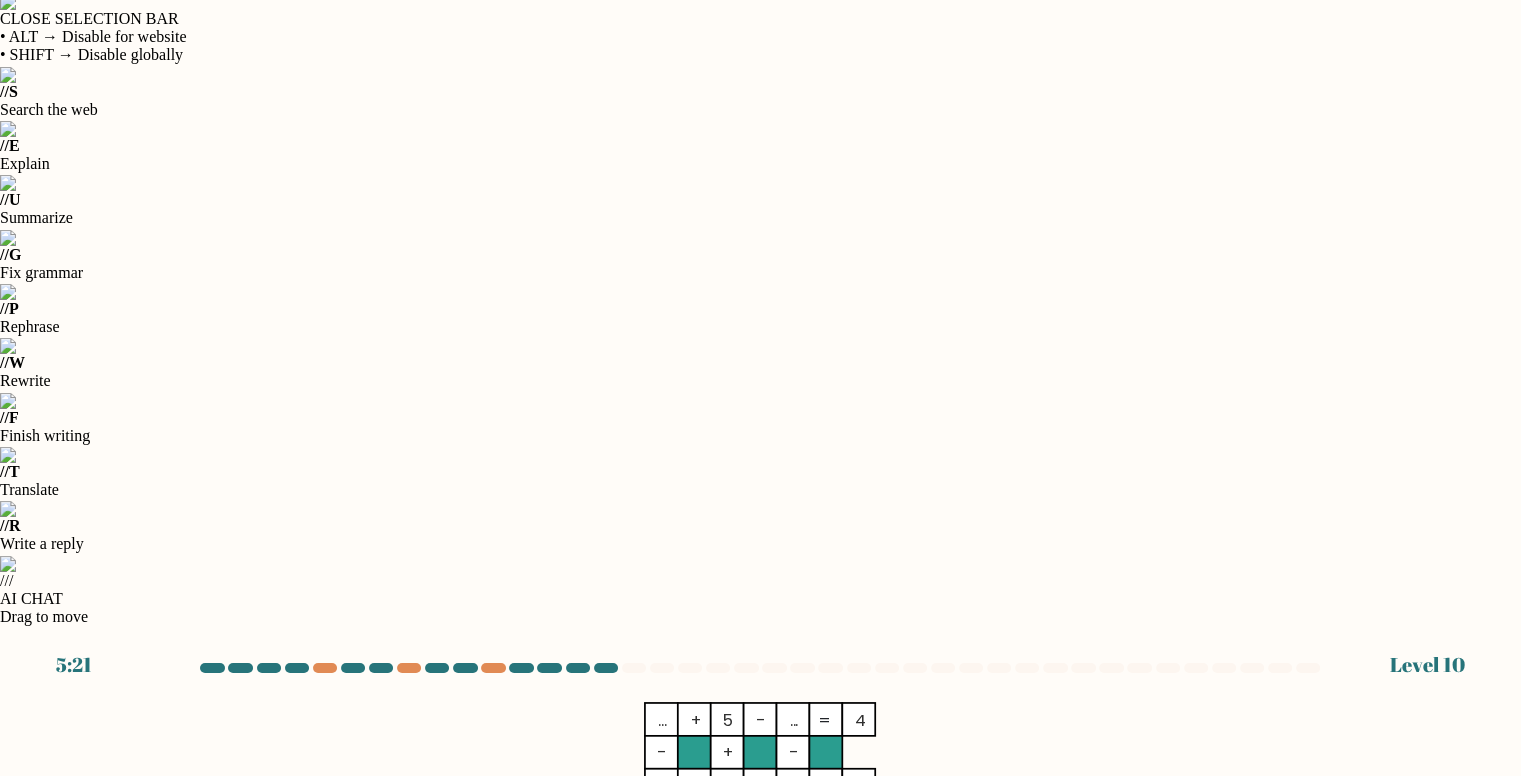 drag, startPoint x: 808, startPoint y: 369, endPoint x: 948, endPoint y: 378, distance: 140.28899 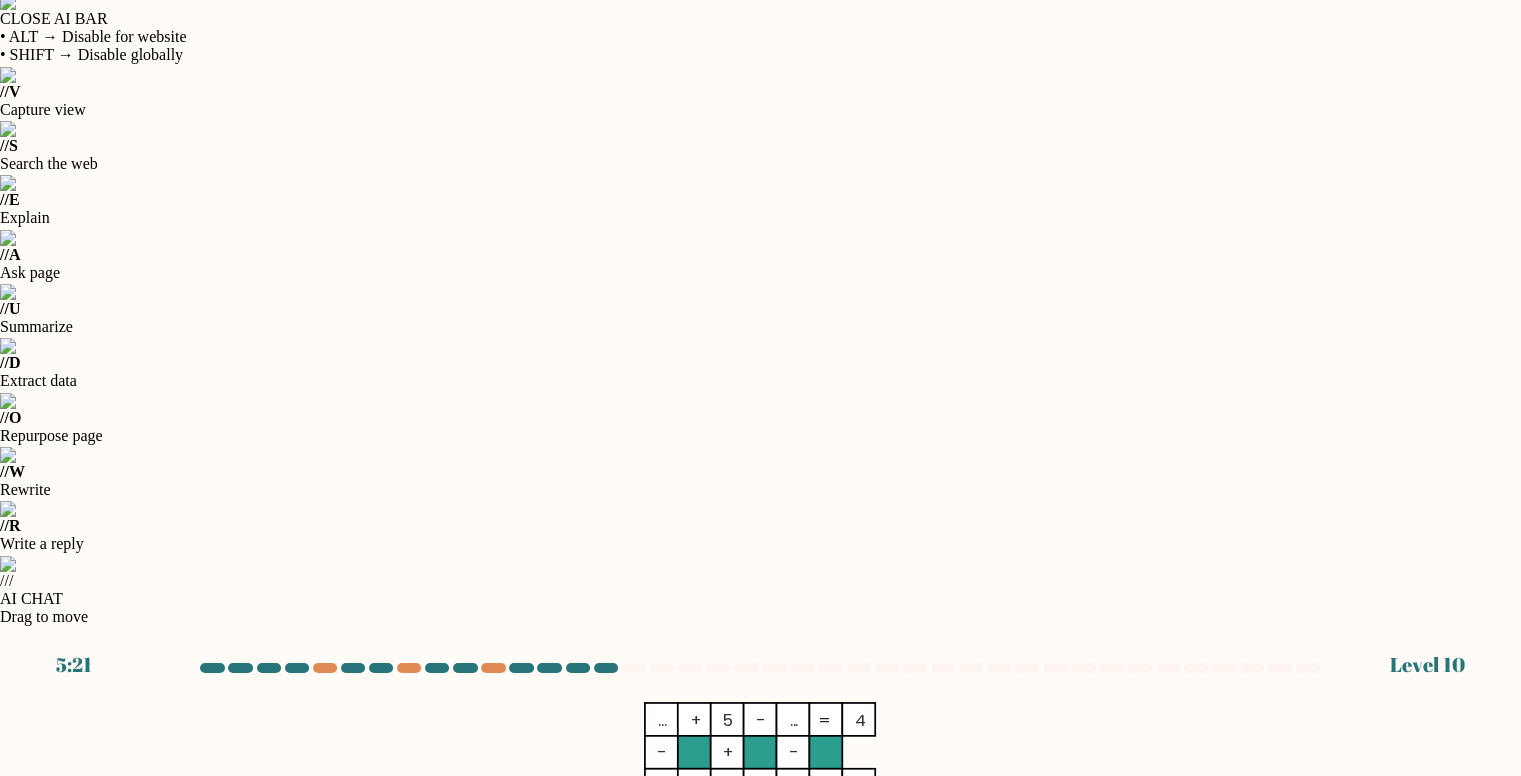 click on "Which number should replace the question mark if the numbers 1-9 can only be used once?" at bounding box center (761, 1000) 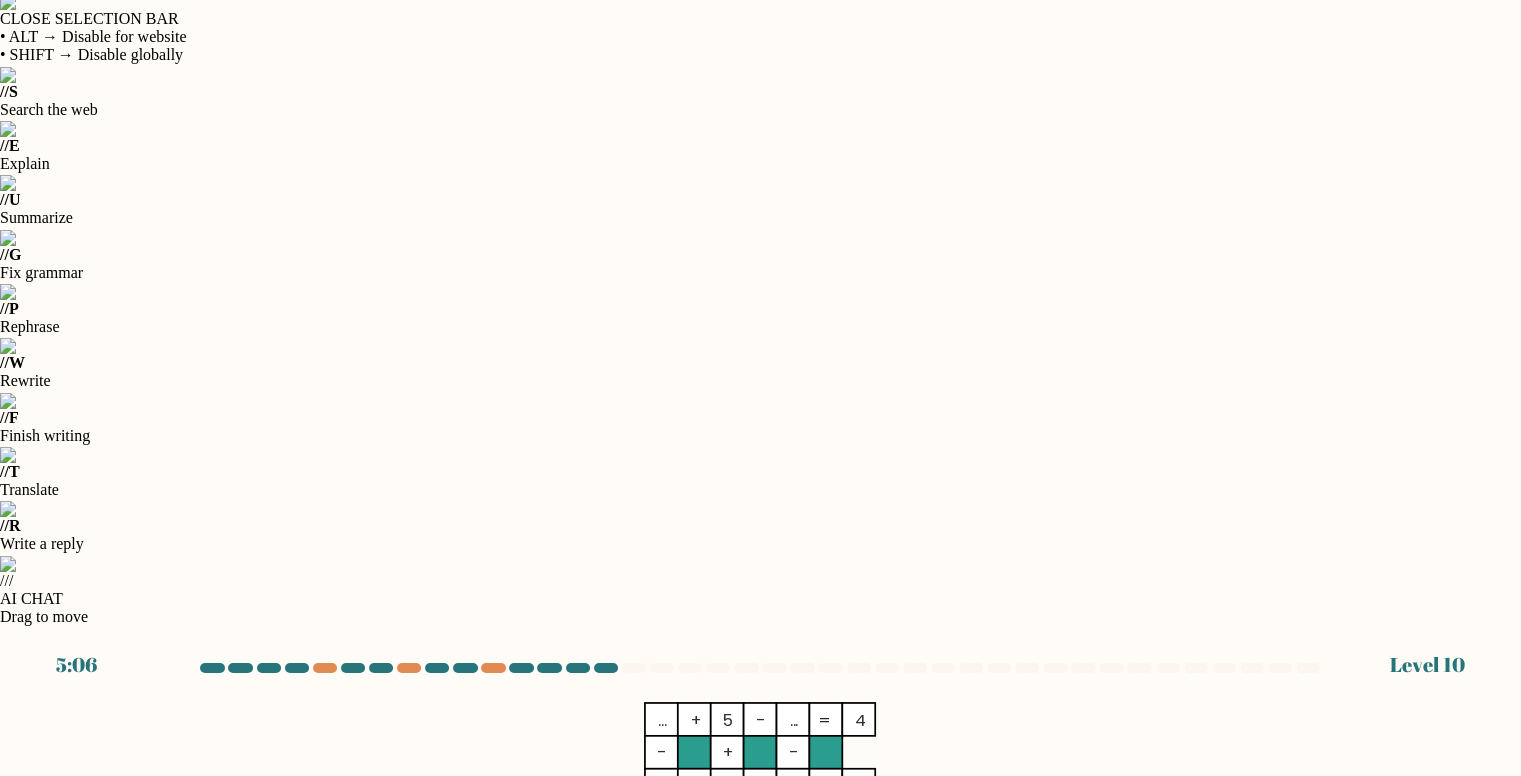 drag, startPoint x: 479, startPoint y: 362, endPoint x: 795, endPoint y: 365, distance: 316.01425 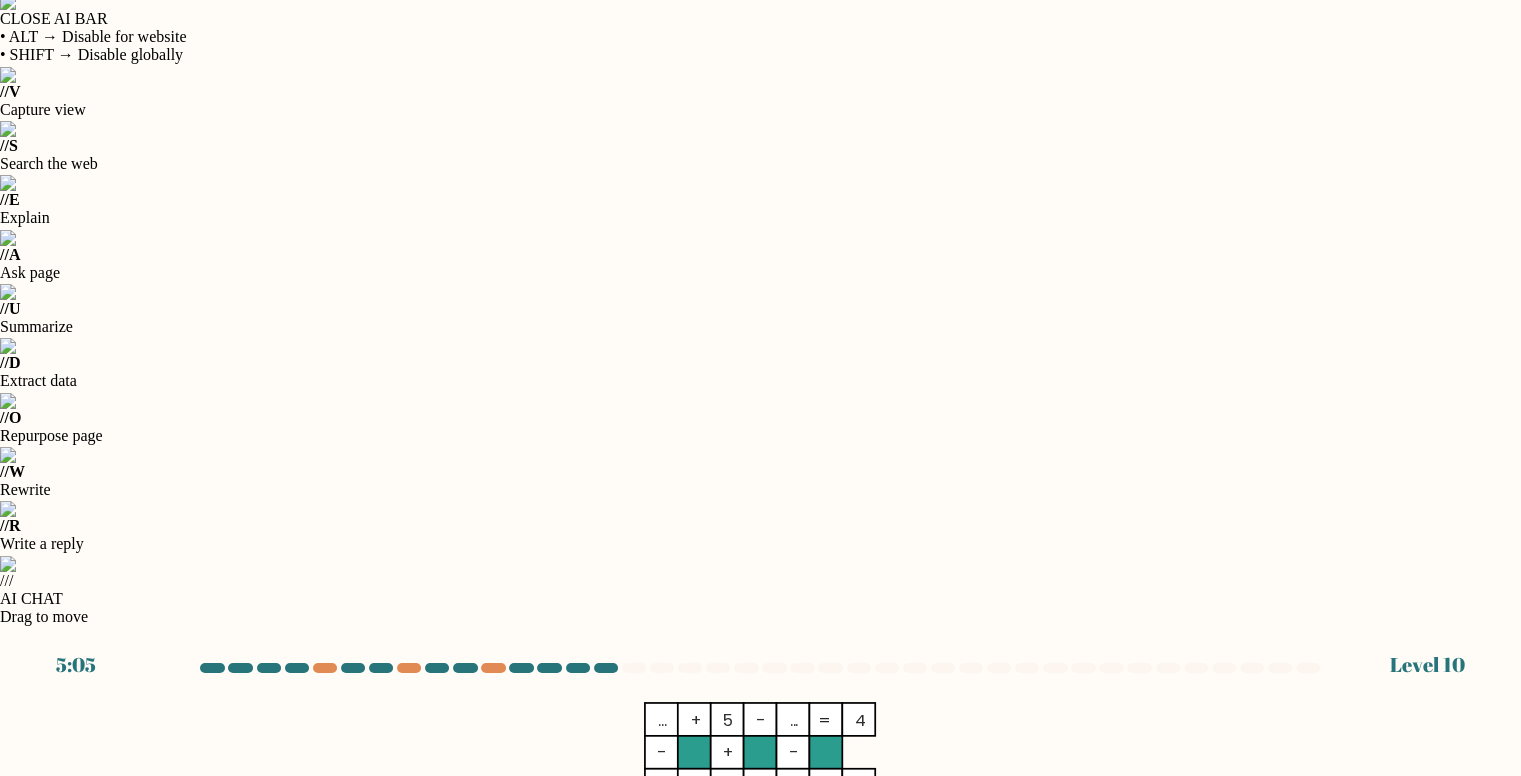 click on "Which number should replace the question mark if the numbers 1-9 can only be used once?" at bounding box center (761, 1000) 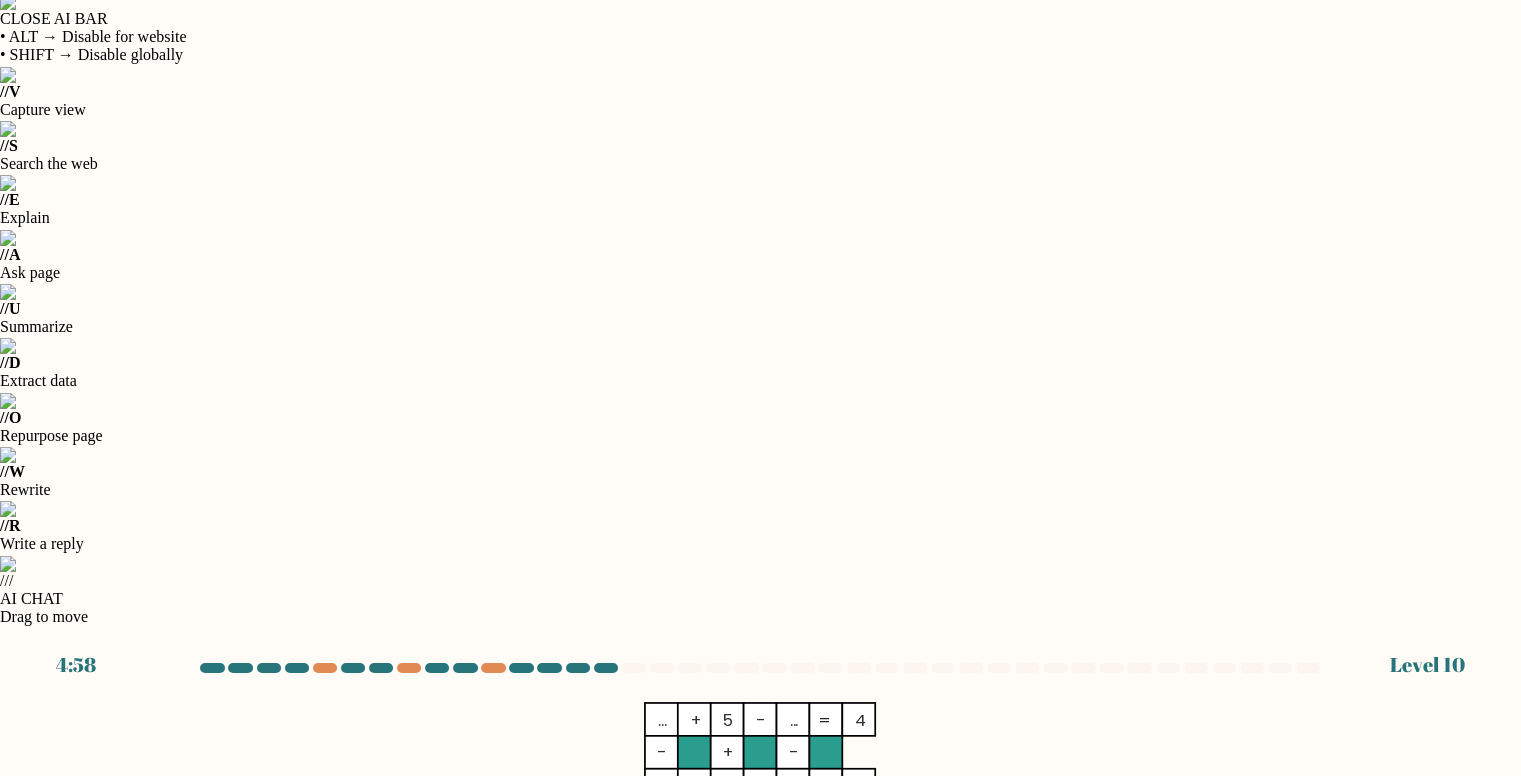 click on "4" 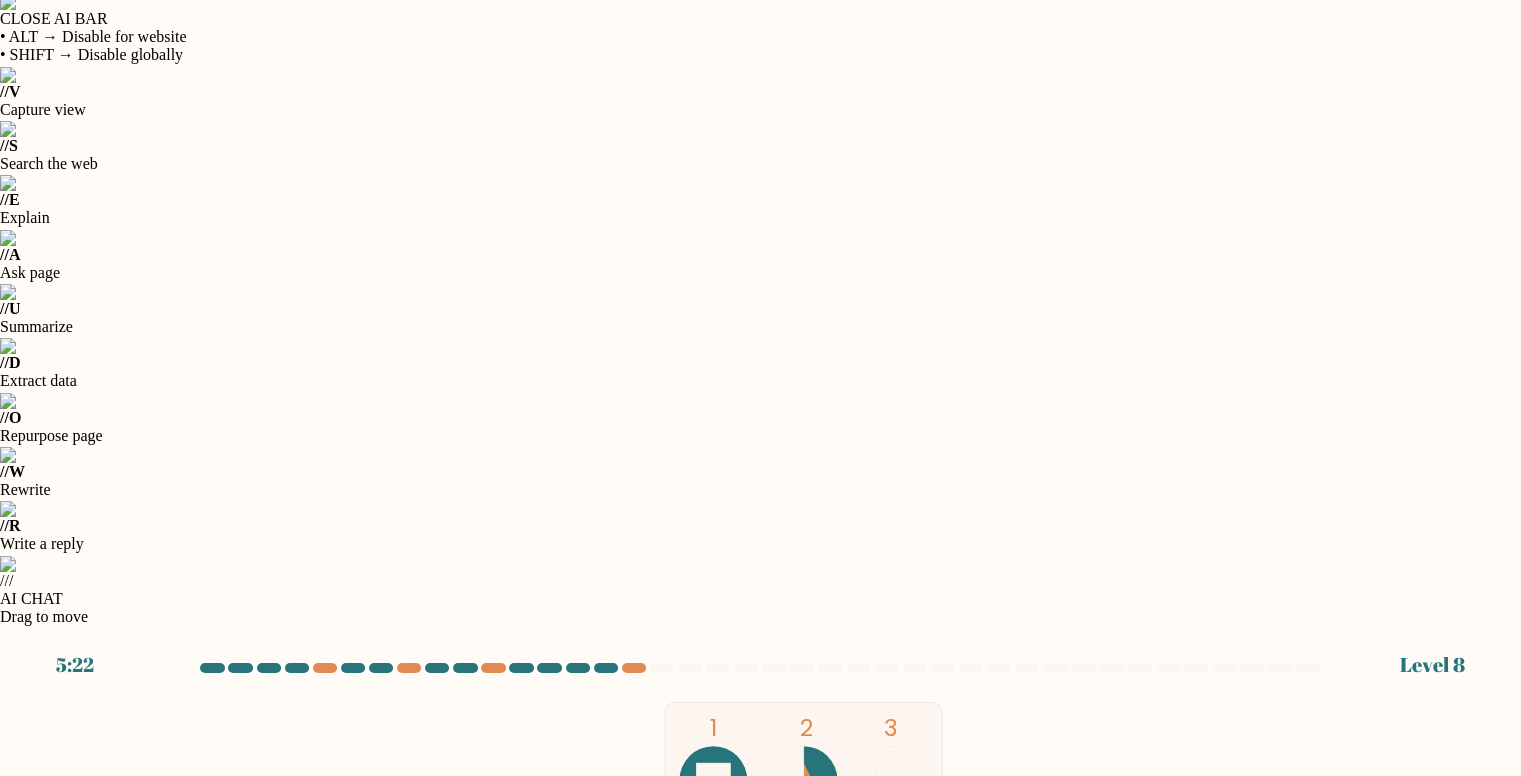 drag, startPoint x: 730, startPoint y: 563, endPoint x: 728, endPoint y: 580, distance: 17.117243 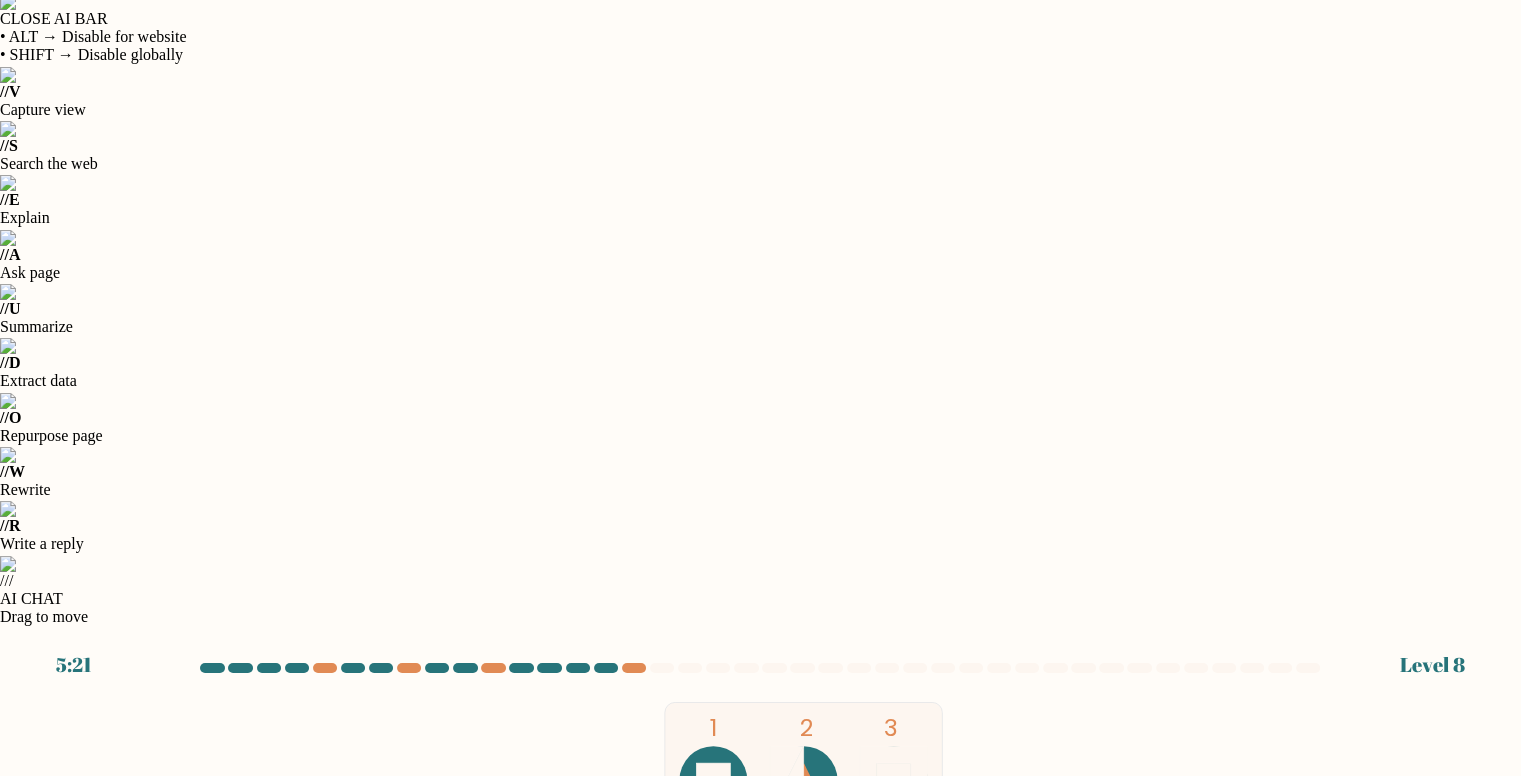 click on "Next" at bounding box center (761, 1376) 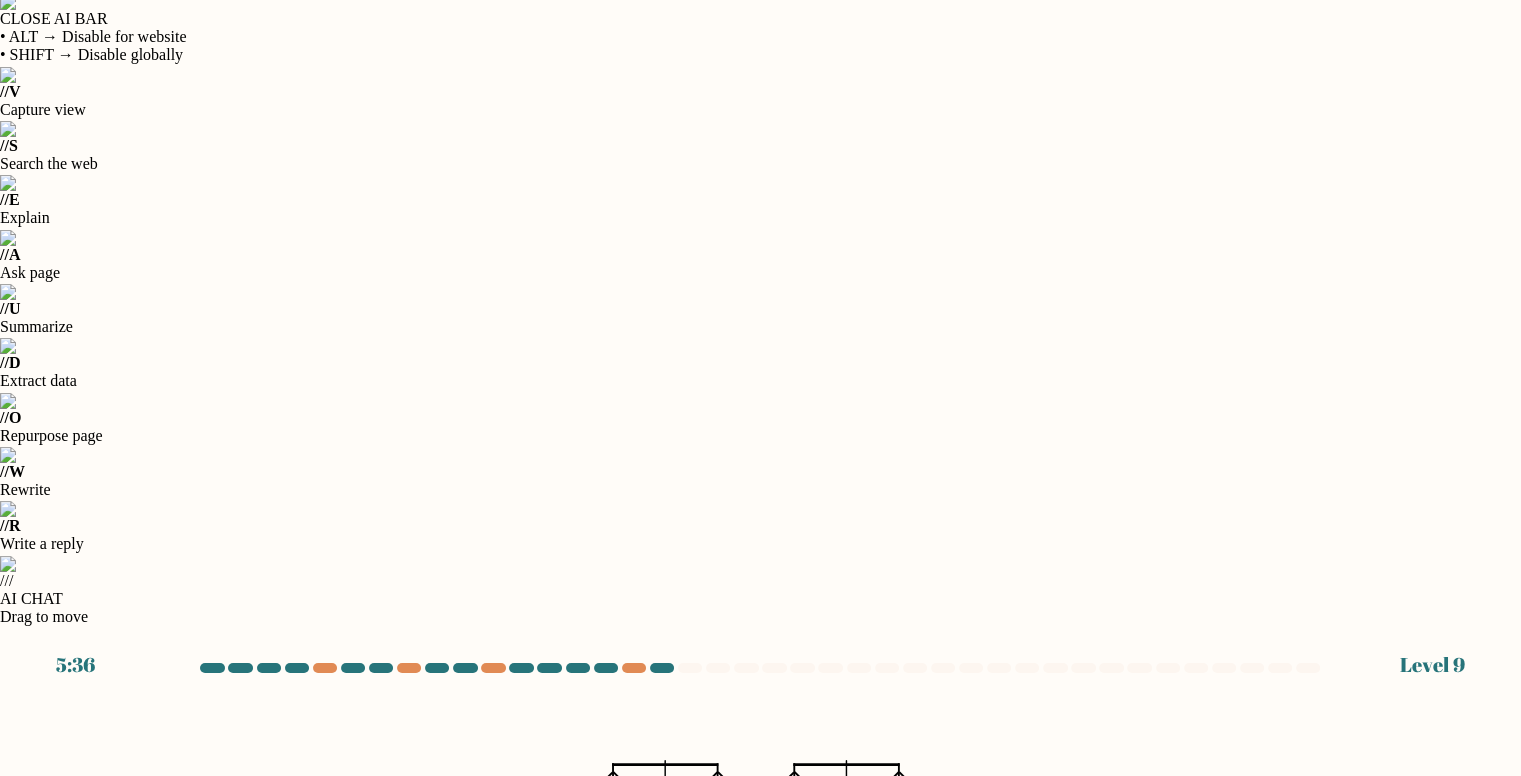 click 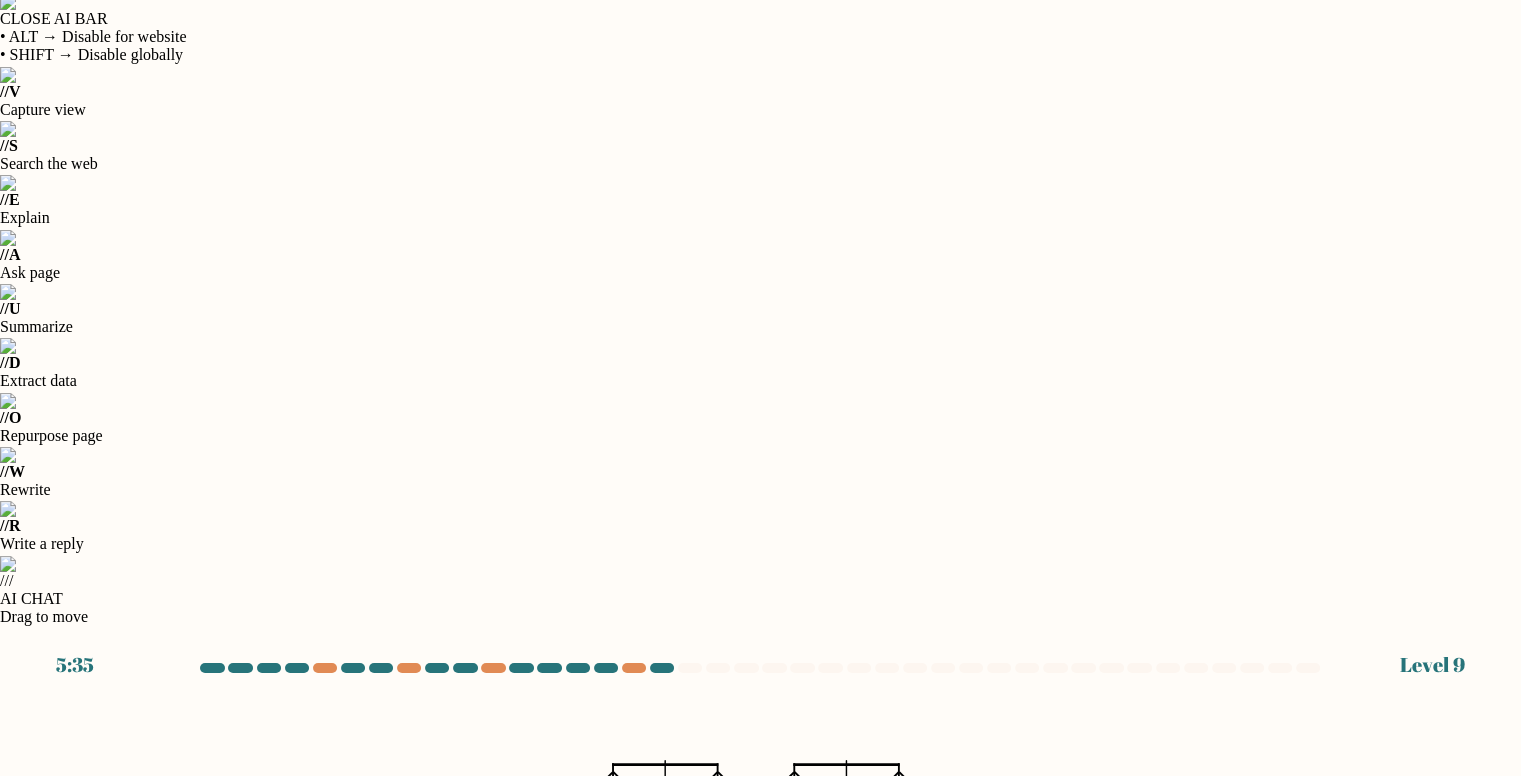 click on "Next" at bounding box center (761, 1376) 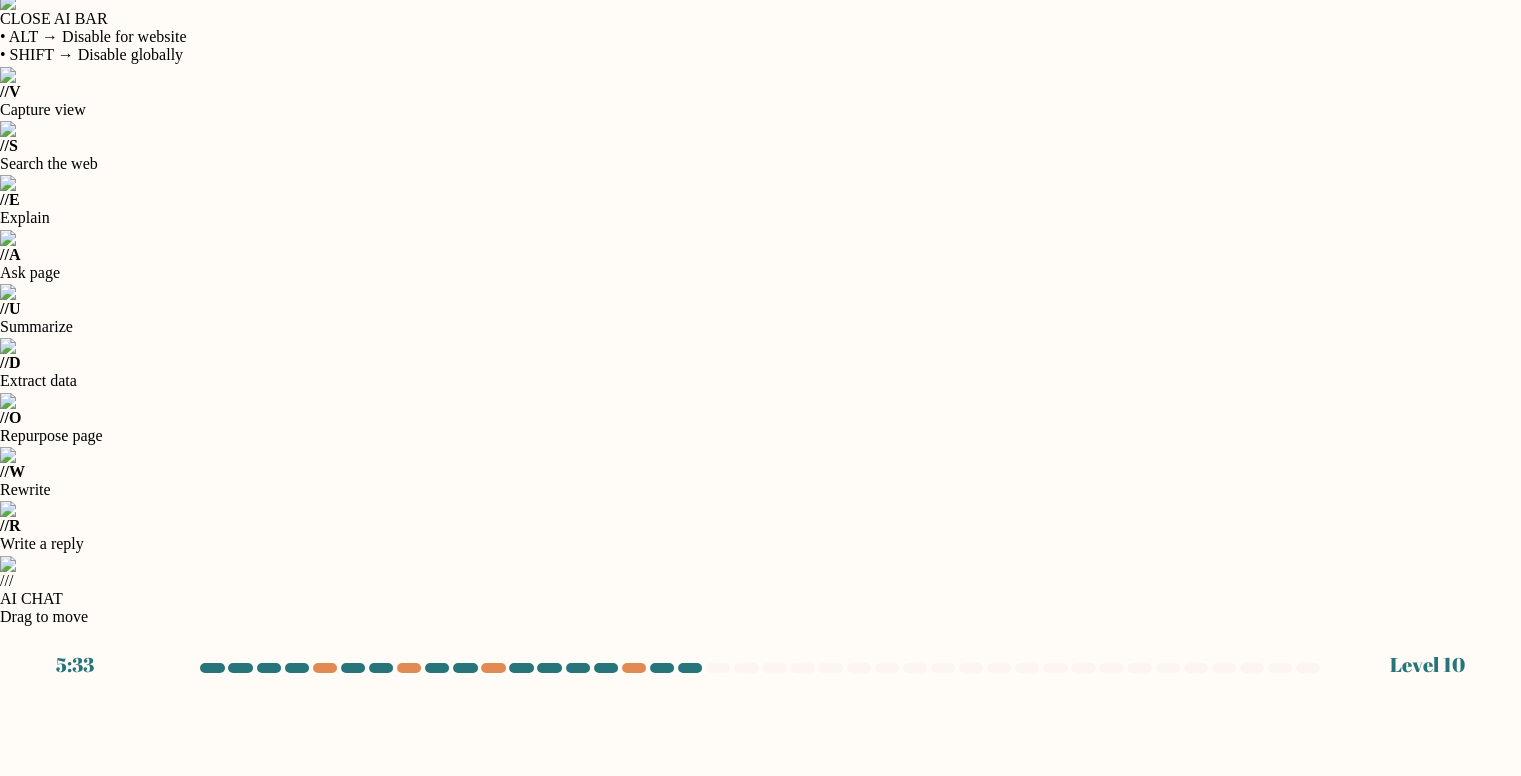click on "10" 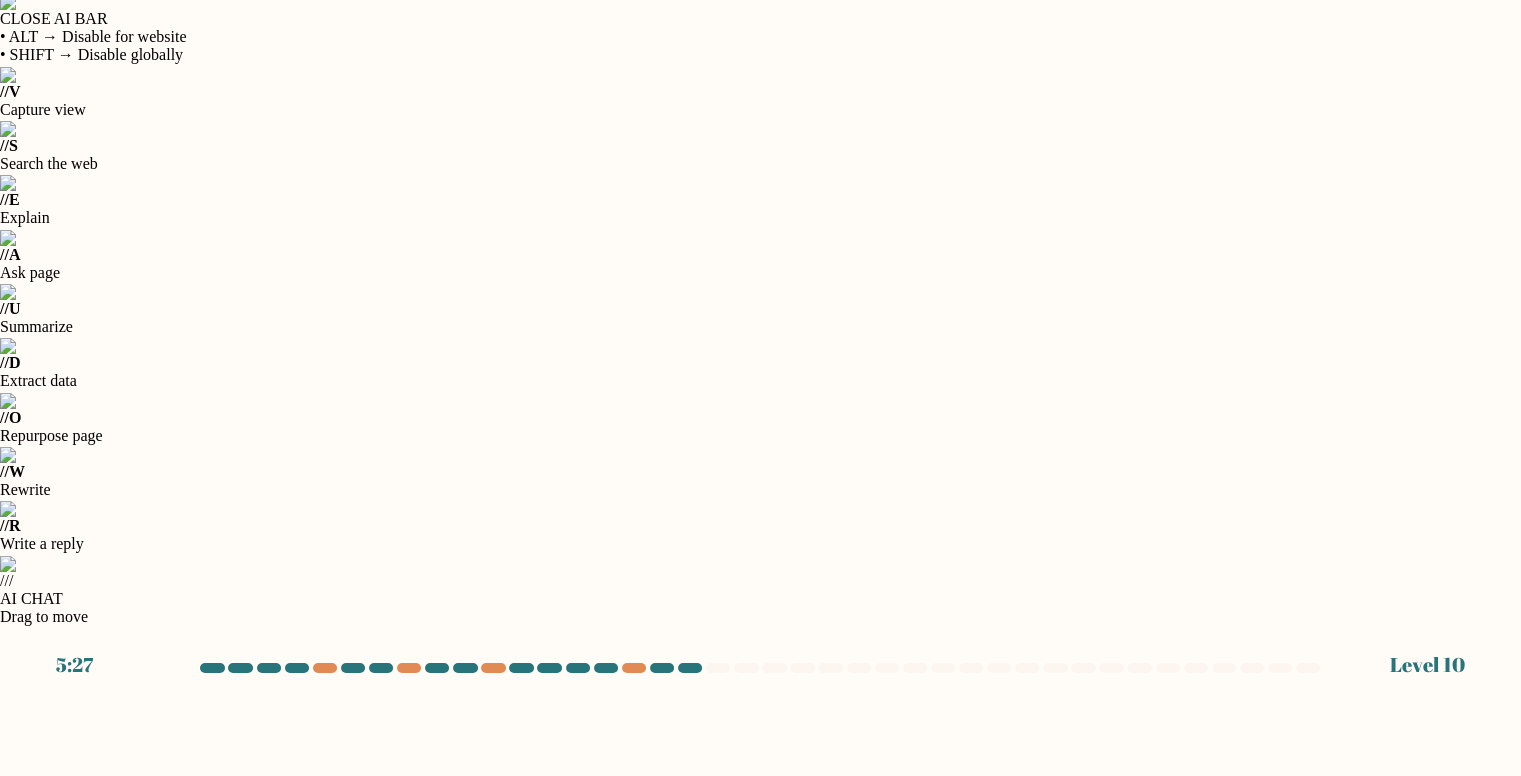 click on "Next" at bounding box center (761, 1376) 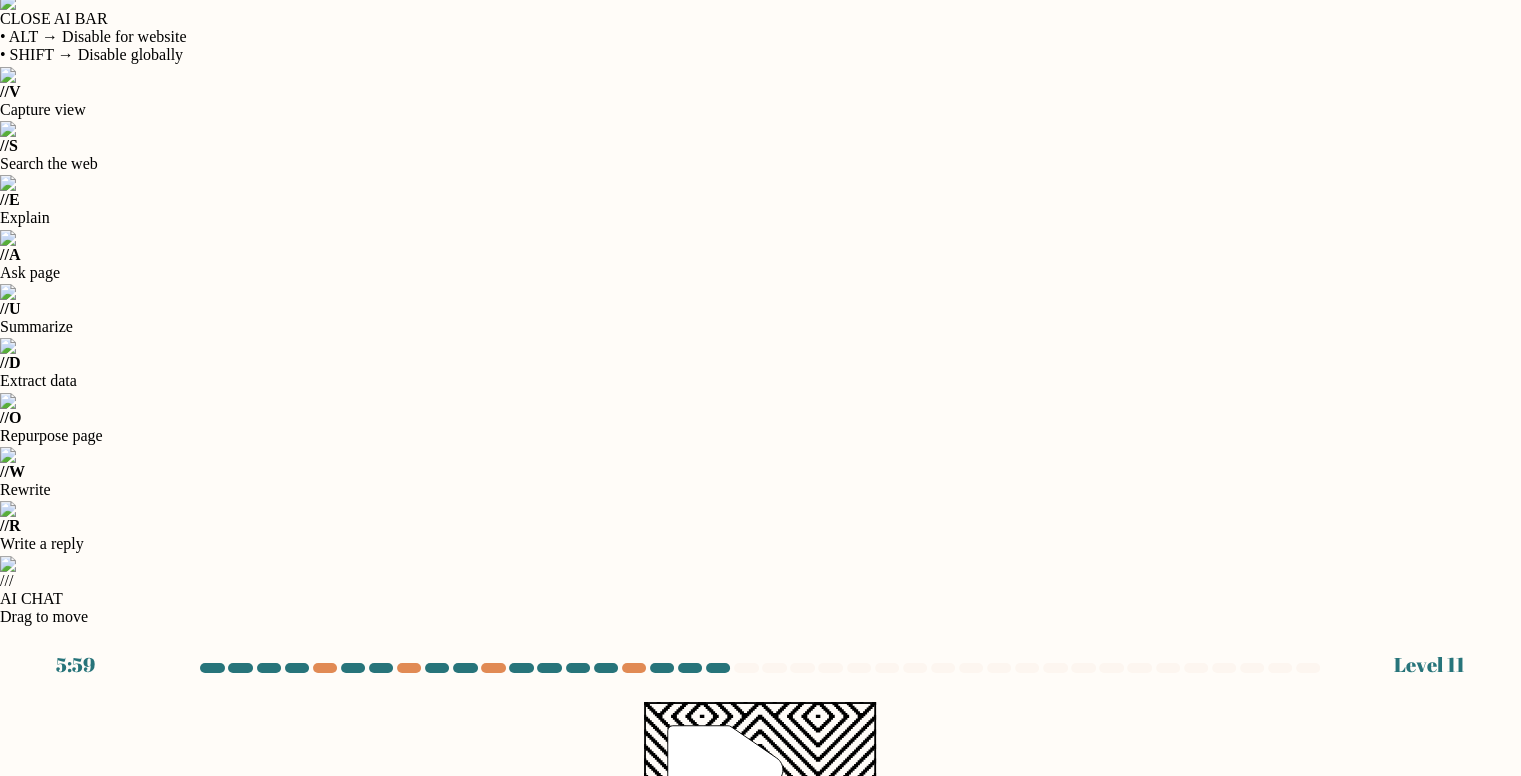 click 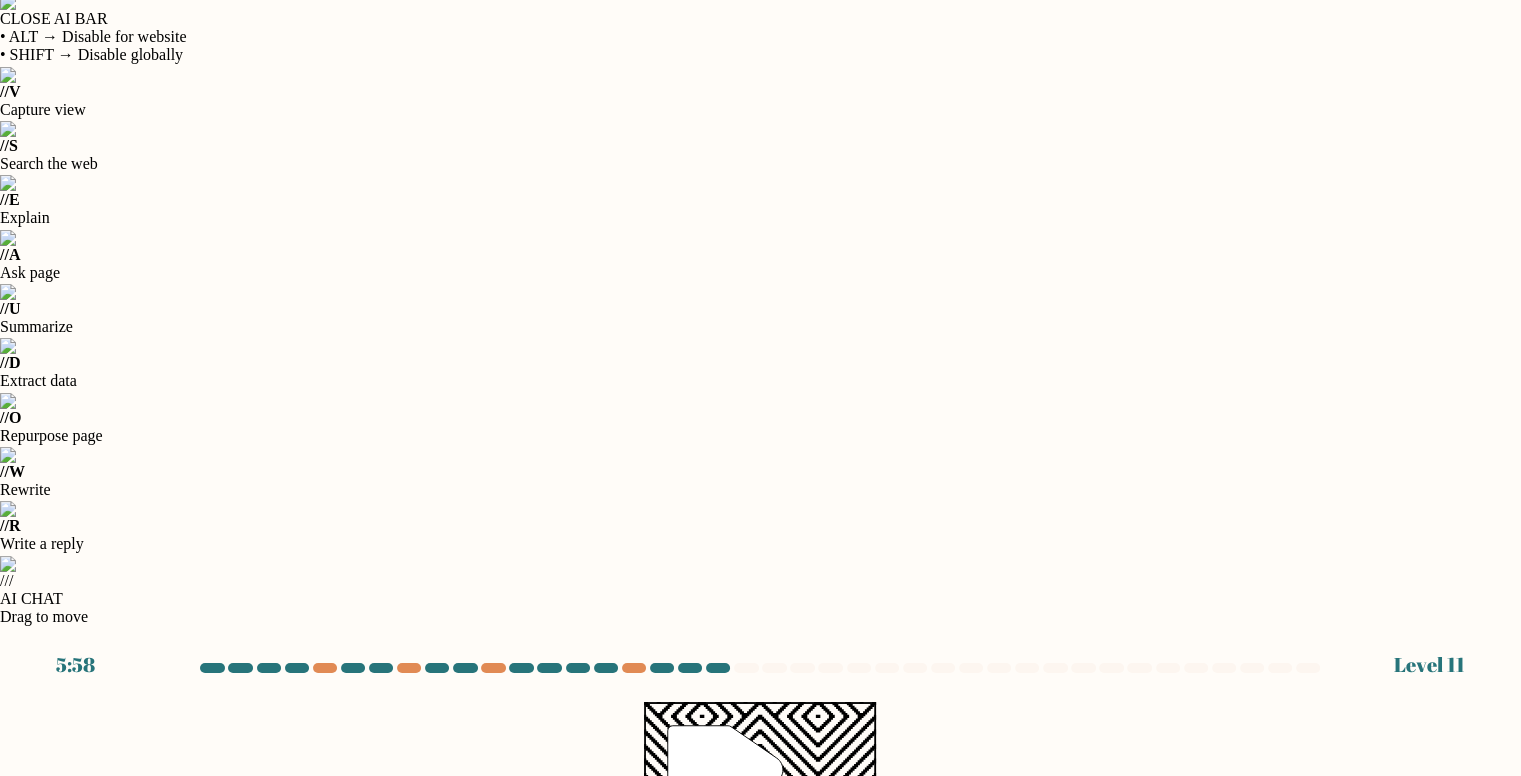 click 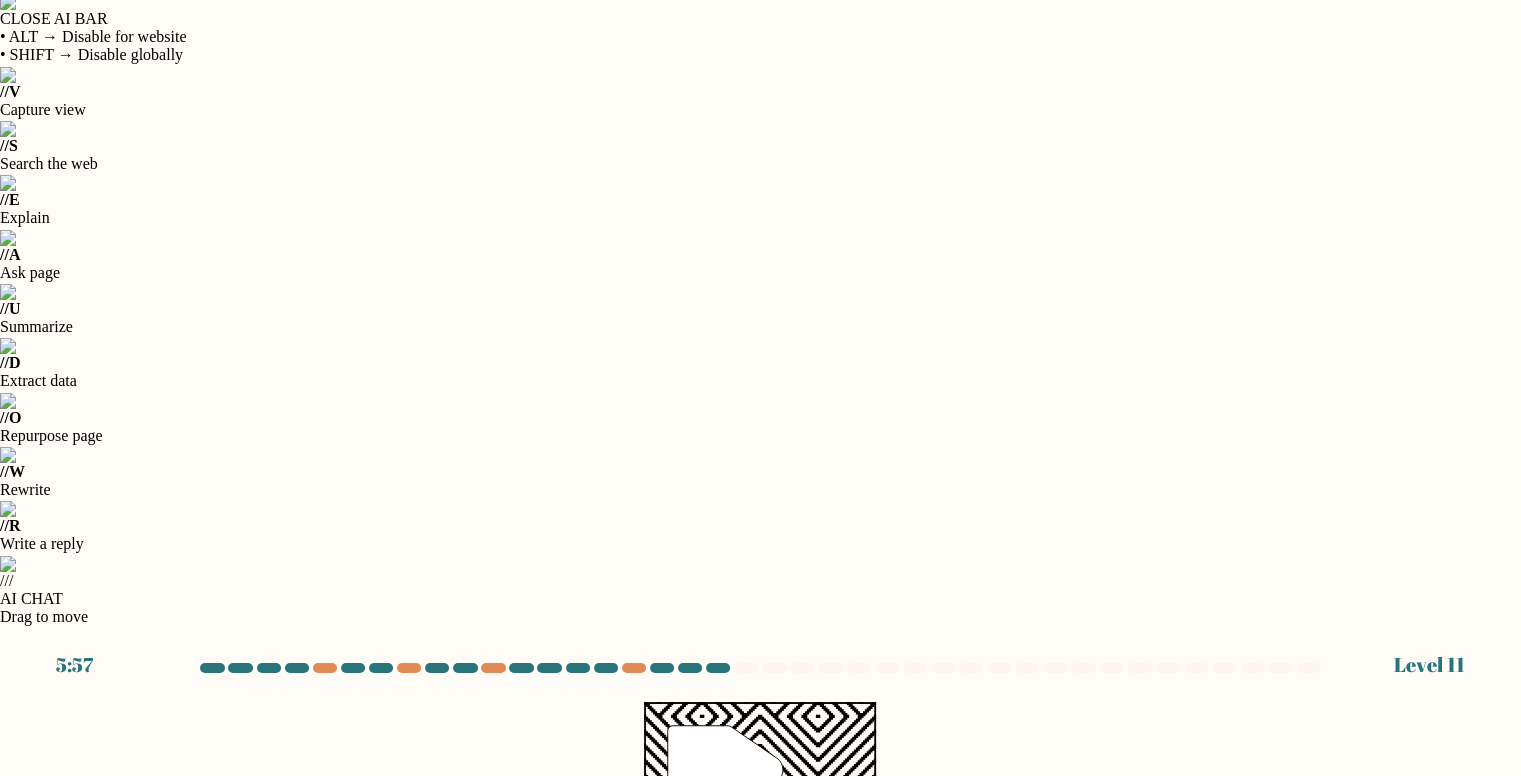 click on "Next" at bounding box center [761, 1376] 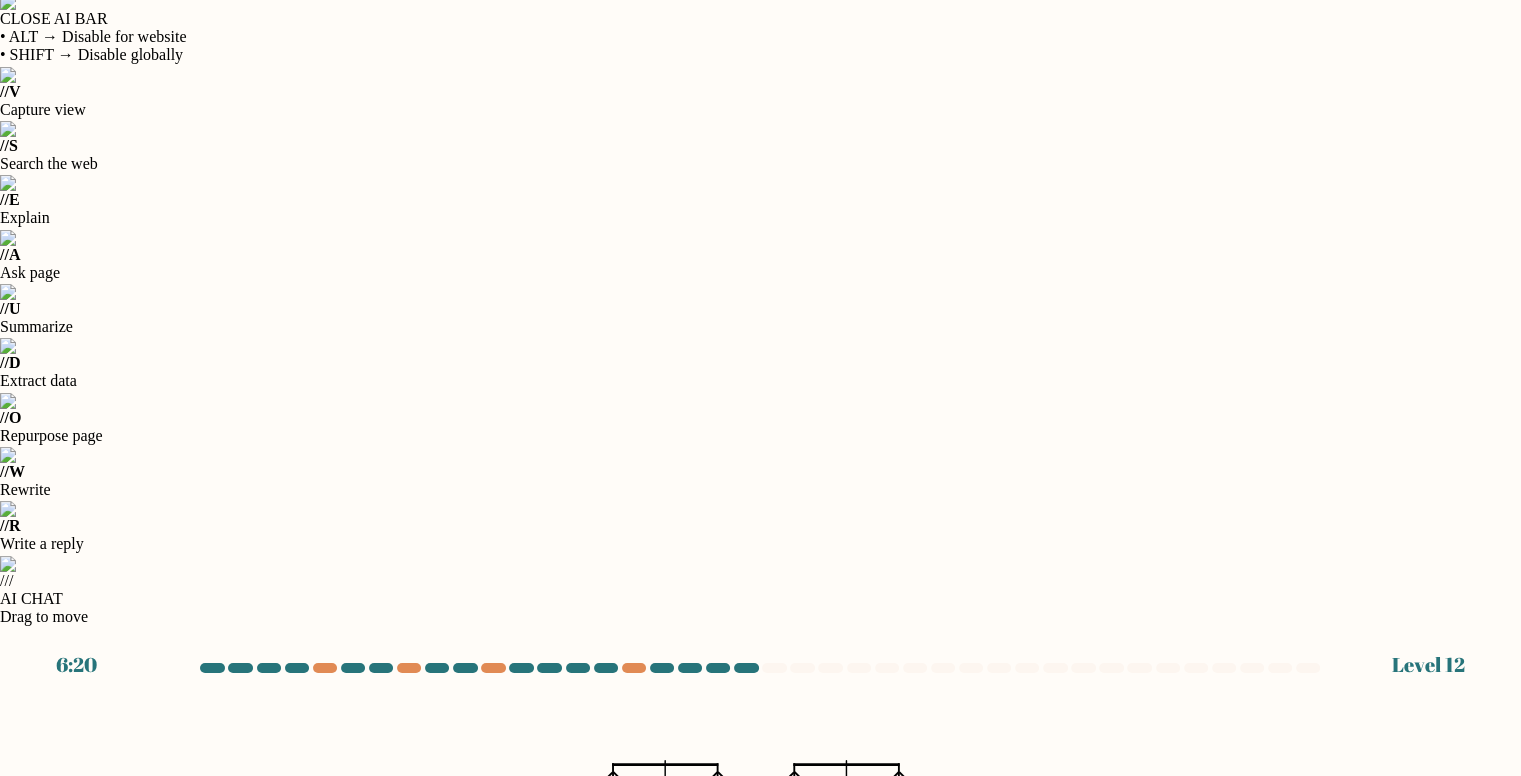 click 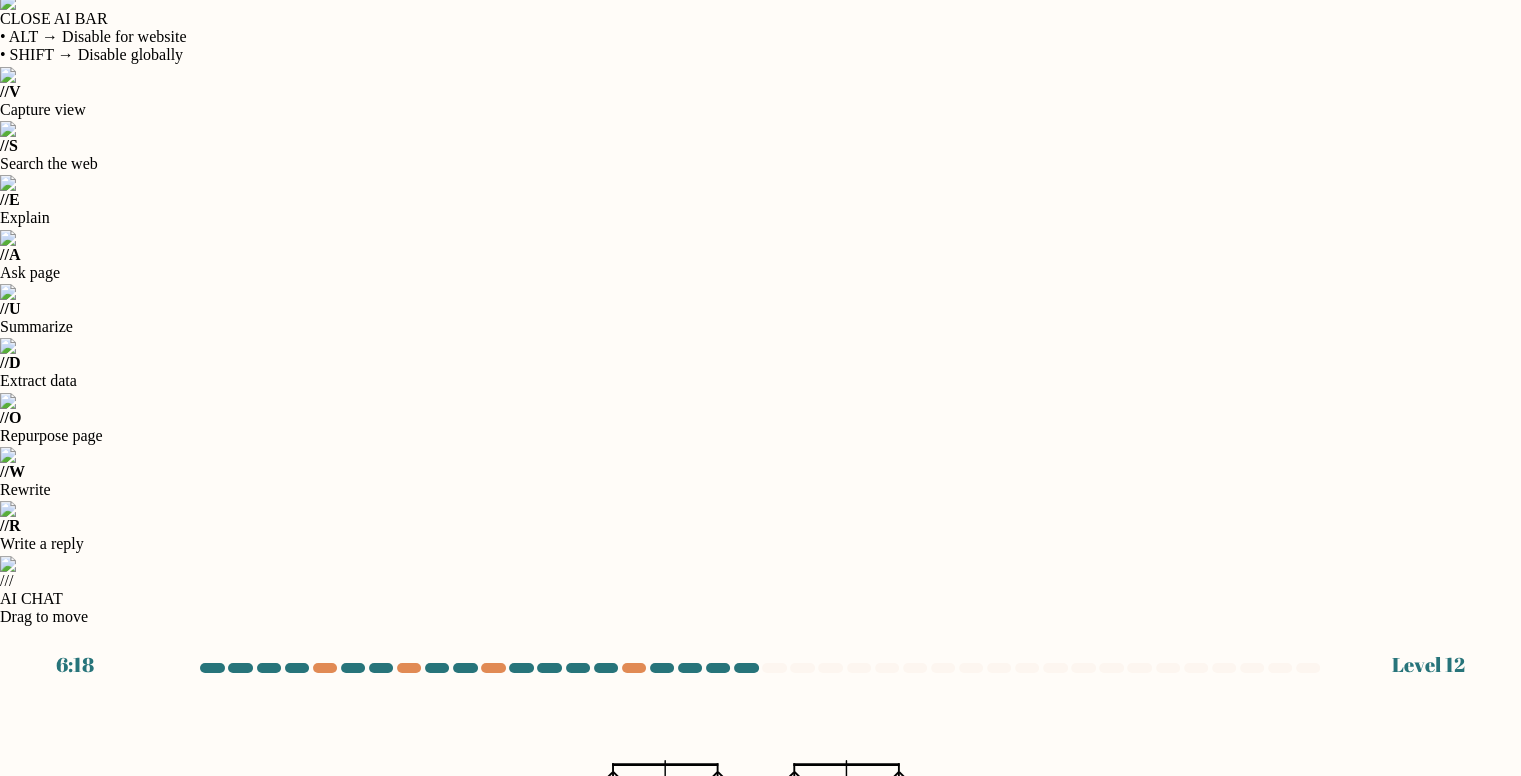 click on "Next" at bounding box center [761, 1376] 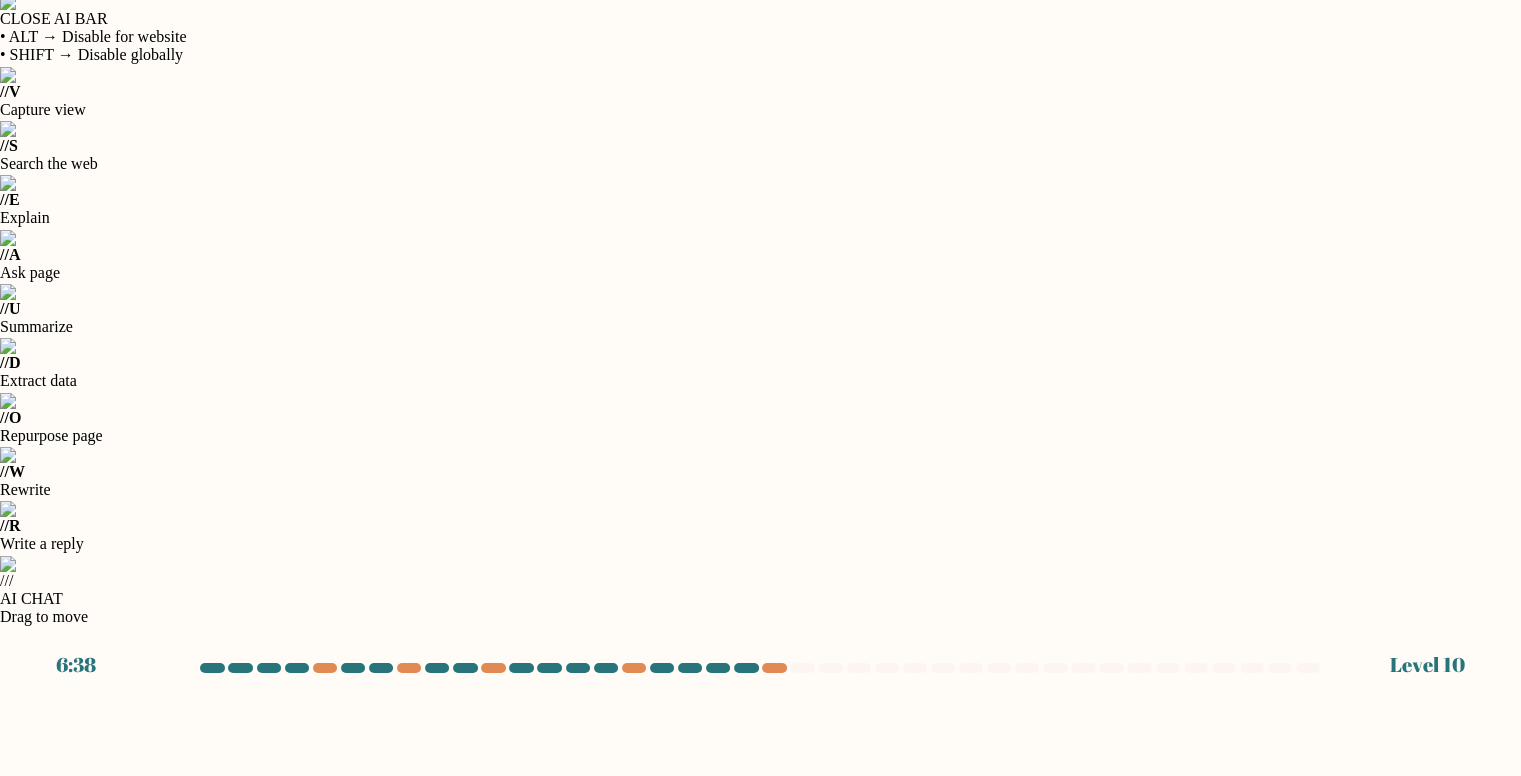 drag, startPoint x: 788, startPoint y: 209, endPoint x: 1399, endPoint y: 202, distance: 611.0401 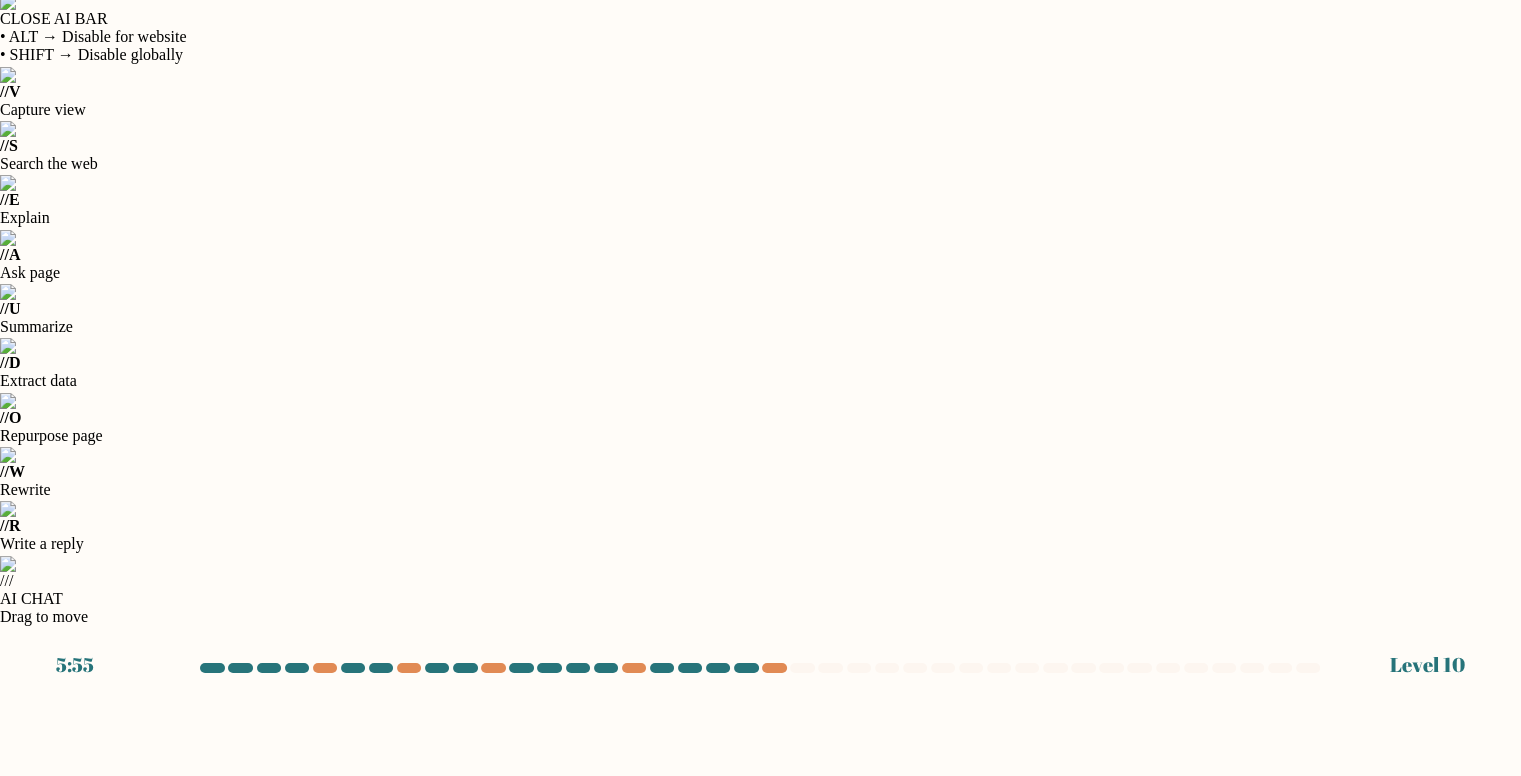 click on "35" 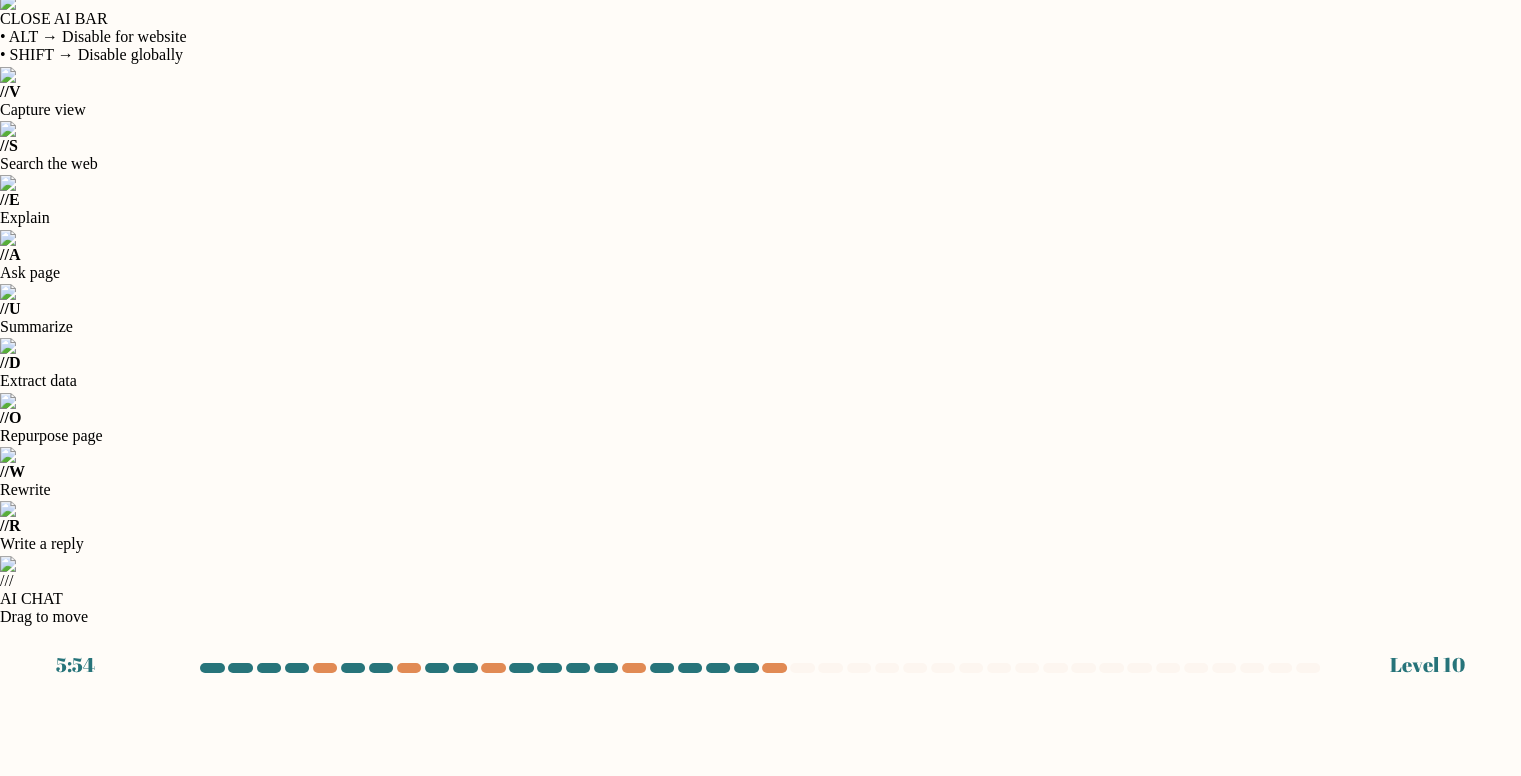 click on "Next" at bounding box center [761, 1376] 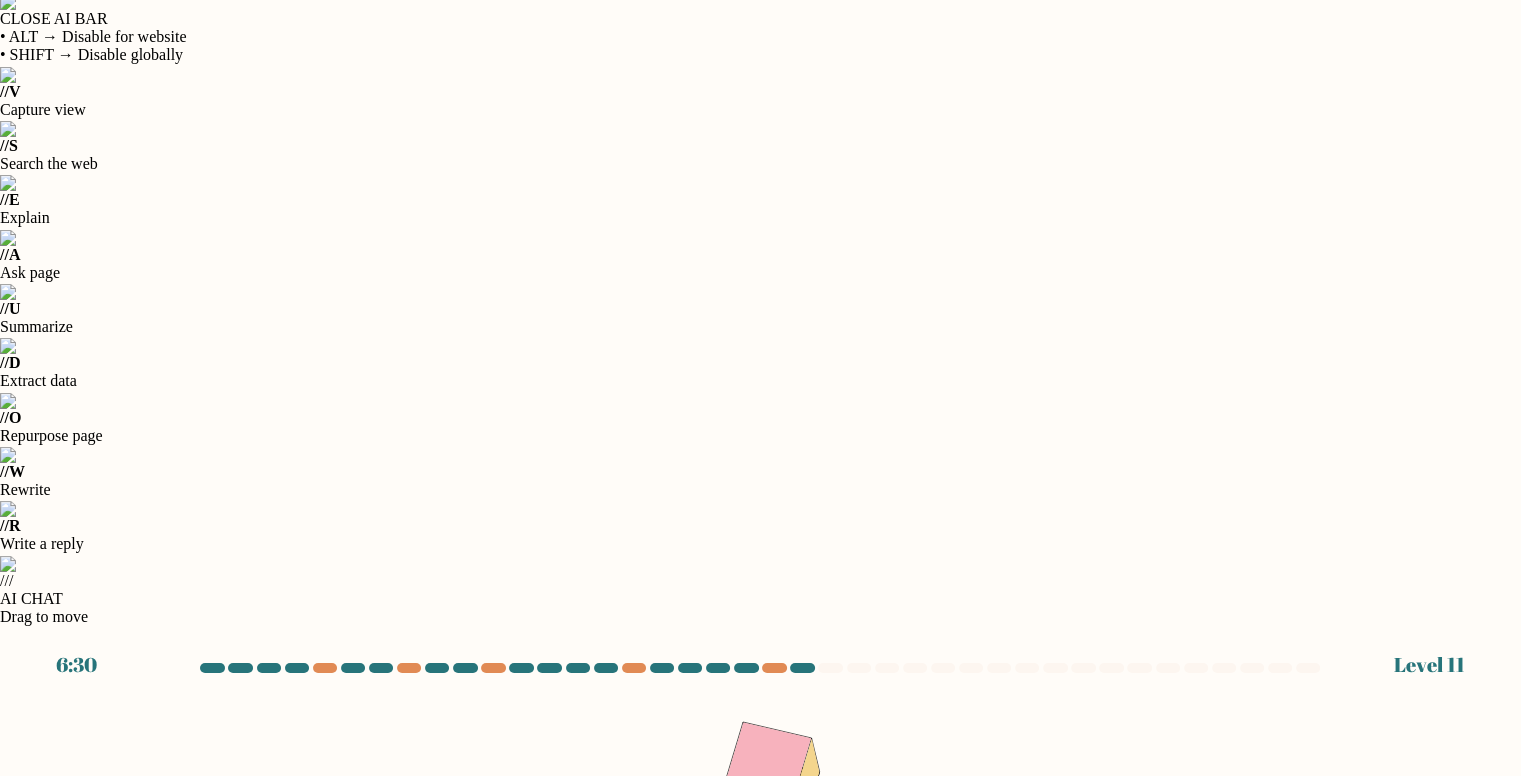 click 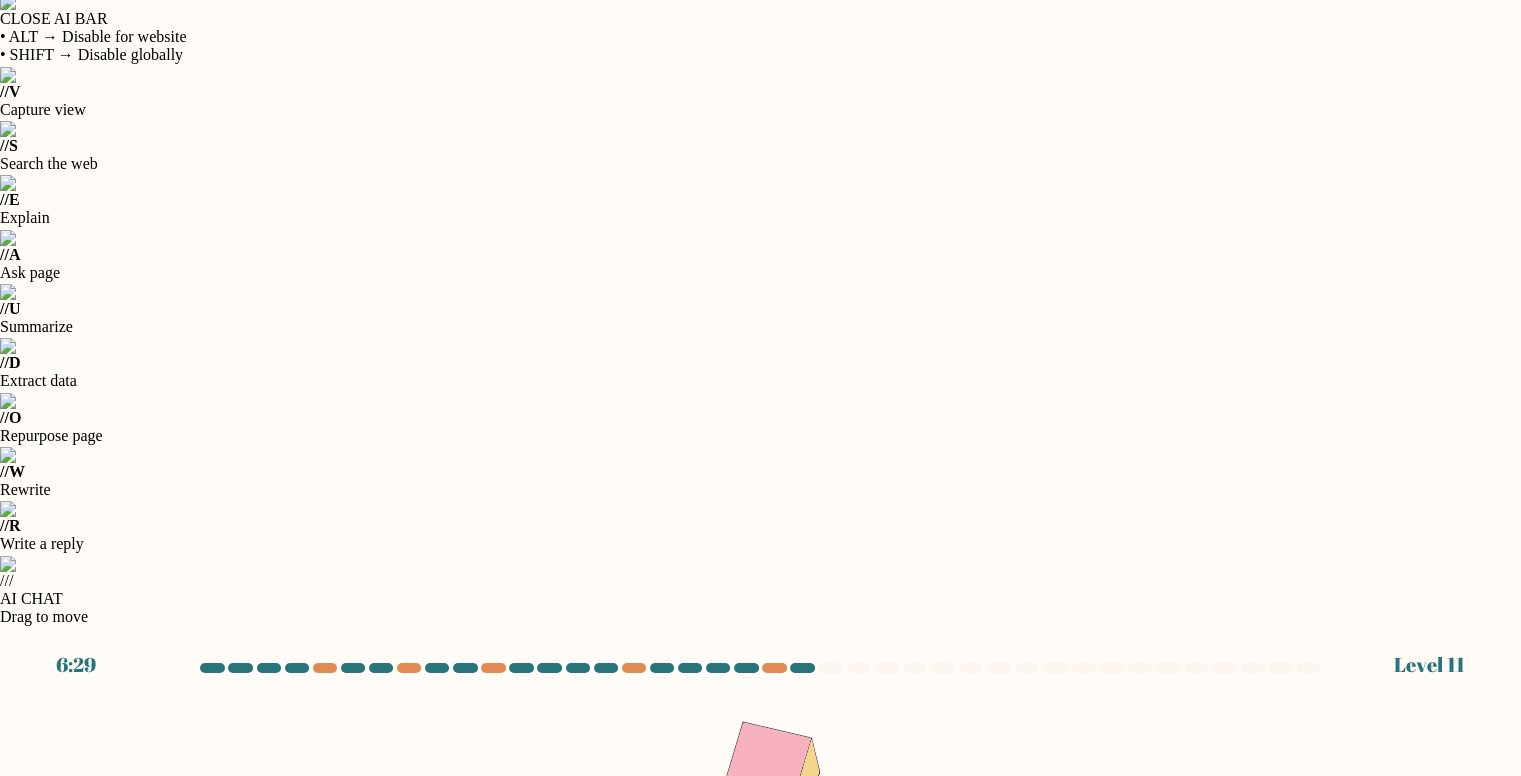 click 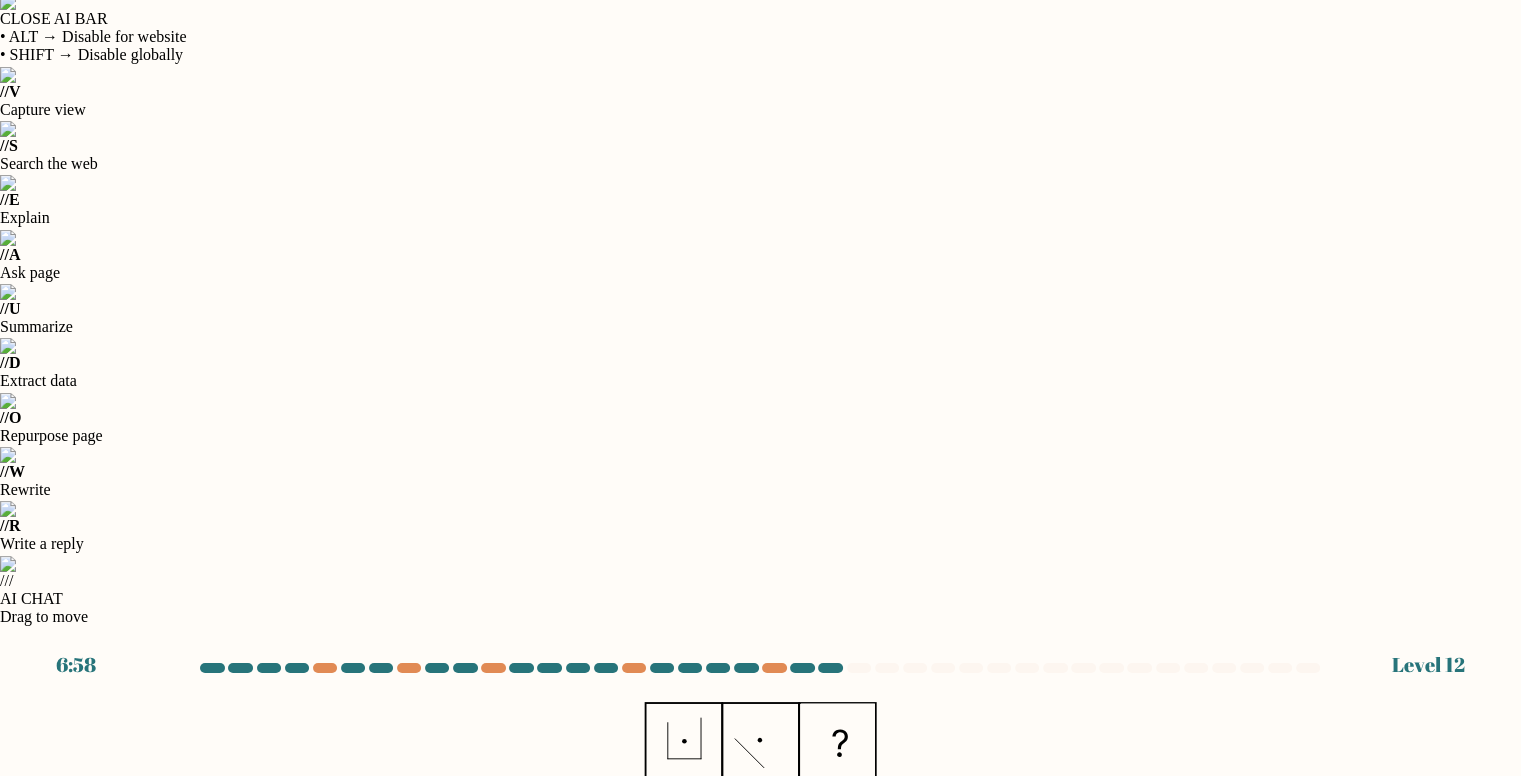 click 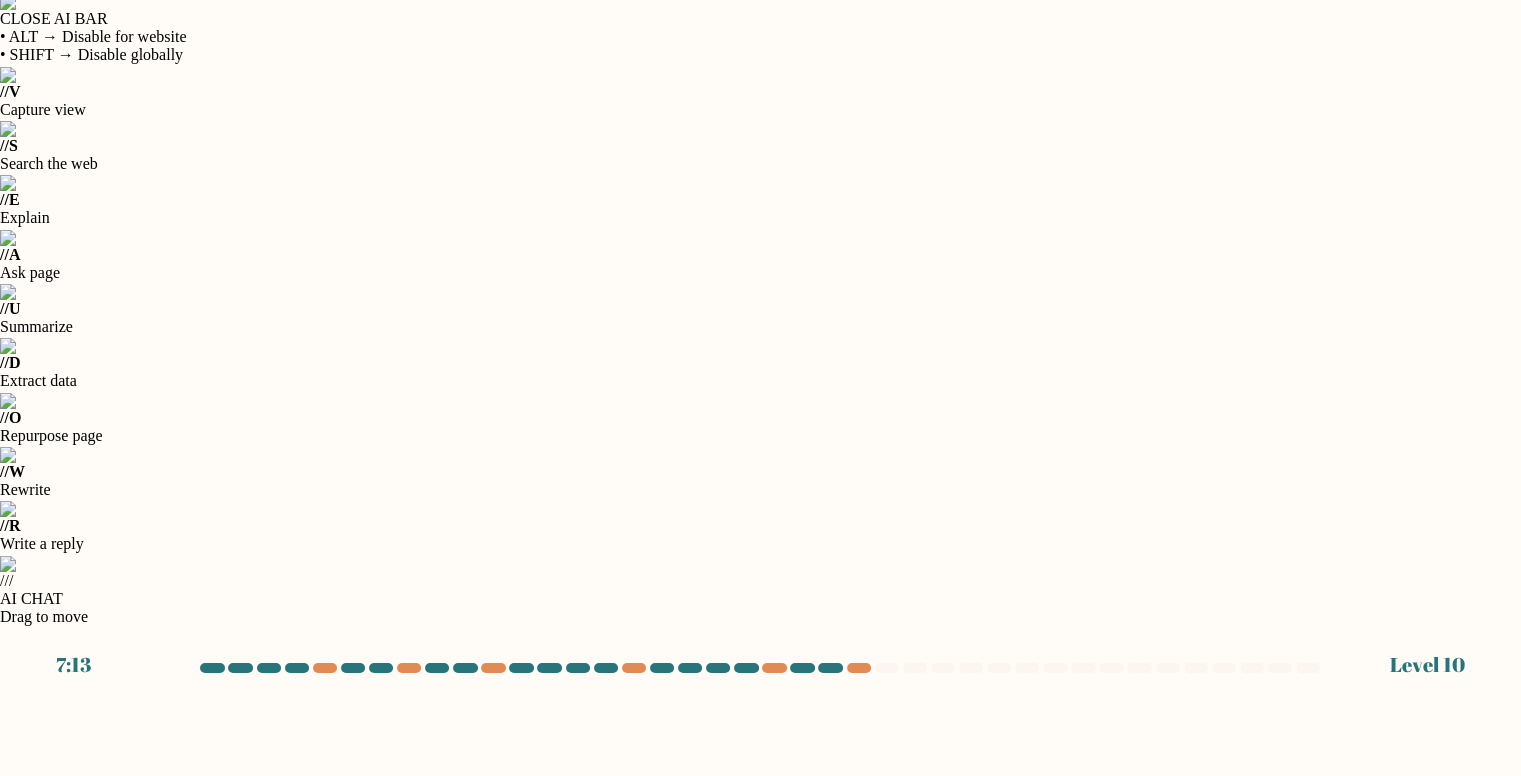click on "35" 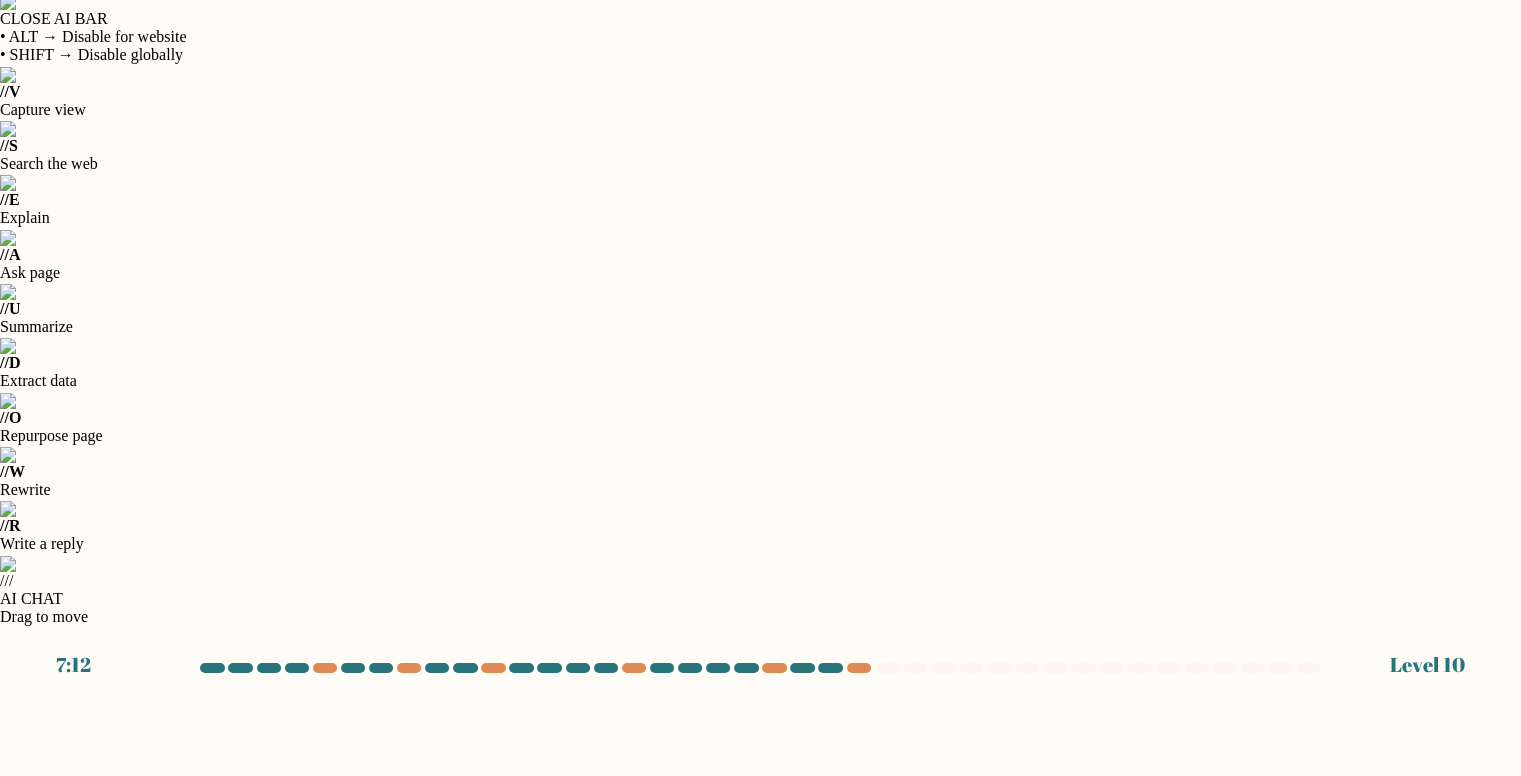 click on "Next" at bounding box center [761, 1376] 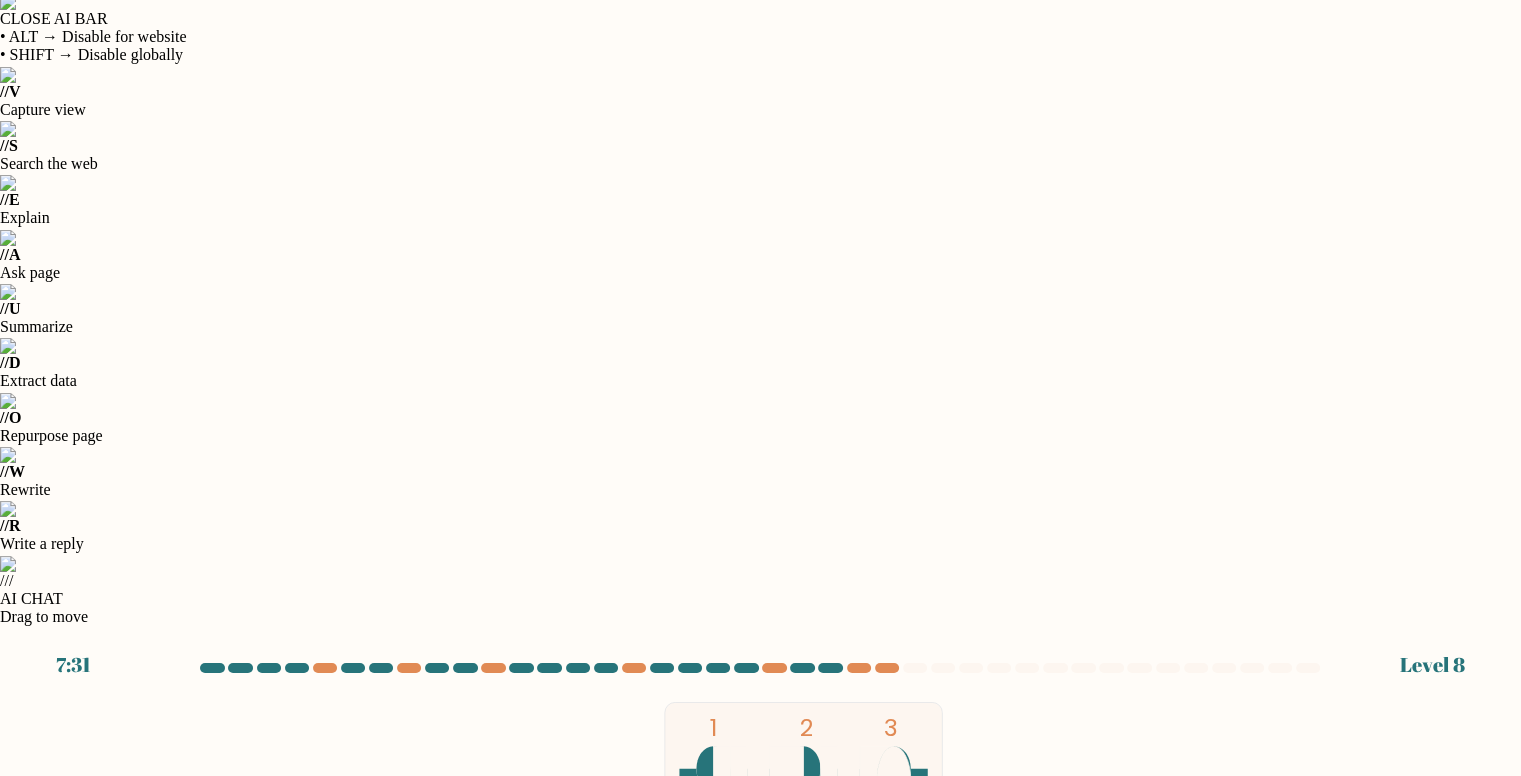 click on "3-4-5" 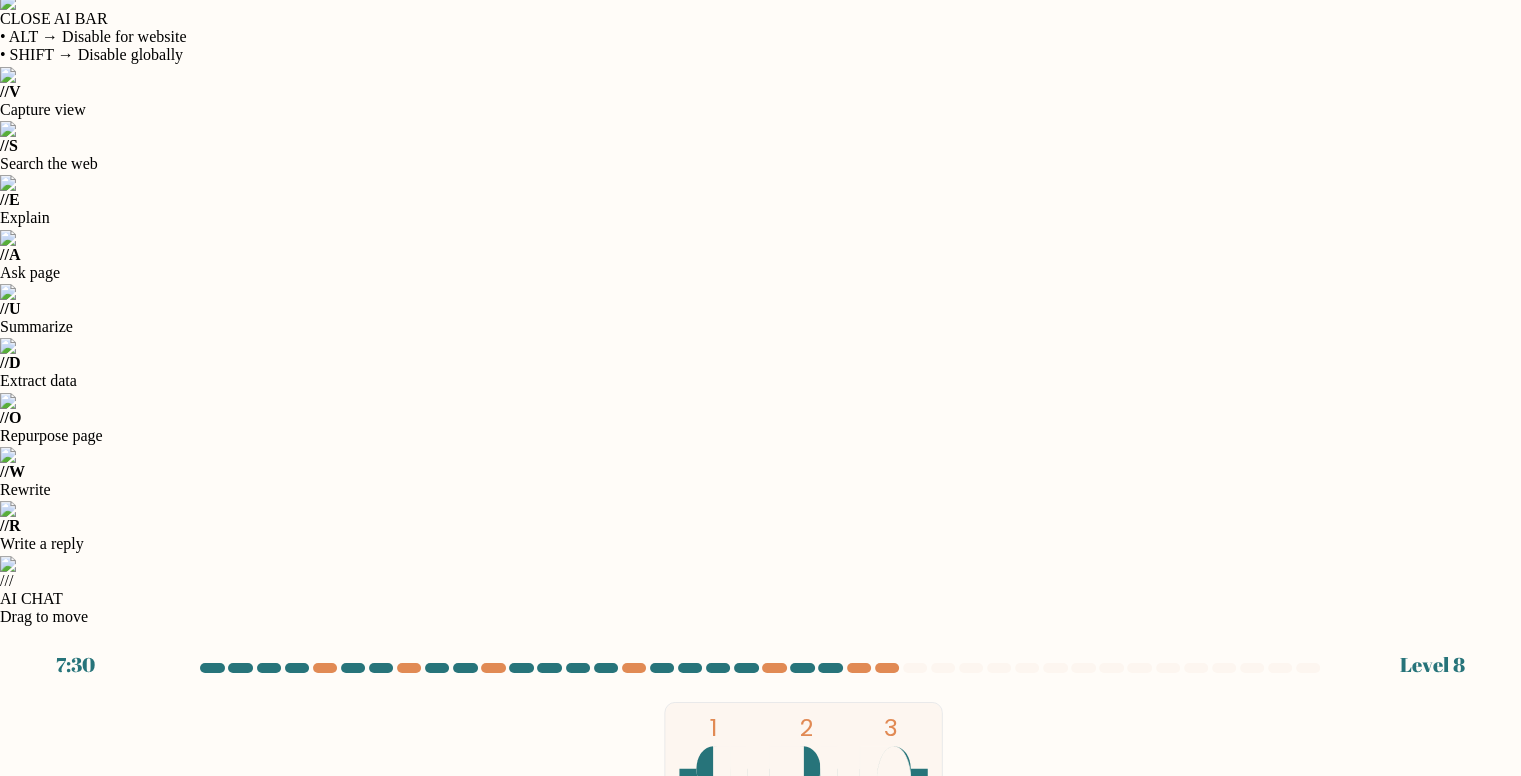 click on "Next" at bounding box center [761, 1376] 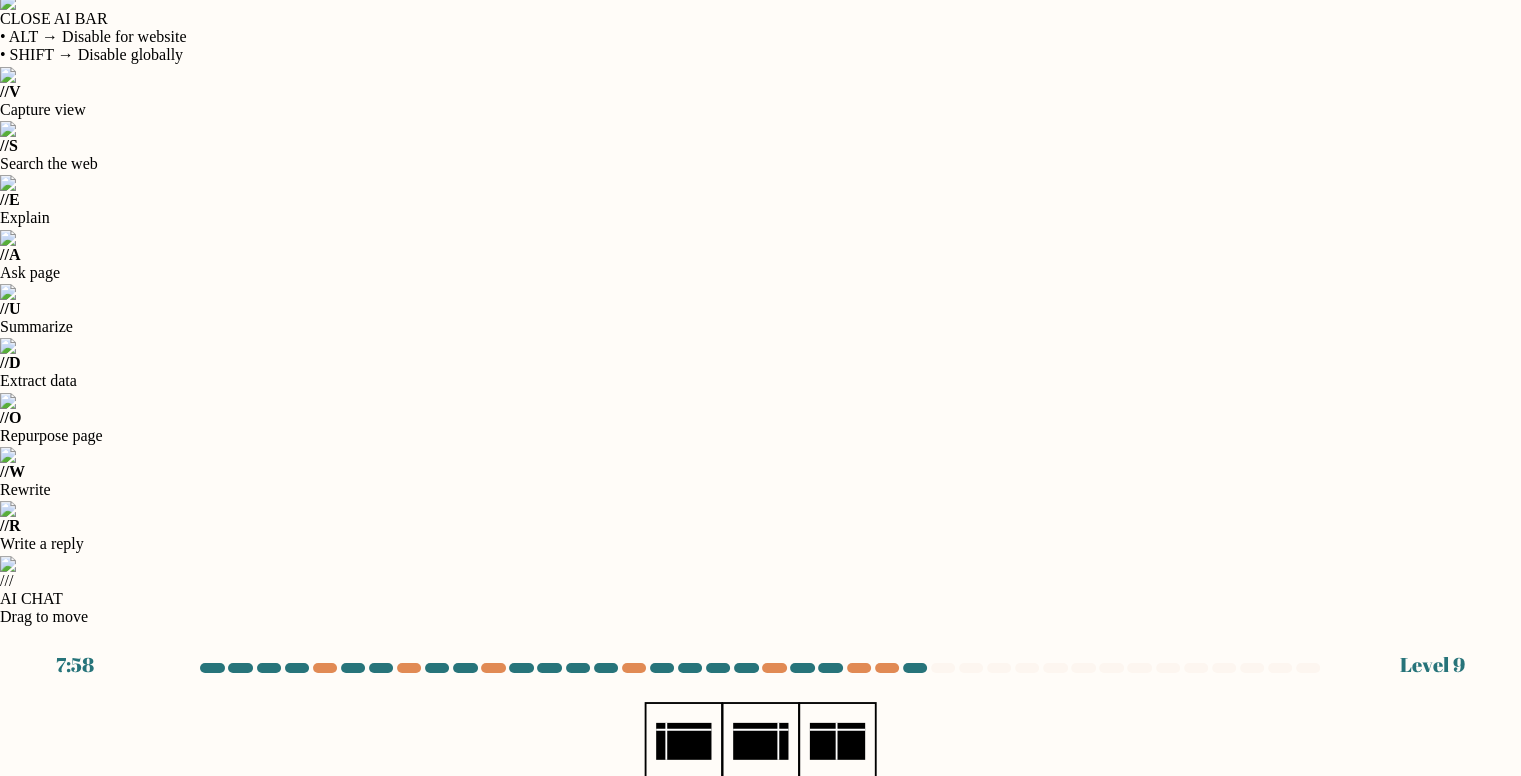 click 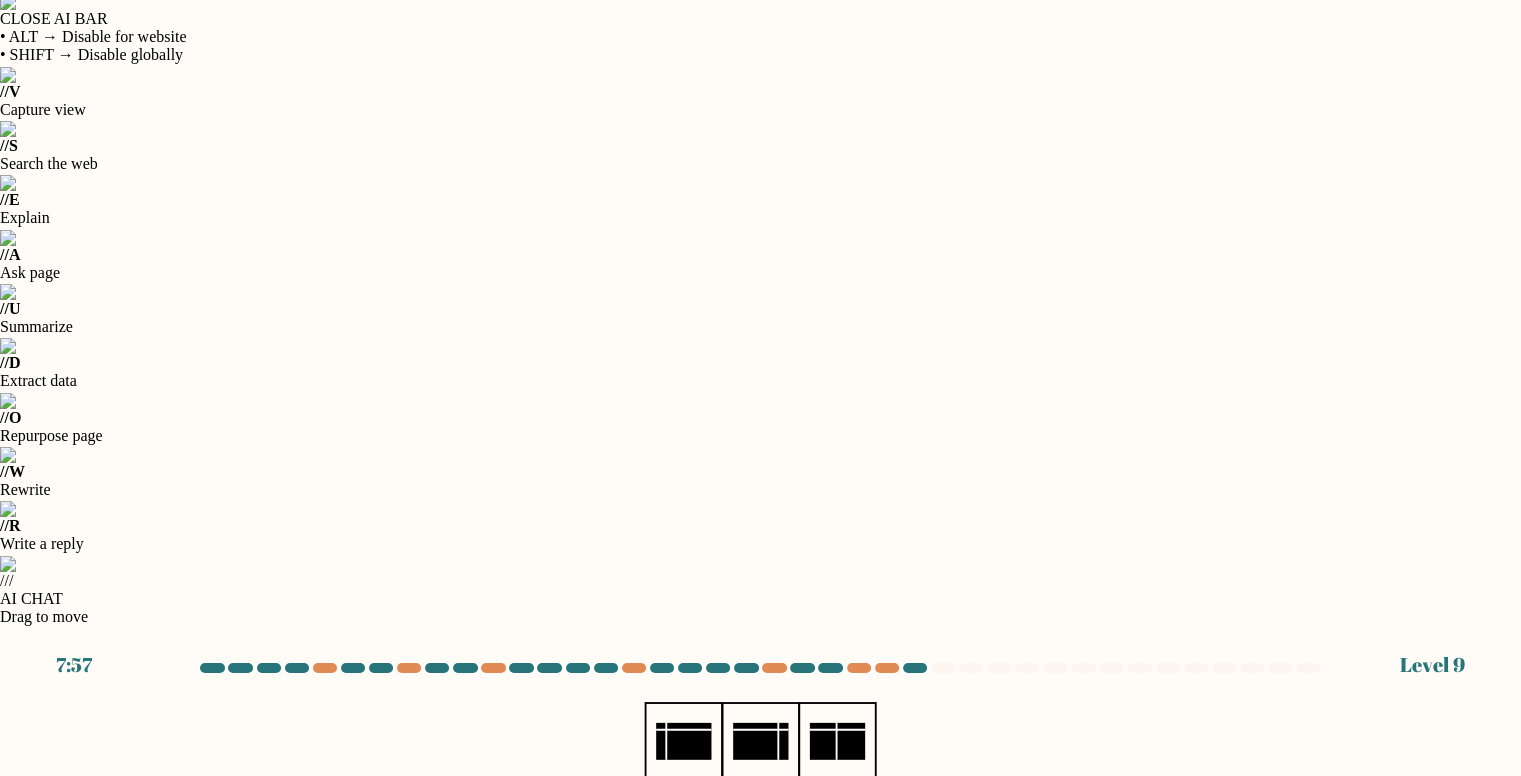 click on "Next" at bounding box center [761, 1376] 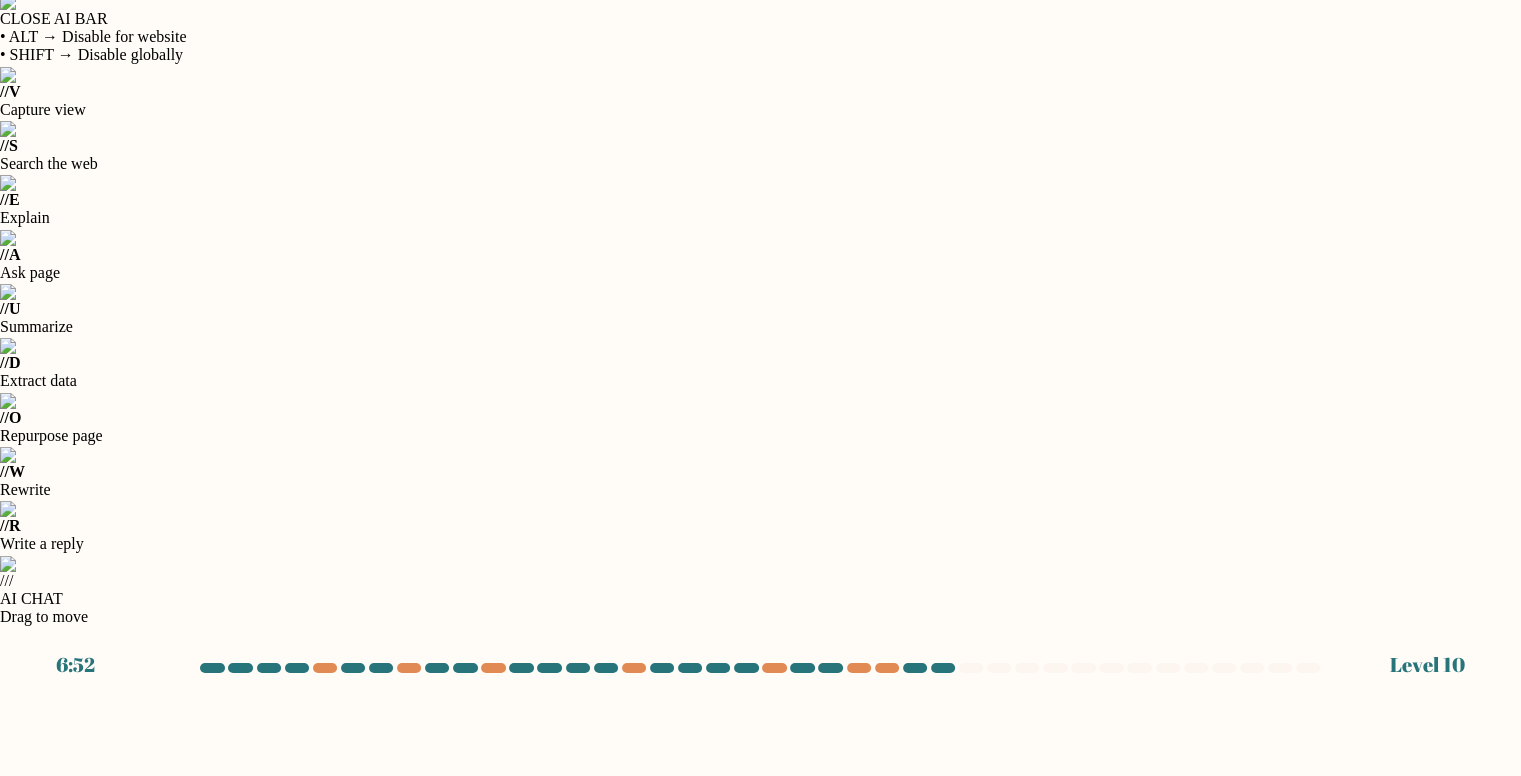 click on "0" 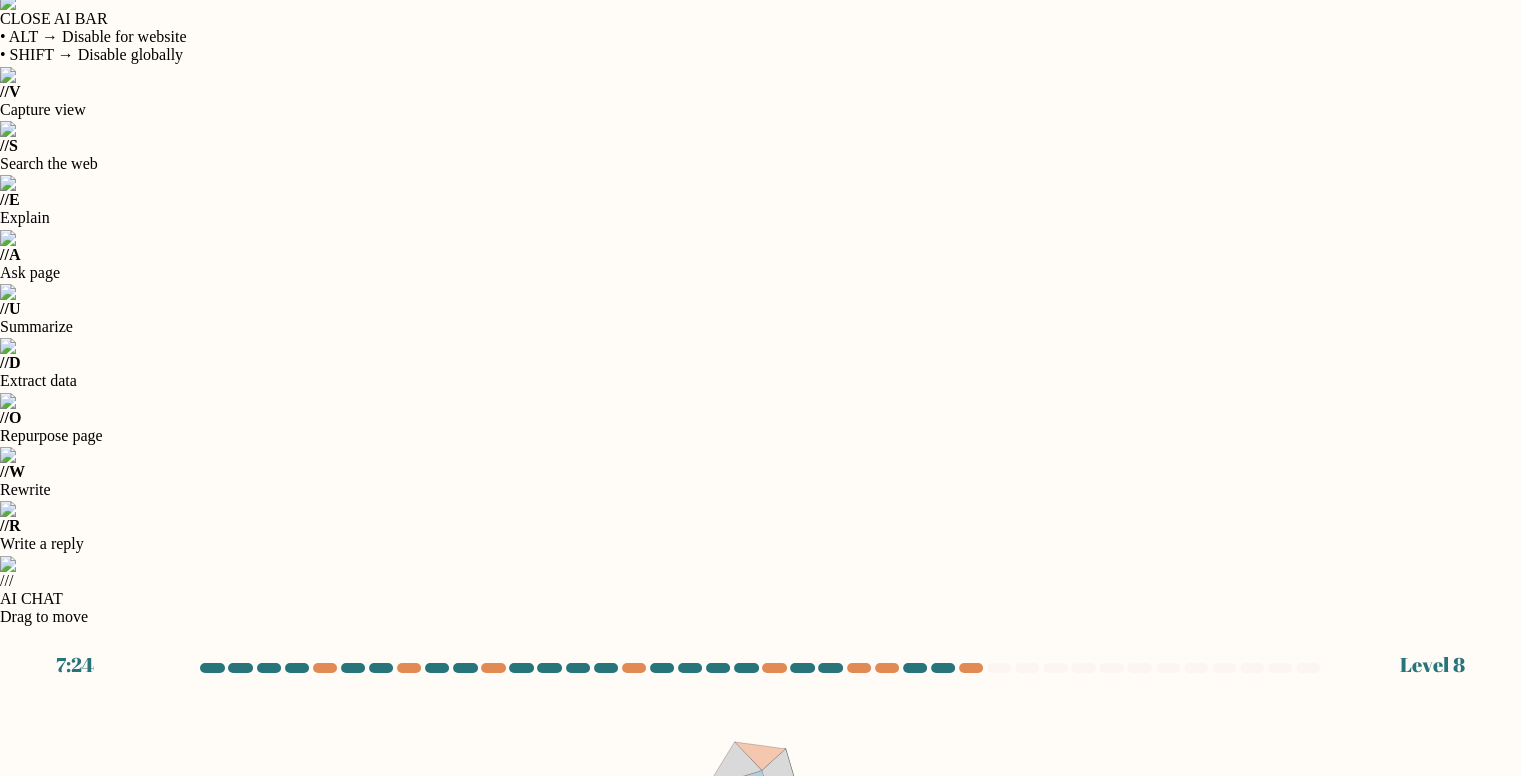 click 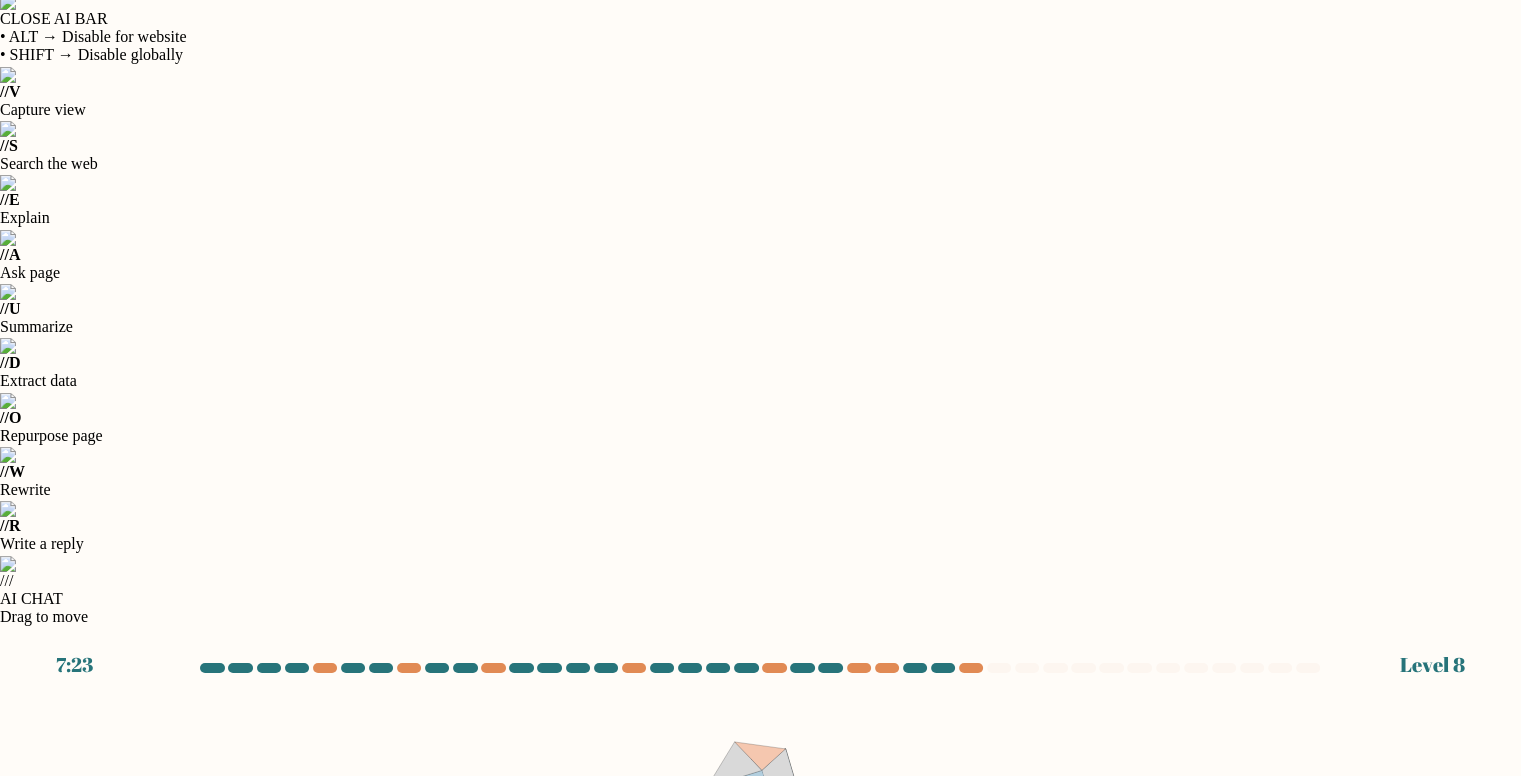 click on "Next" at bounding box center [761, 1376] 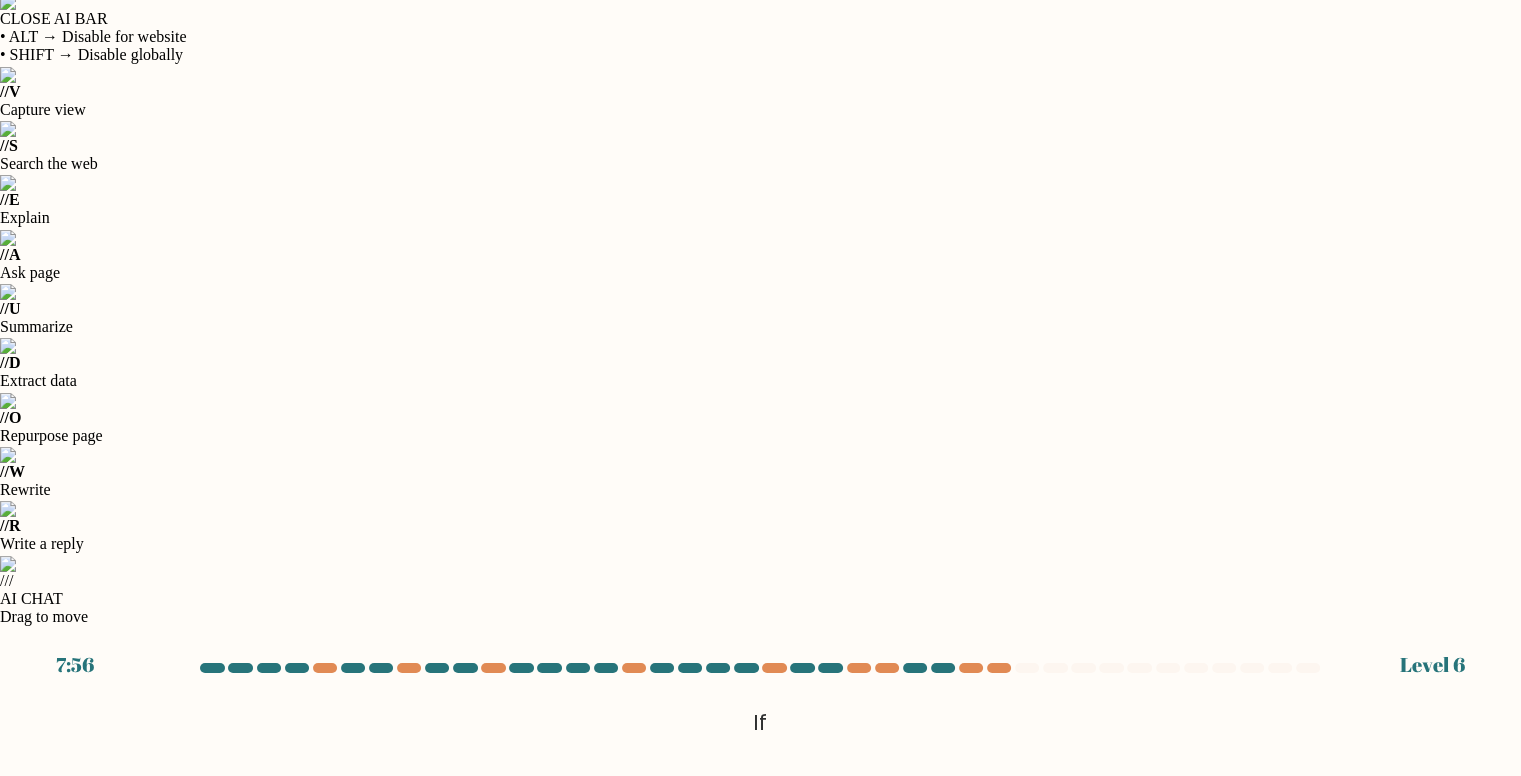 click on "24318" 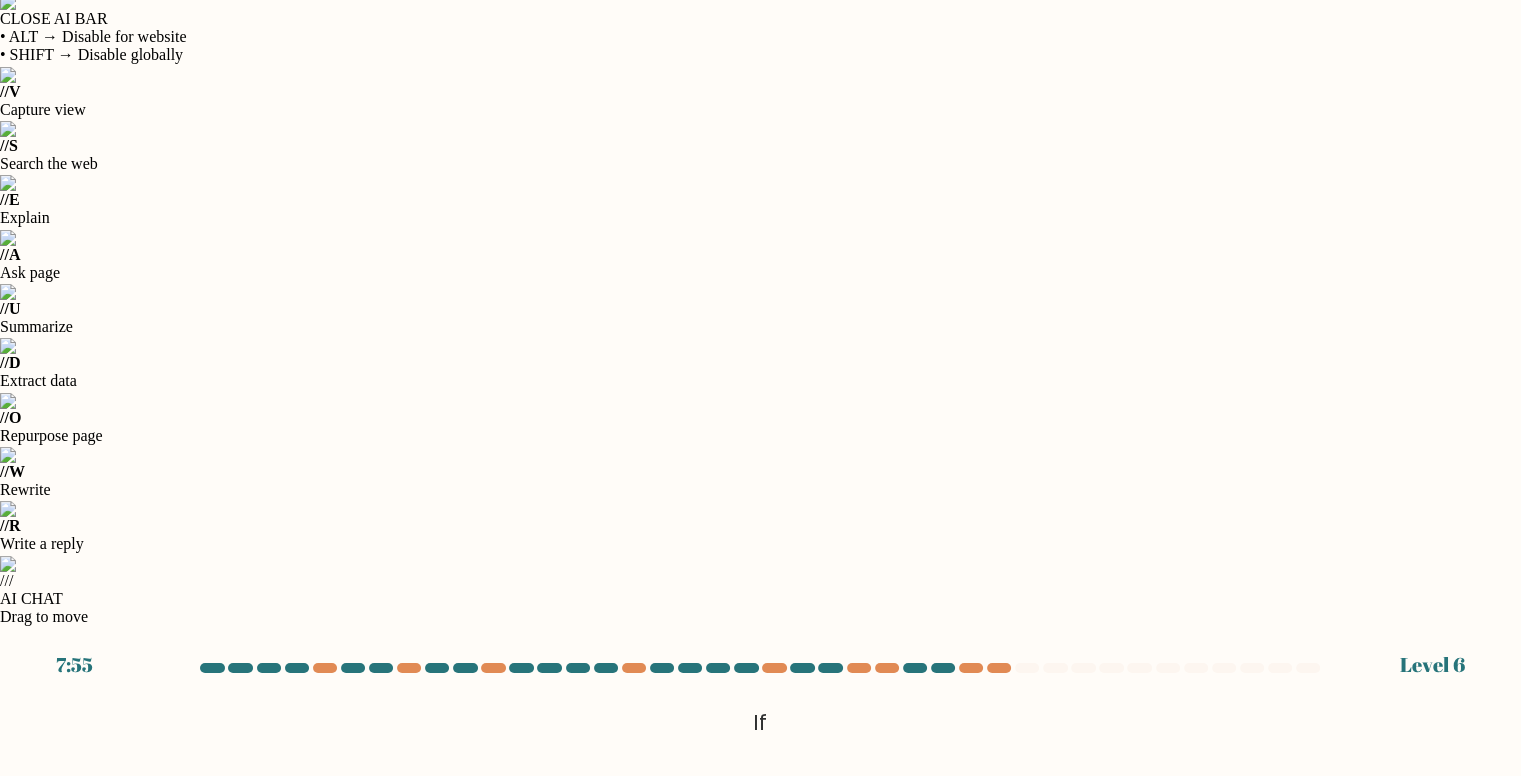 click 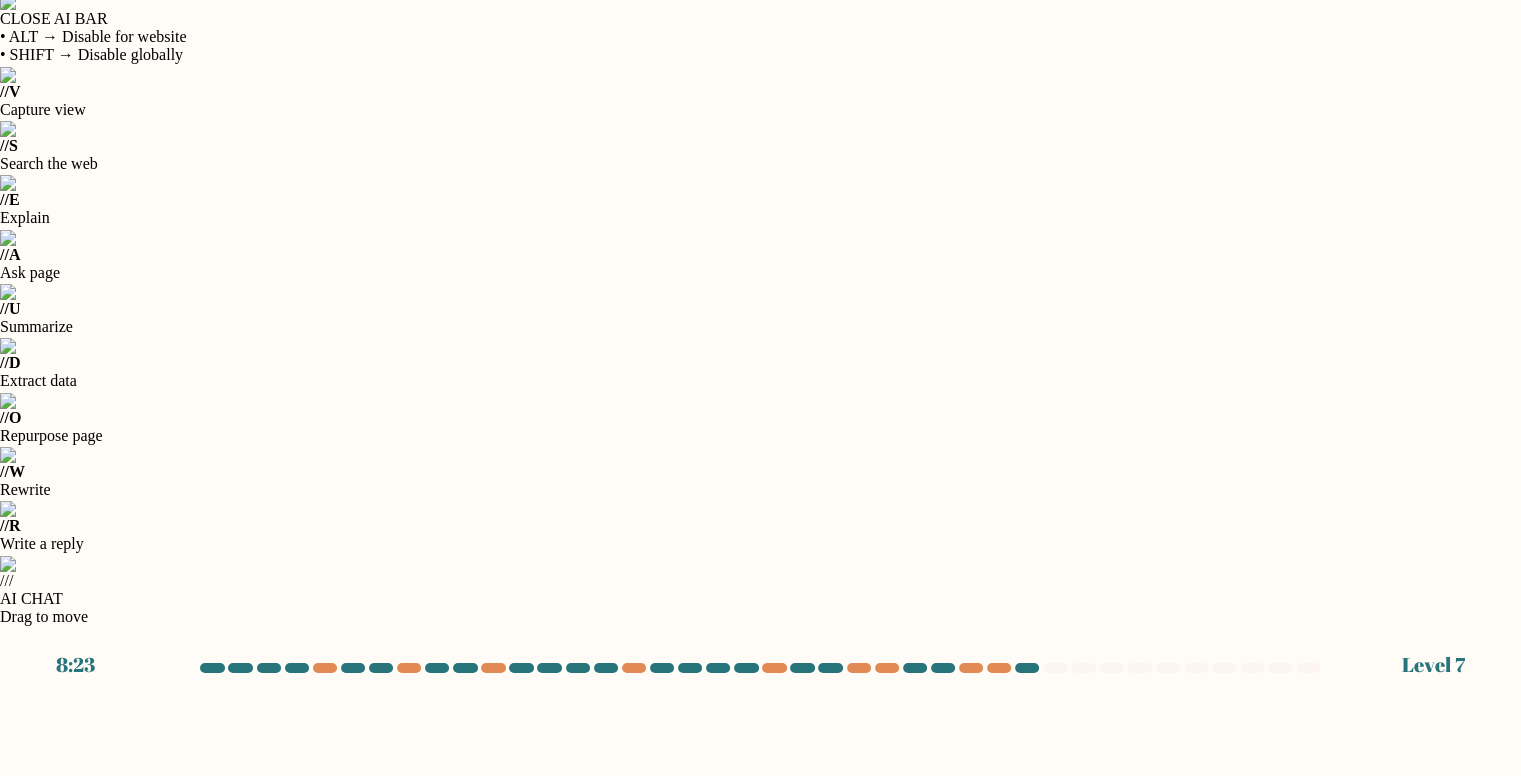 click on "27" 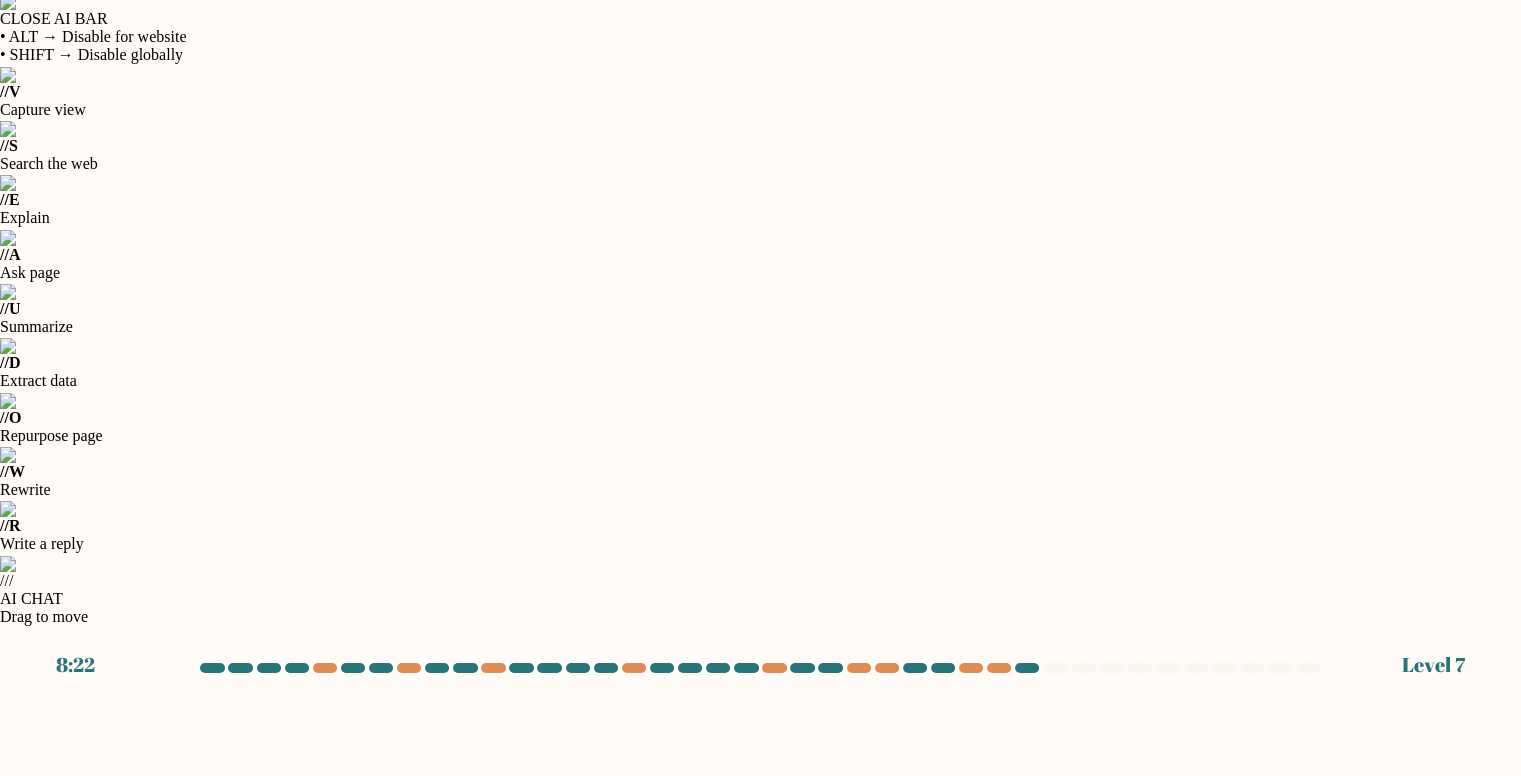 click on "Next" at bounding box center [761, 1376] 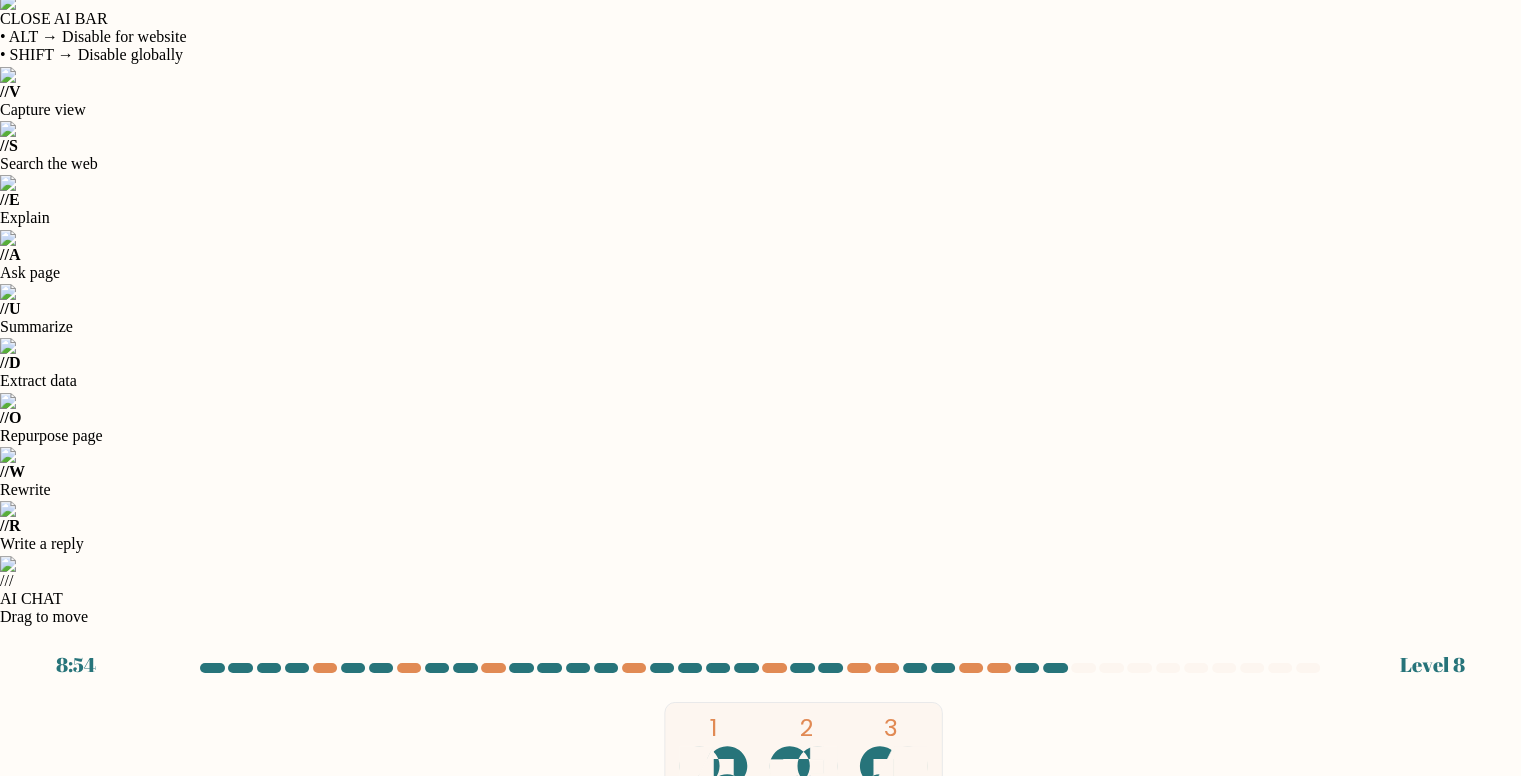 click on "1-3-4" 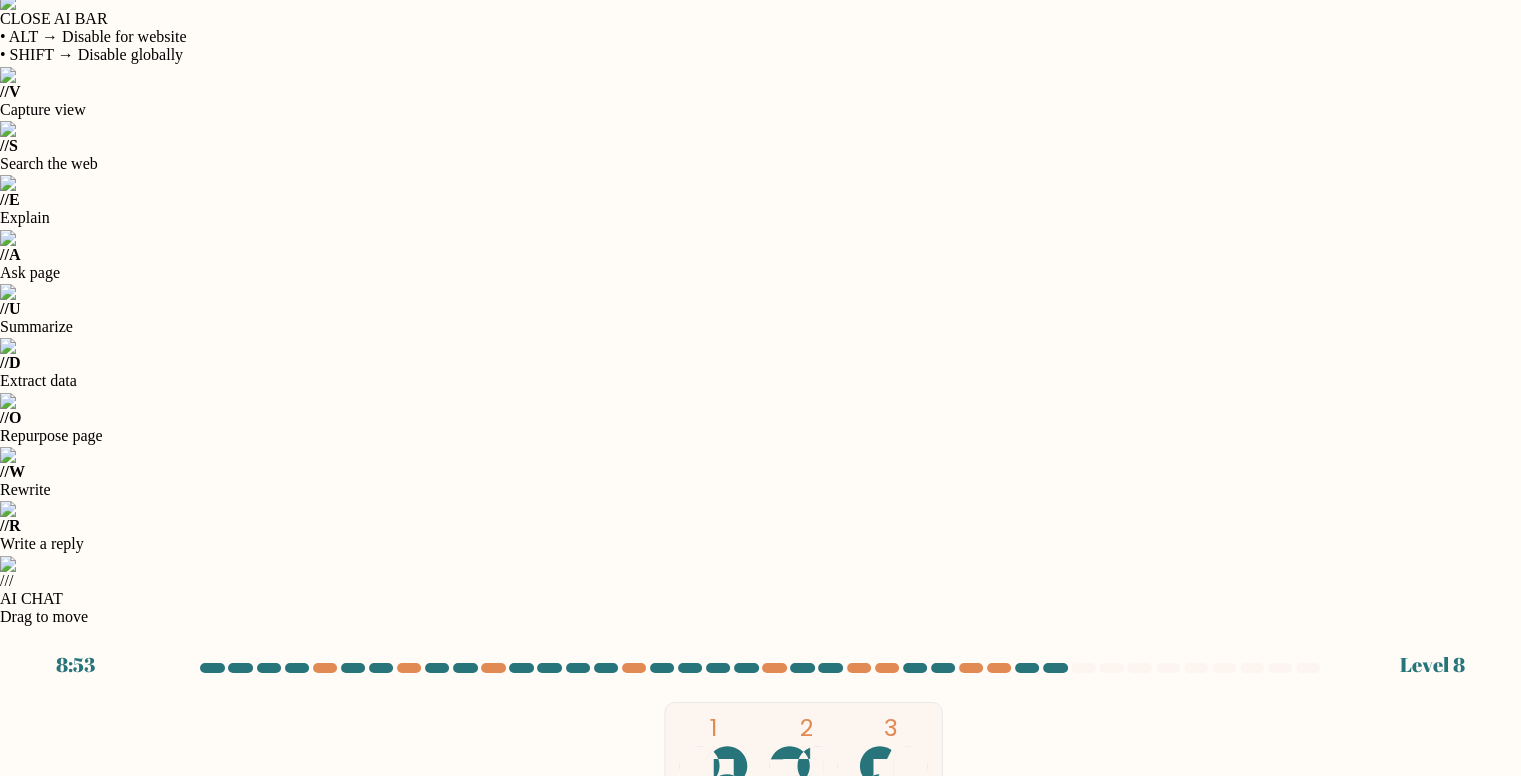 click on "Next" at bounding box center (761, 1376) 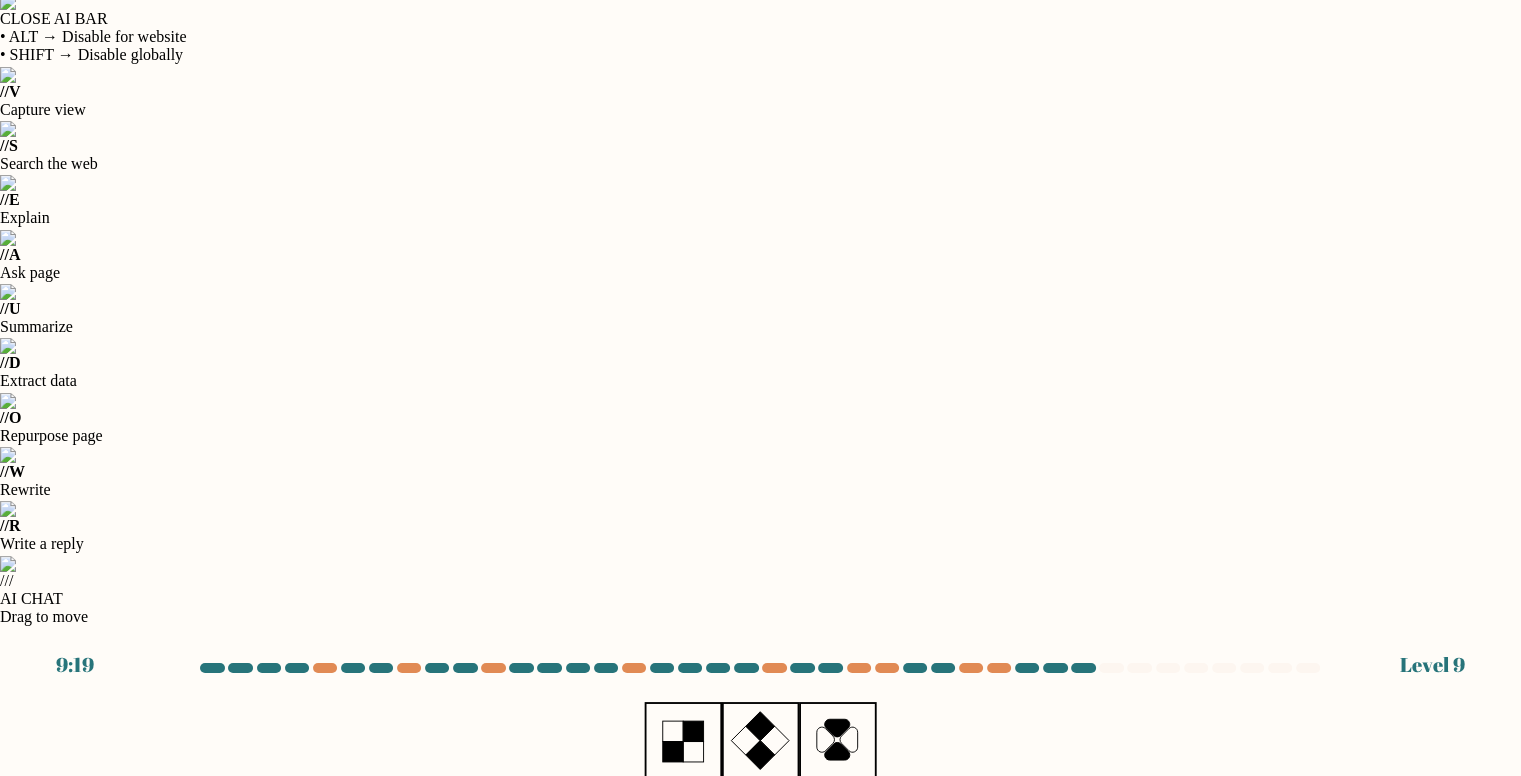 click 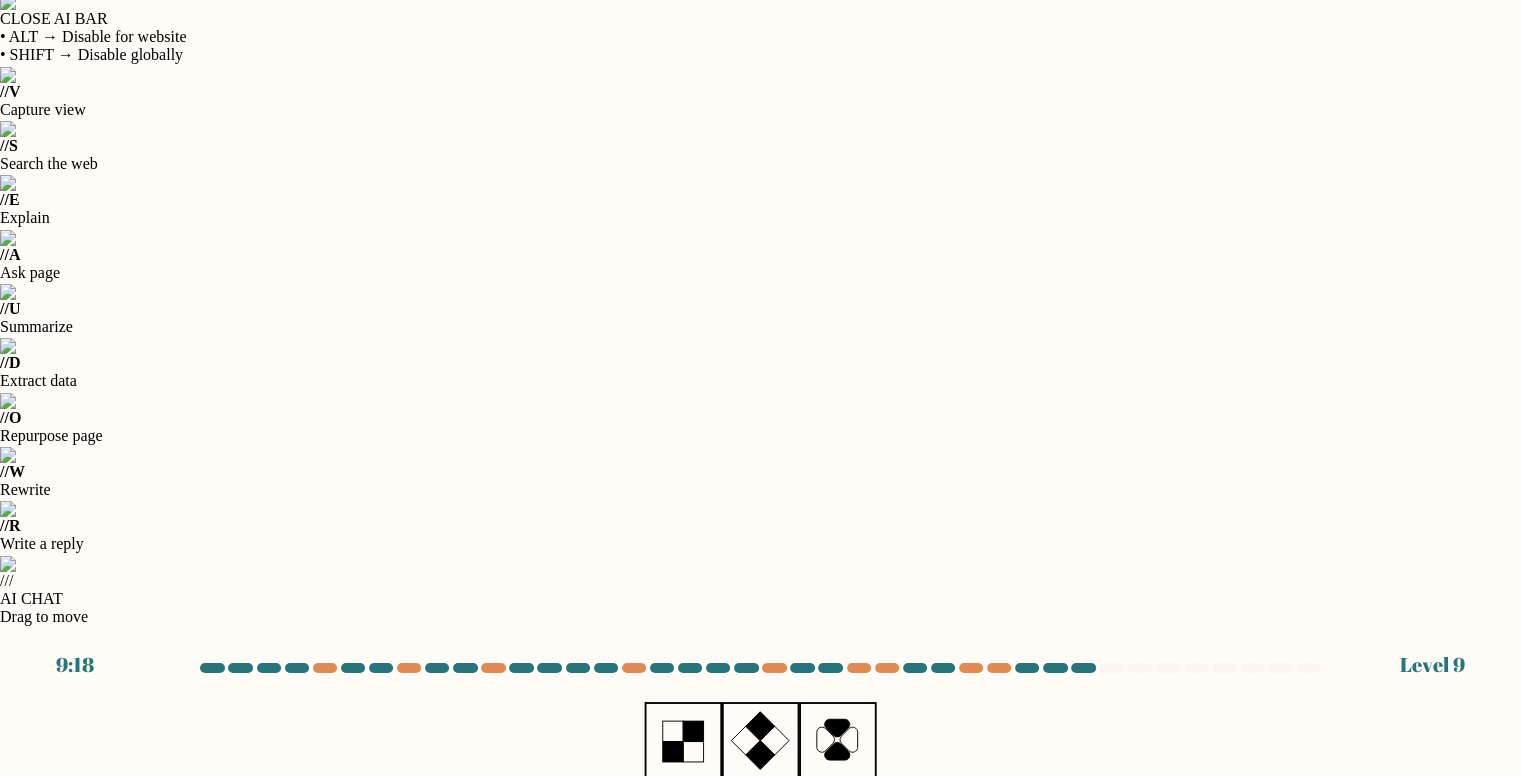 click on "Next" at bounding box center [761, 1376] 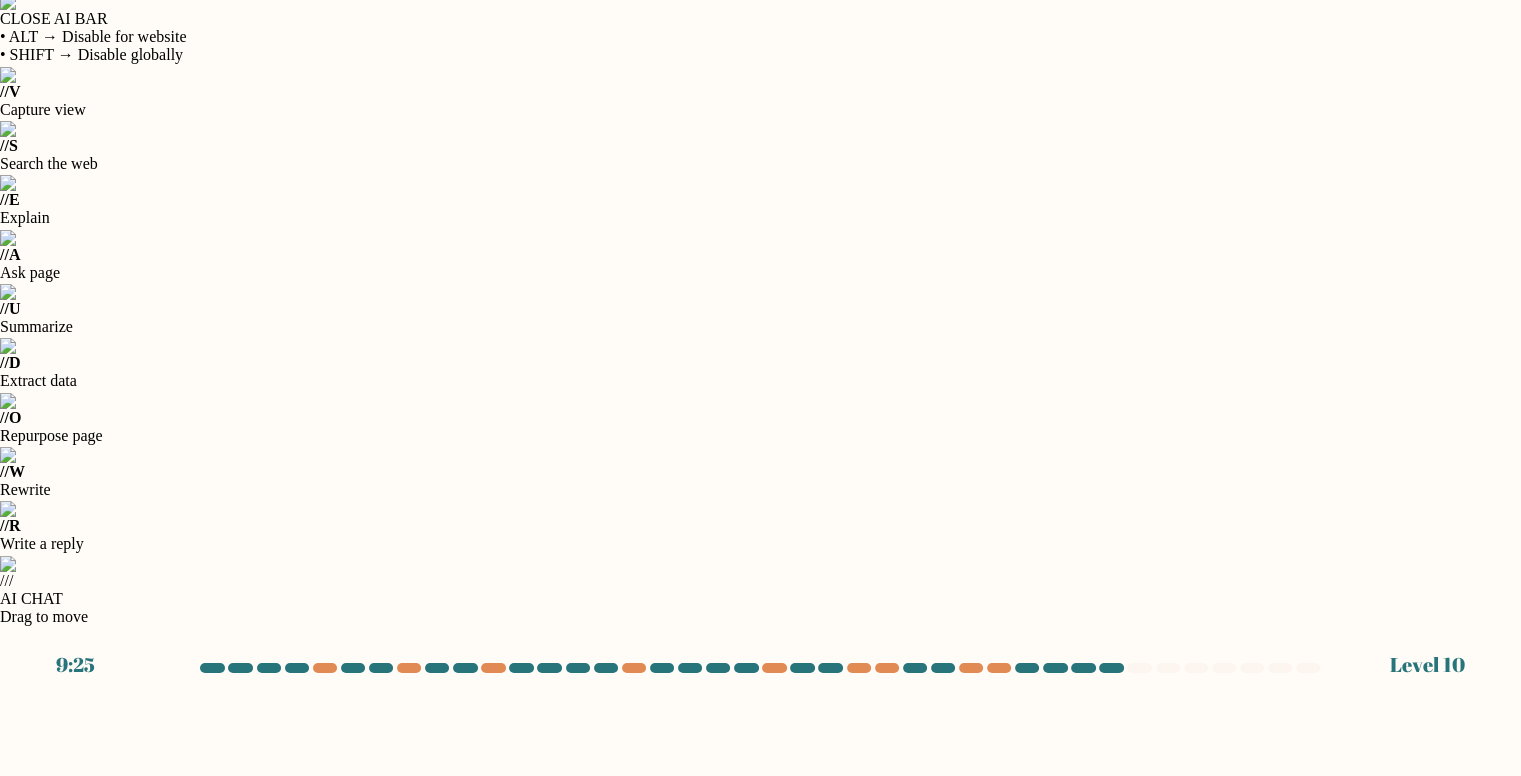click on "3" 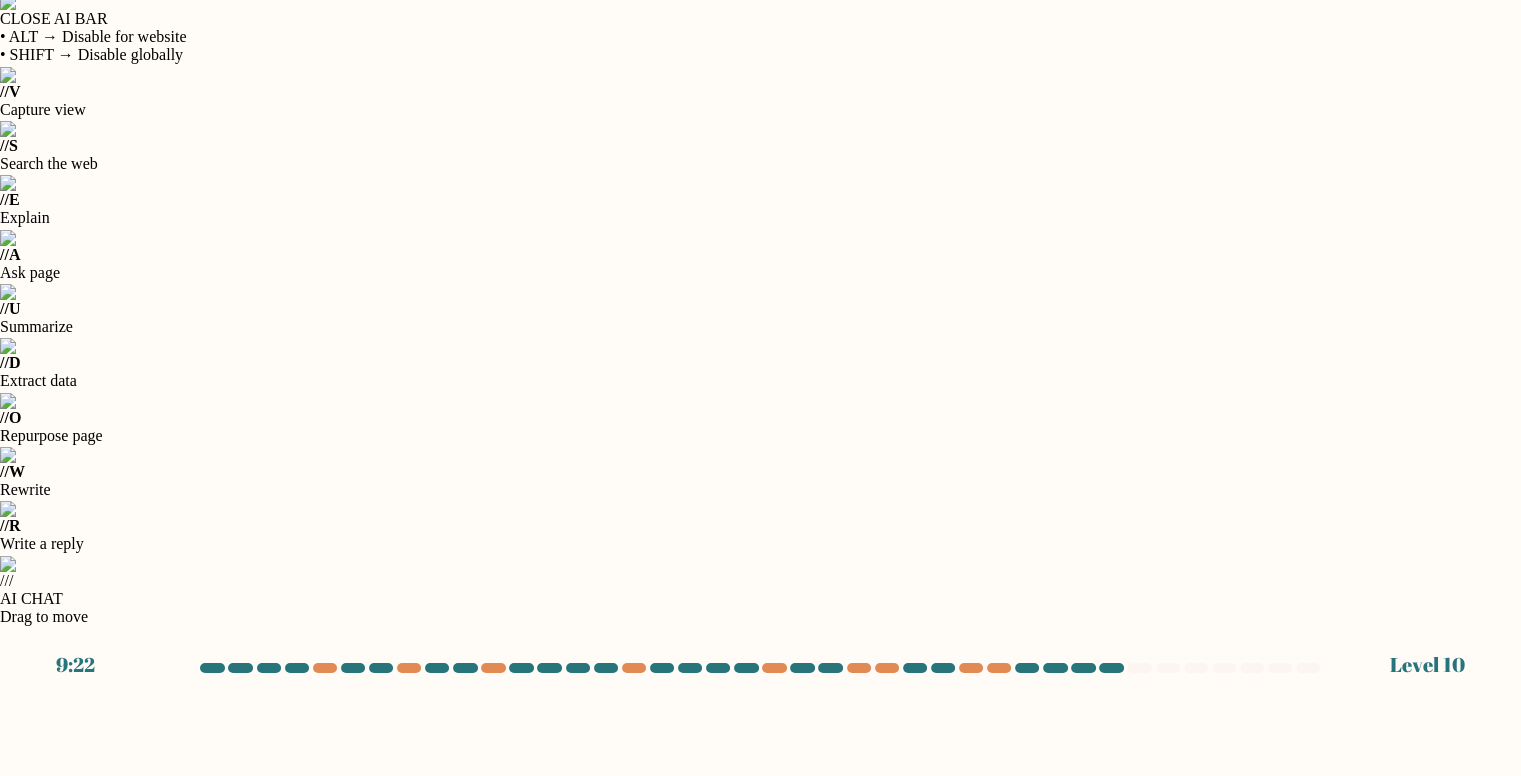 click on "Next" at bounding box center [761, 1376] 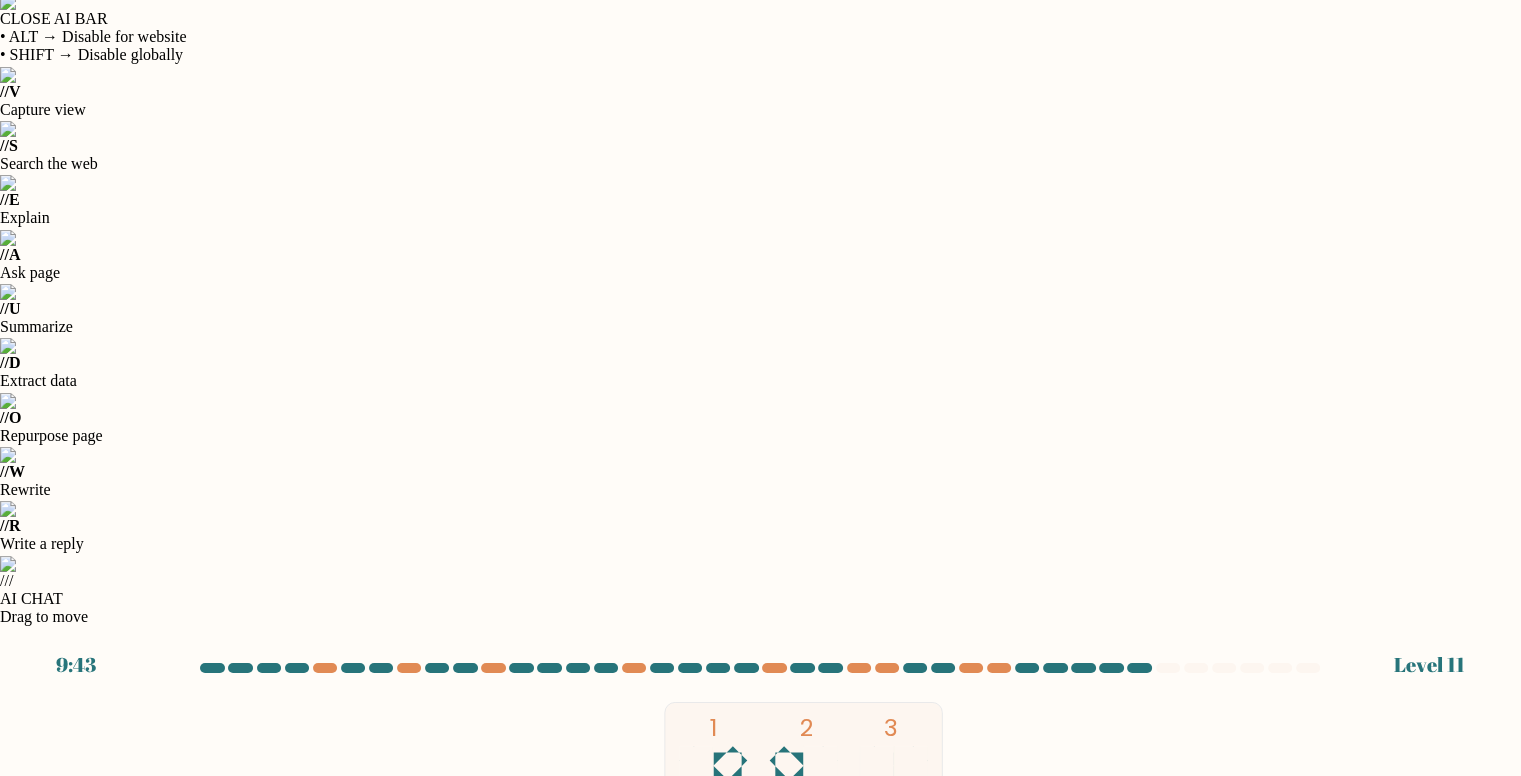 click on "1-2-3" 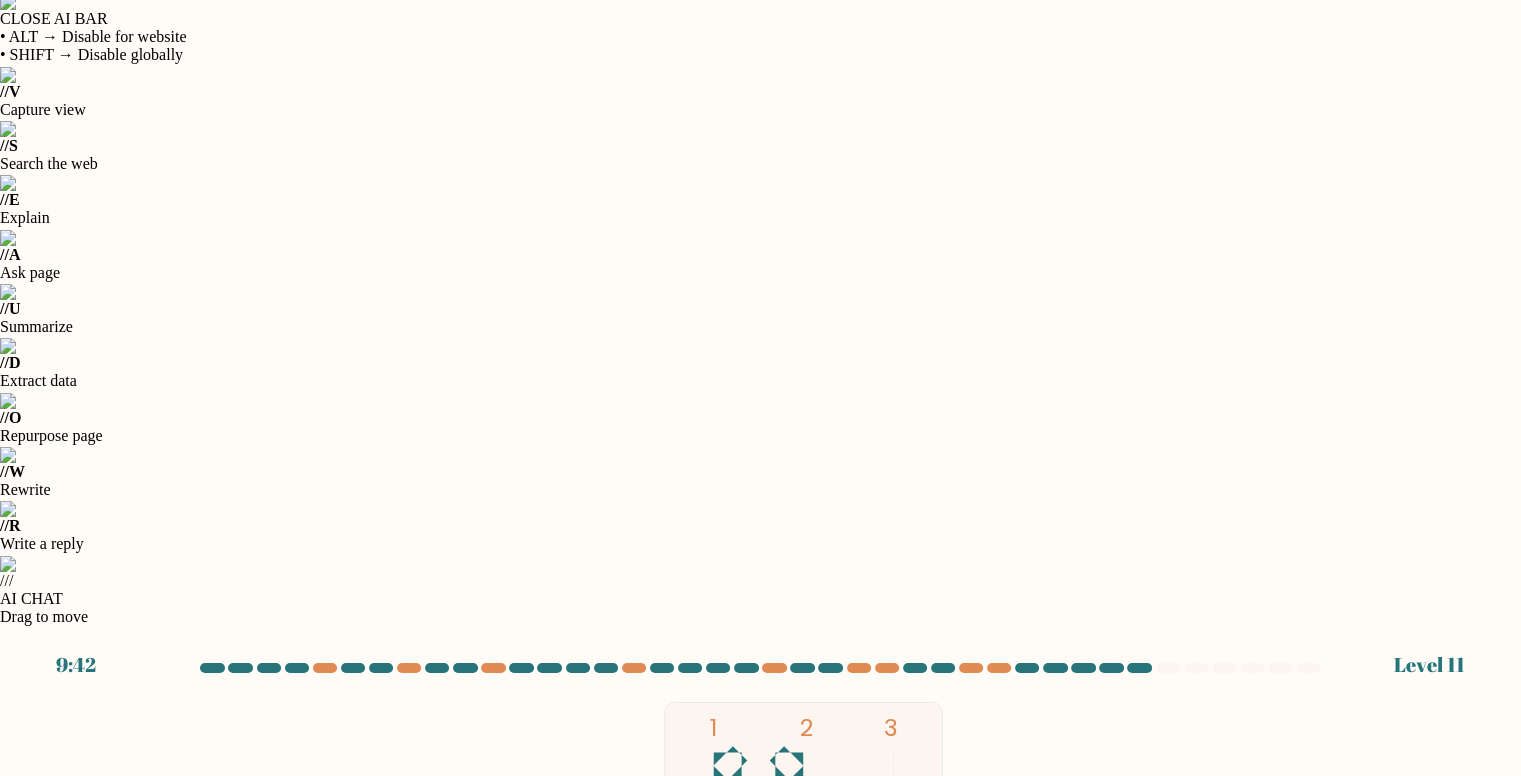 click on "Next" at bounding box center [761, 1376] 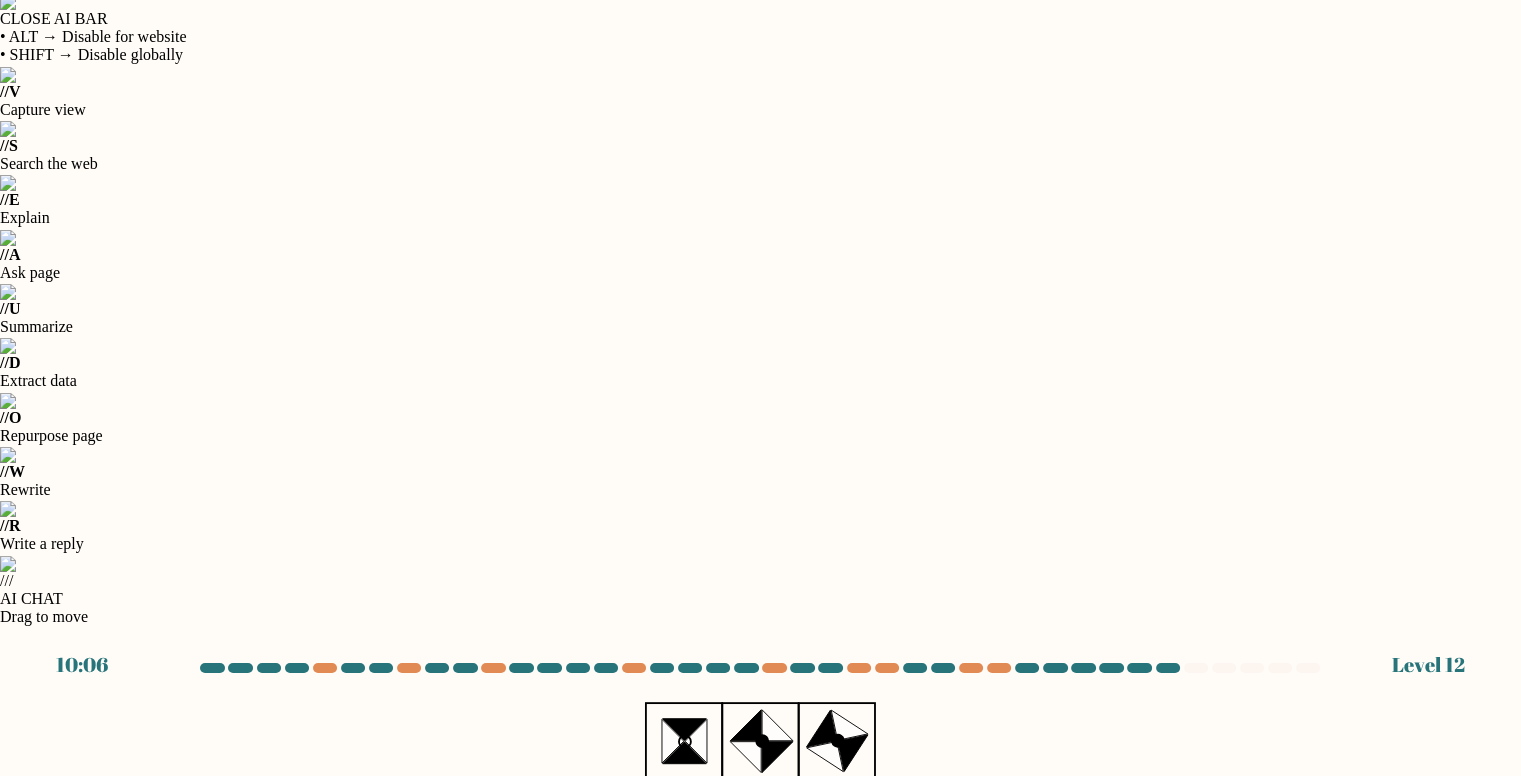 click 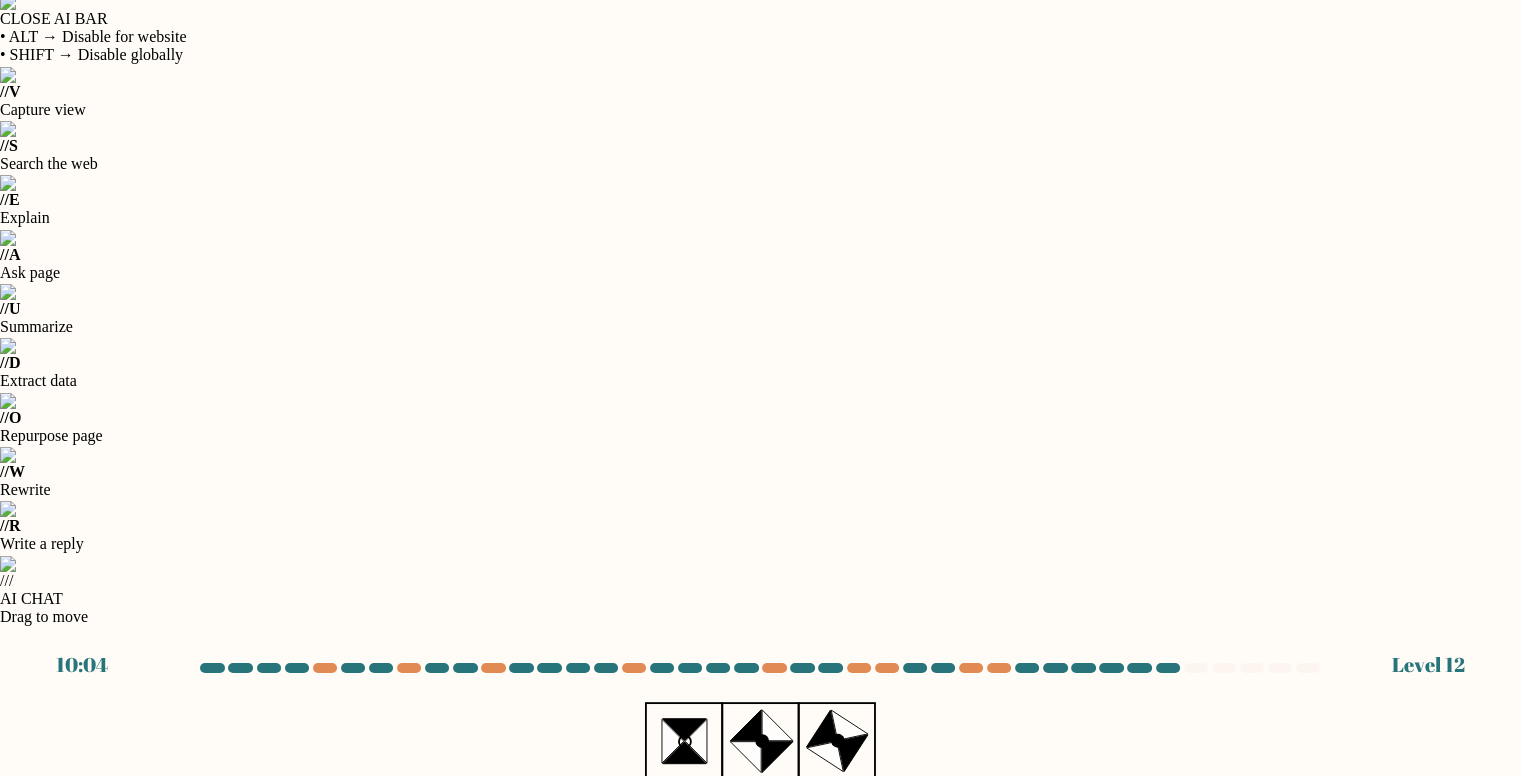 click on "Next" at bounding box center [761, 1376] 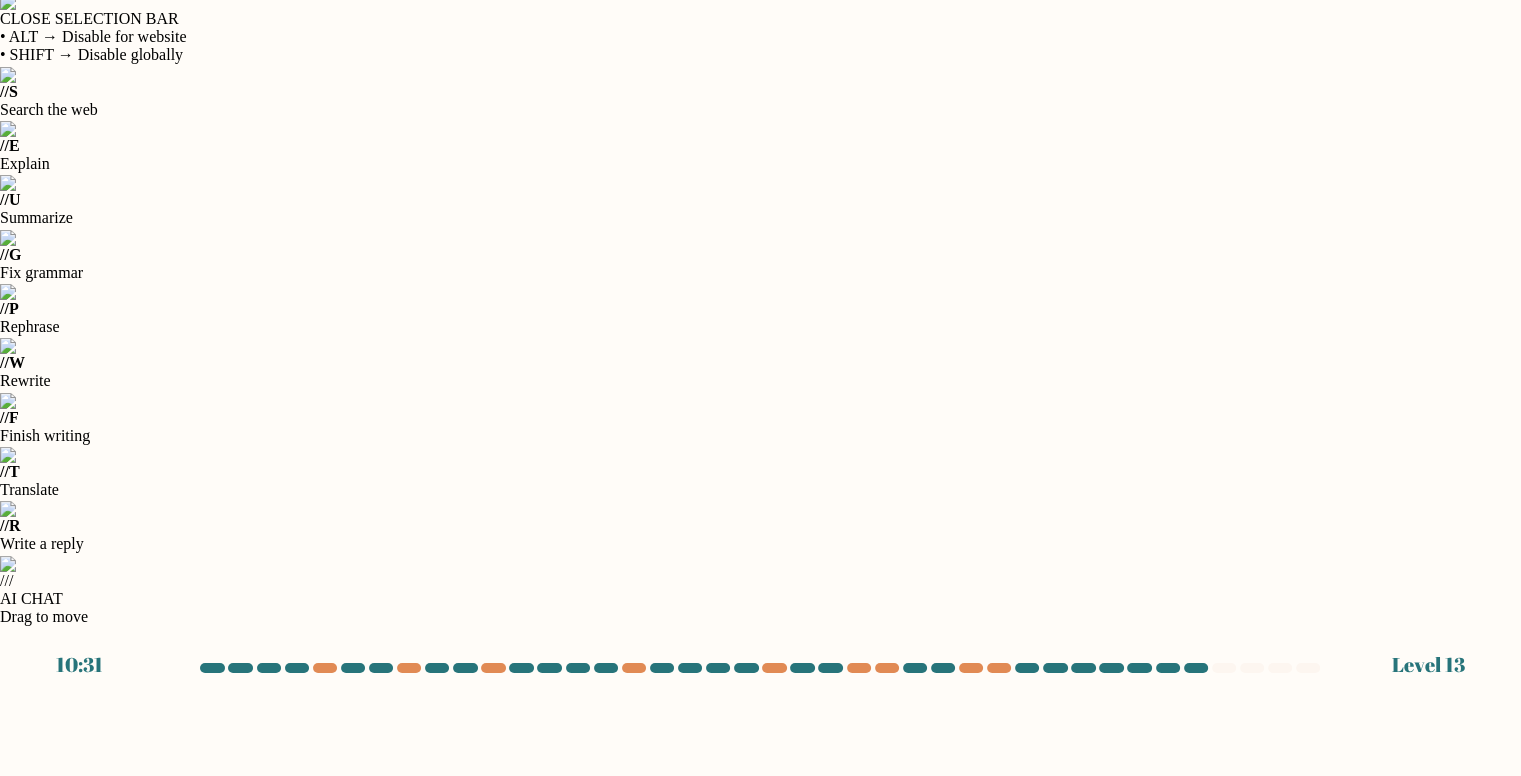 drag, startPoint x: 487, startPoint y: 149, endPoint x: 539, endPoint y: 149, distance: 52 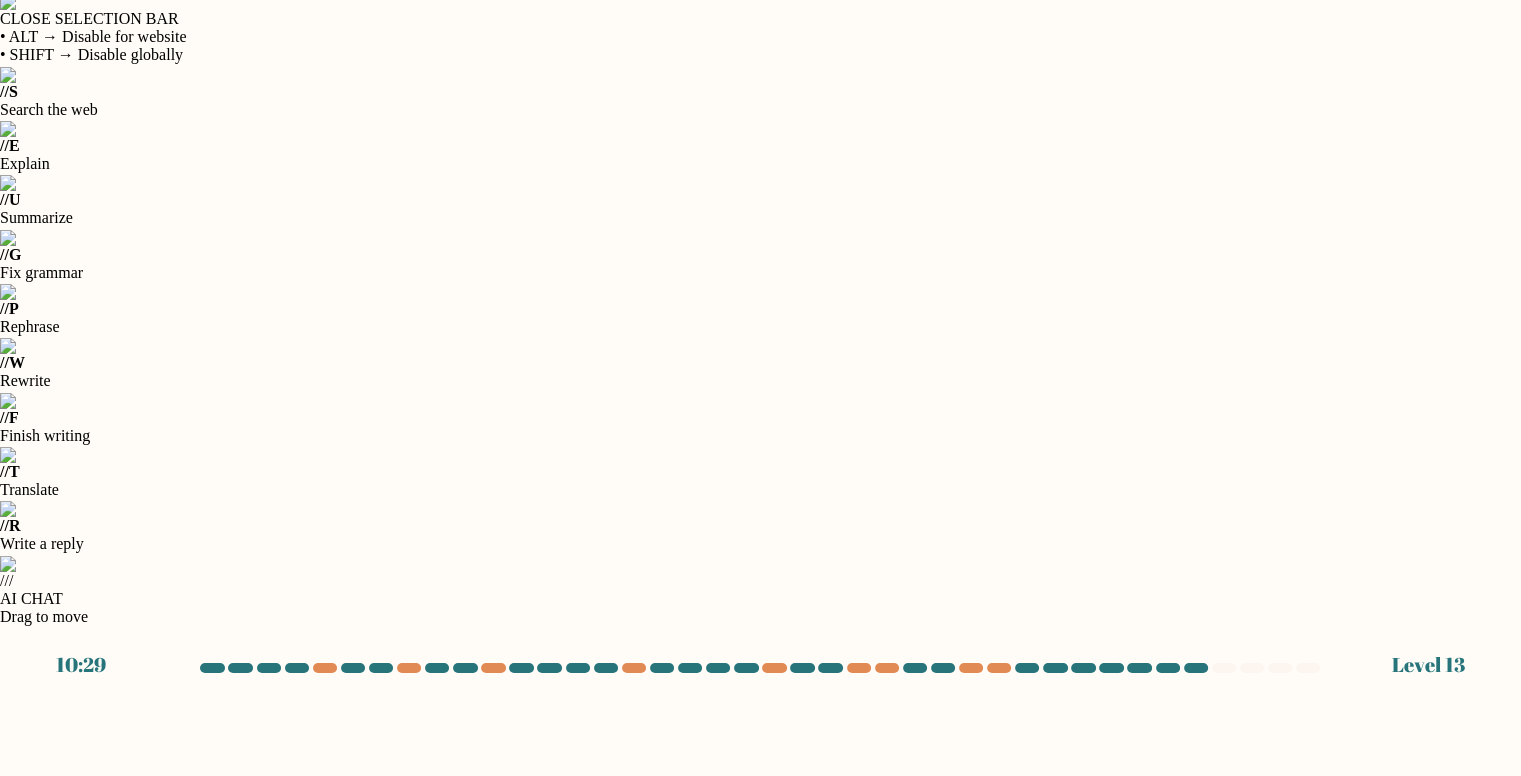 drag, startPoint x: 484, startPoint y: 175, endPoint x: 532, endPoint y: 168, distance: 48.507732 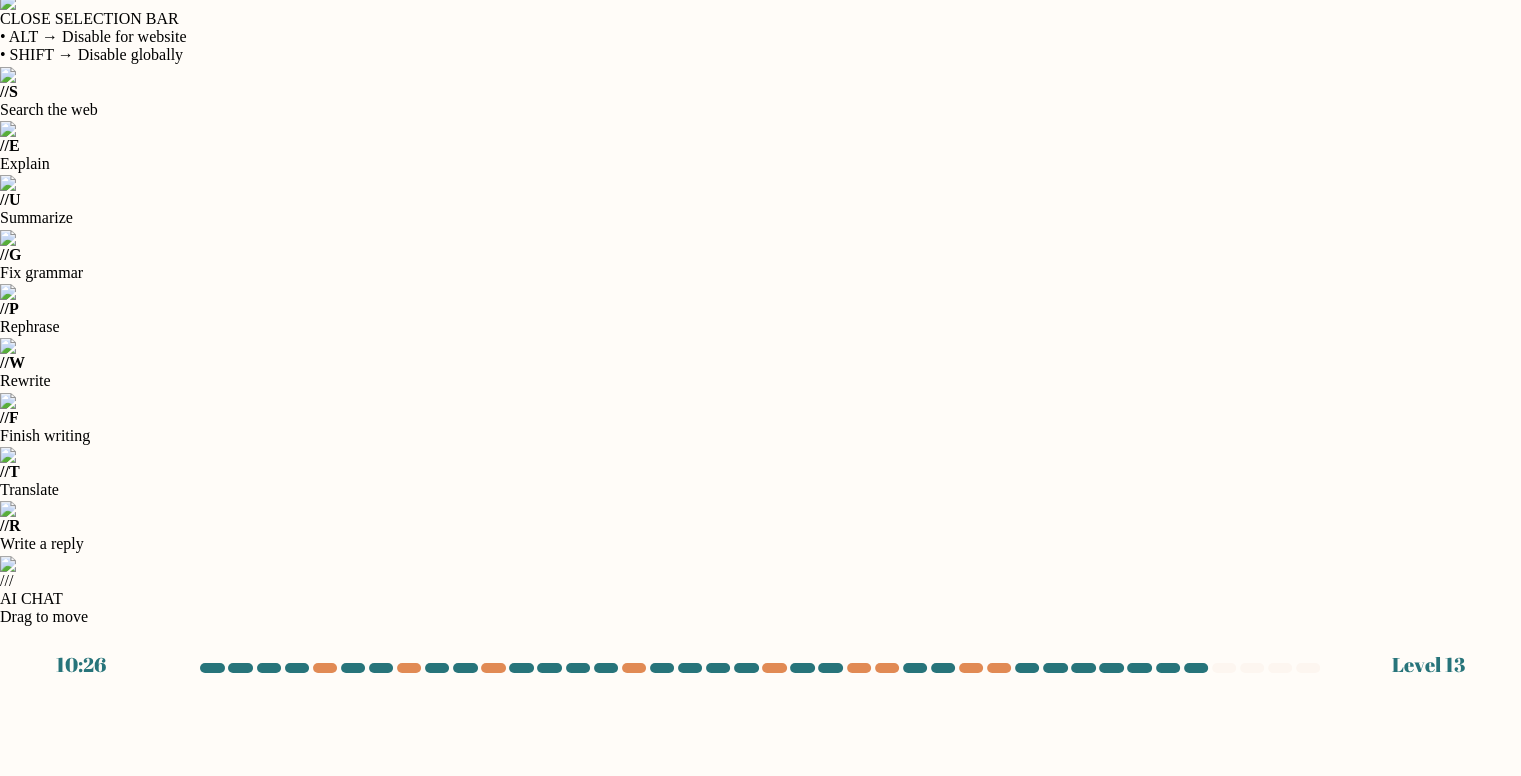 drag, startPoint x: 598, startPoint y: 158, endPoint x: 722, endPoint y: 181, distance: 126.11503 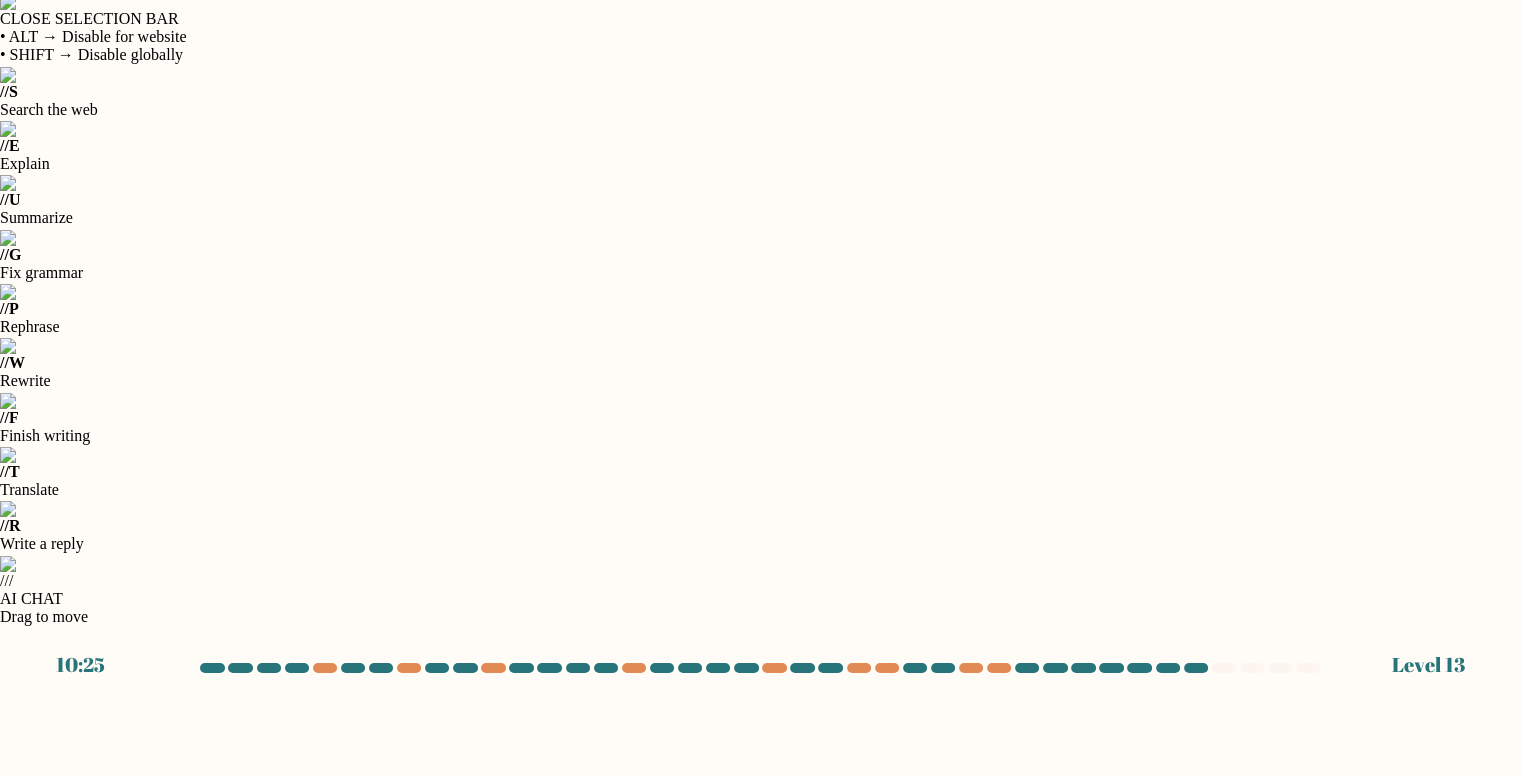 click on "22" 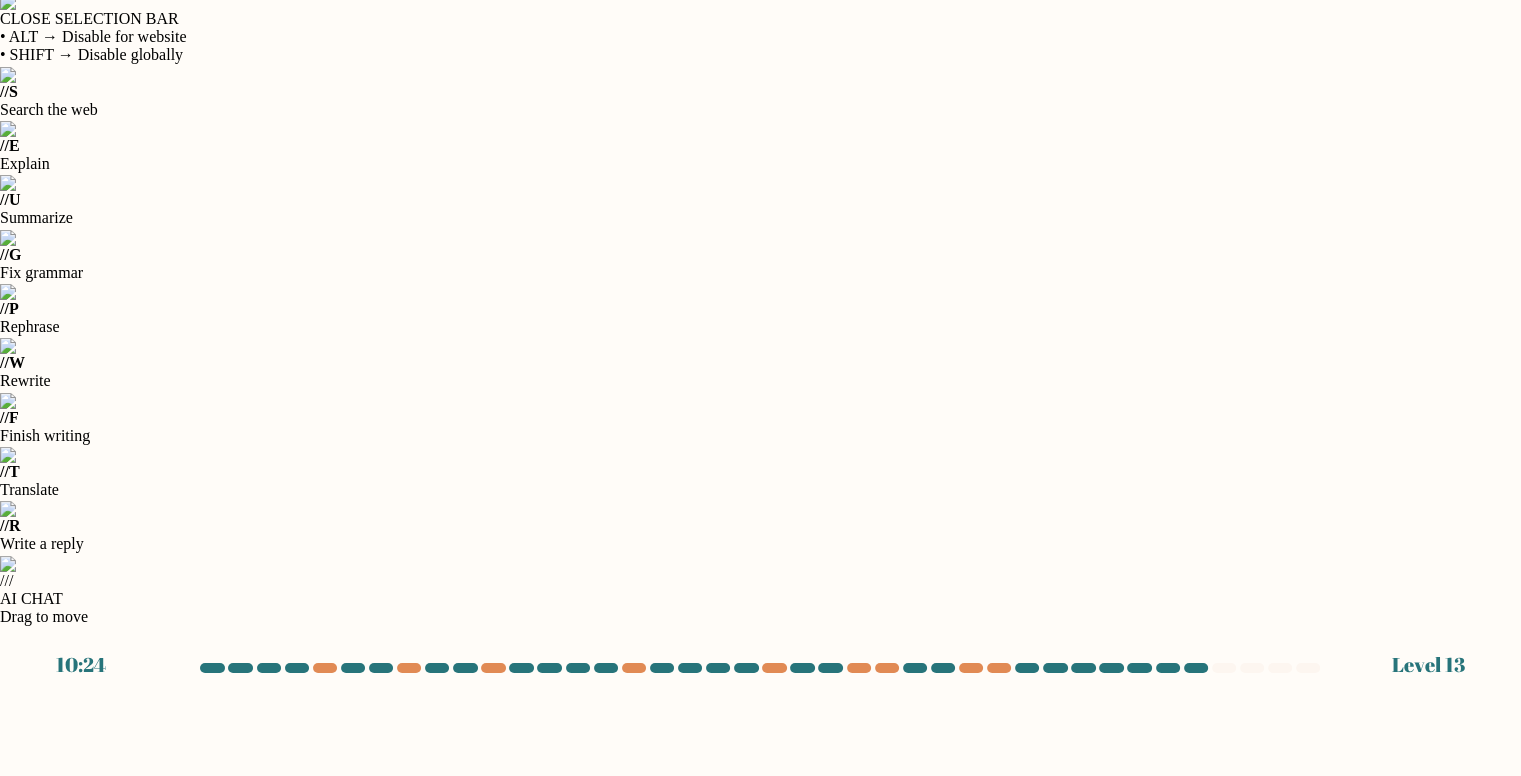 drag, startPoint x: 707, startPoint y: 184, endPoint x: 757, endPoint y: 176, distance: 50.635956 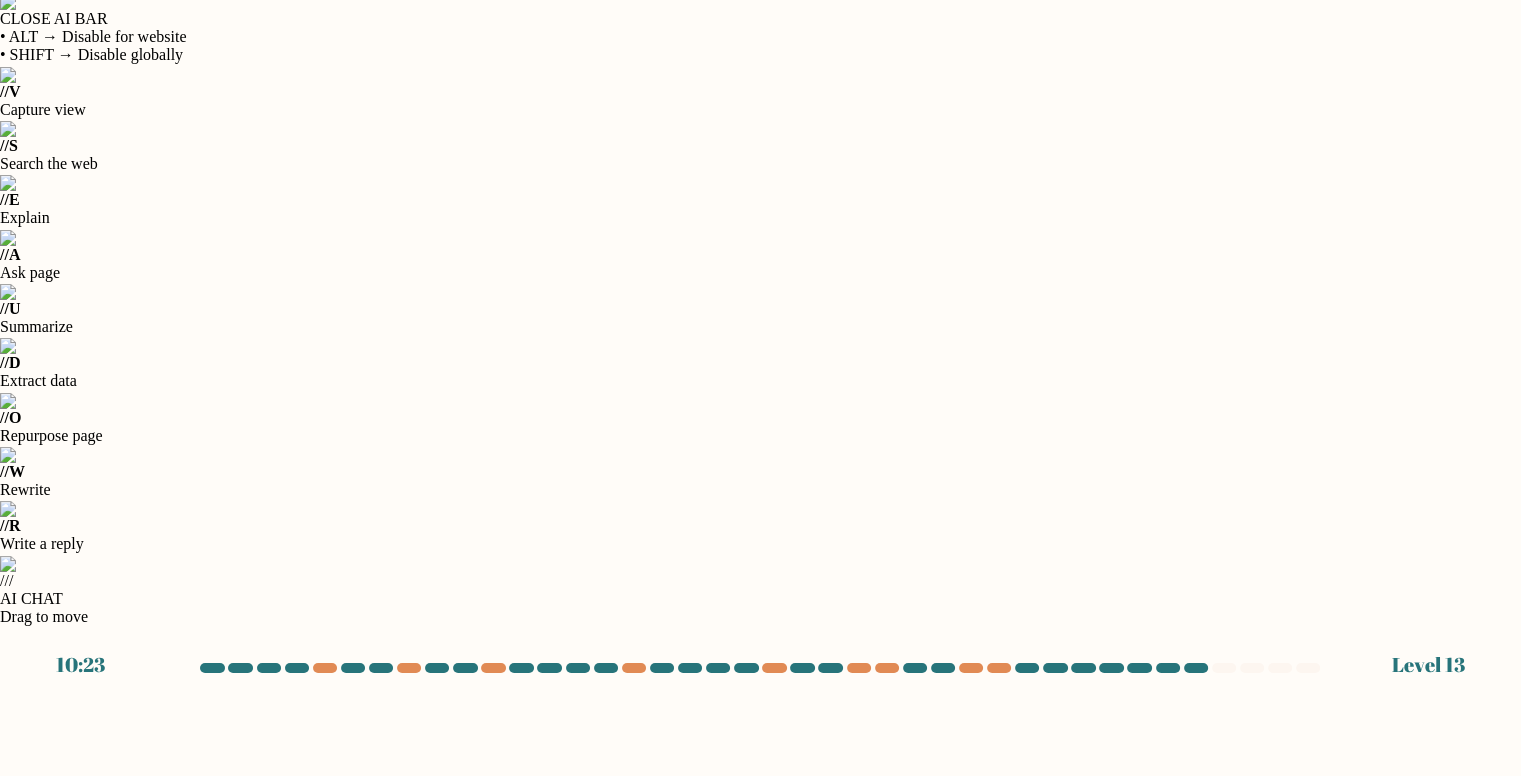 click on "image/svg+xml
-10
5
22
41
?" 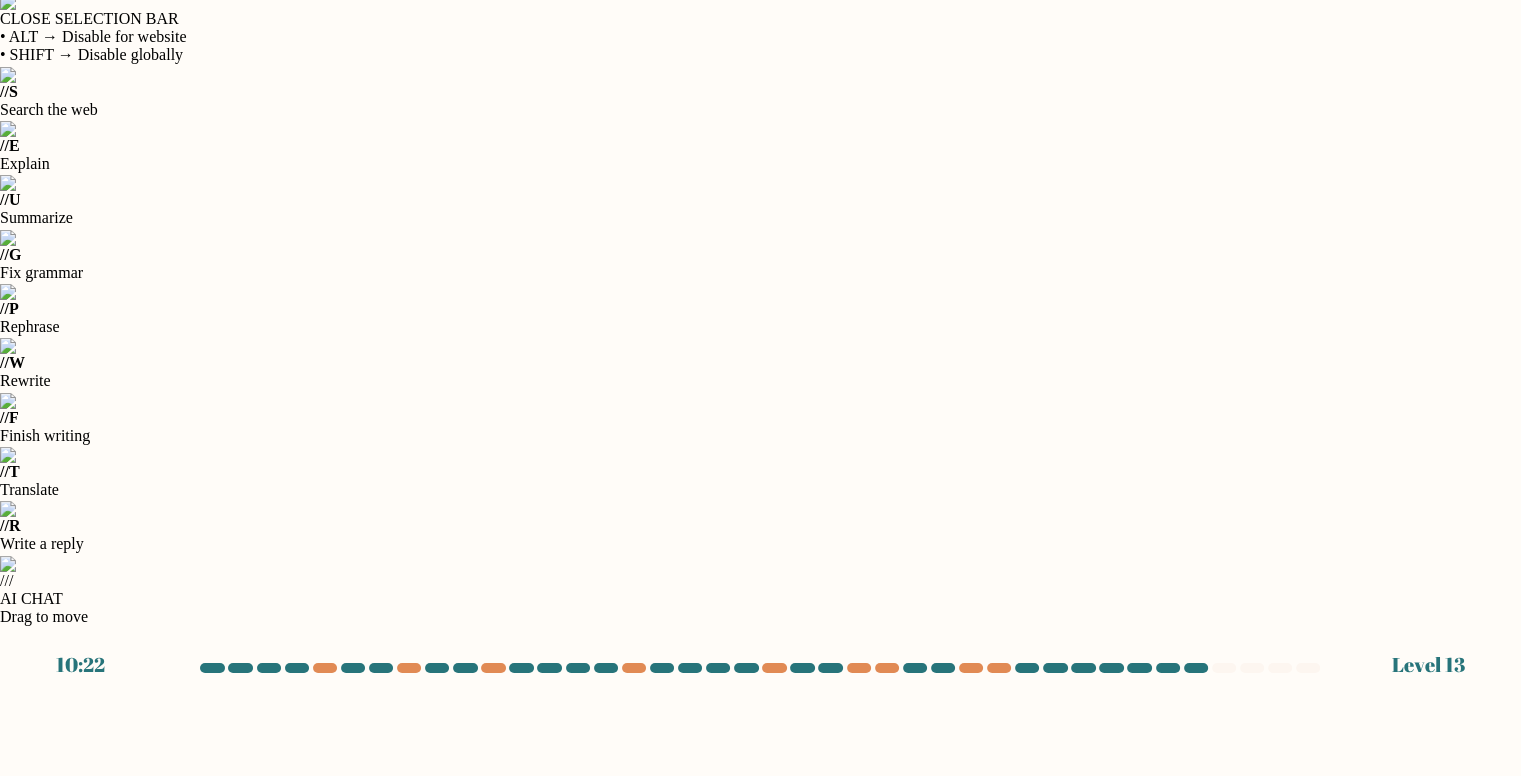 drag, startPoint x: 703, startPoint y: 168, endPoint x: 794, endPoint y: 176, distance: 91.350975 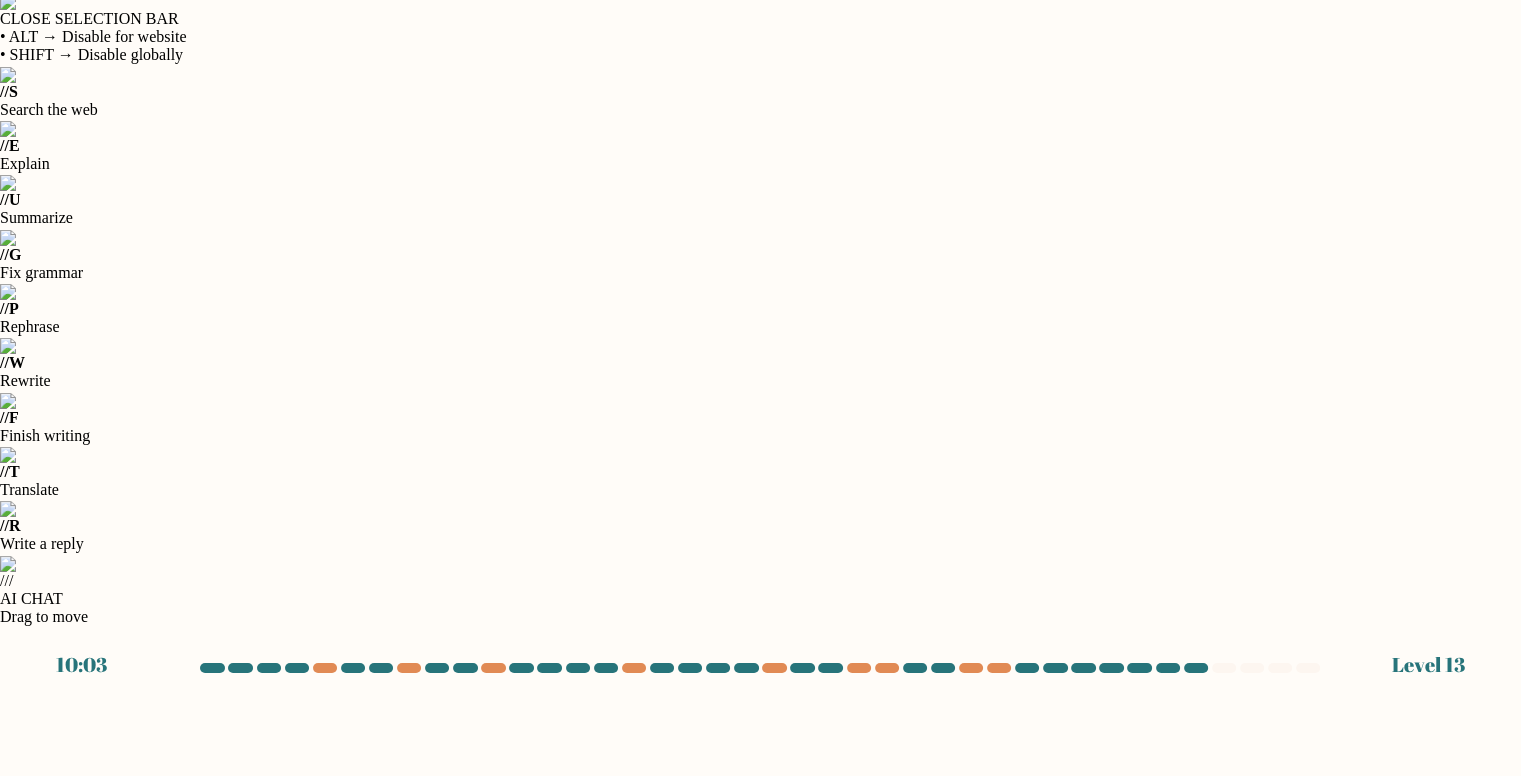 click on "image/svg+xml
-10
5
22
41
?" 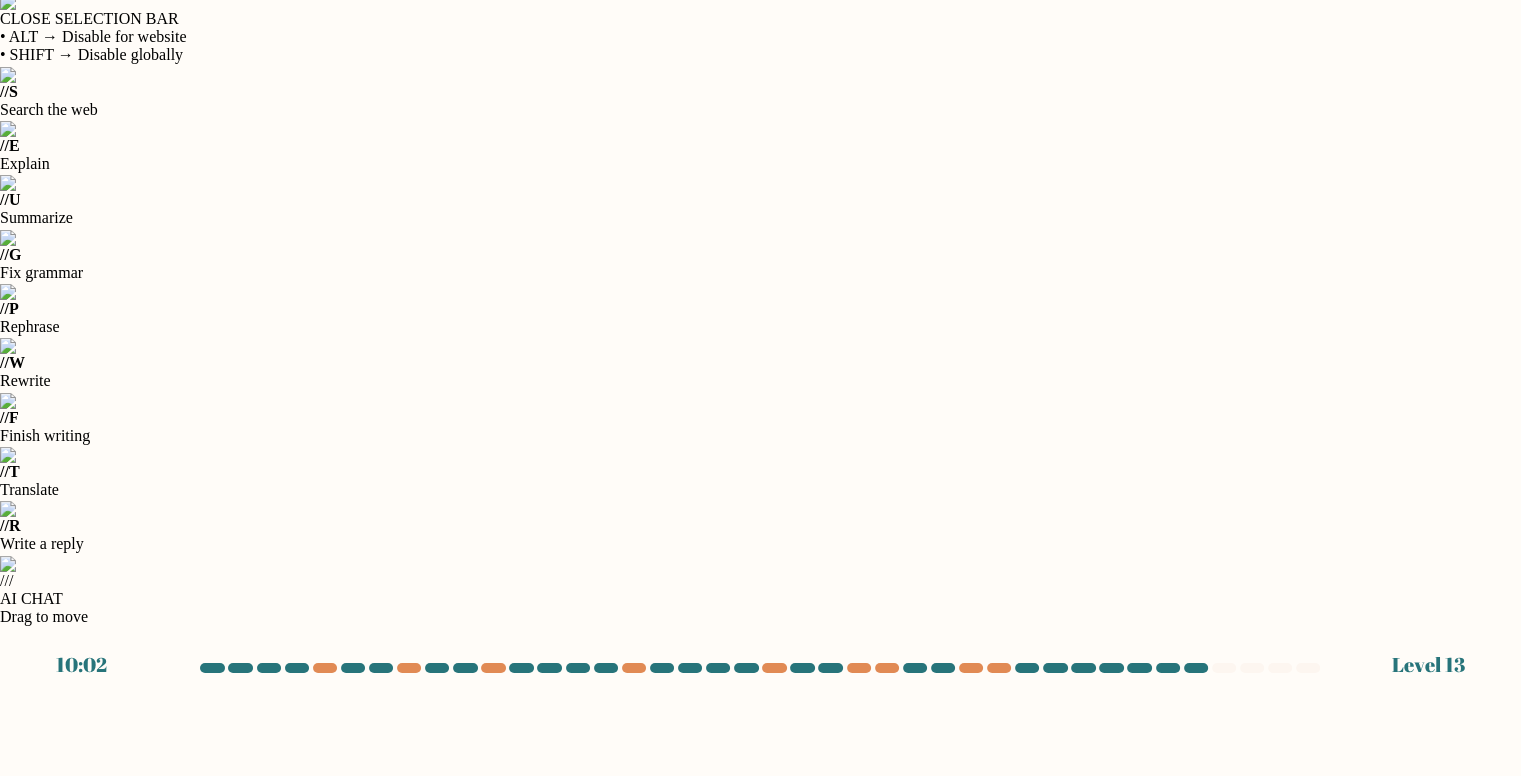 click on "image/svg+xml
-10
5
22
41
?" 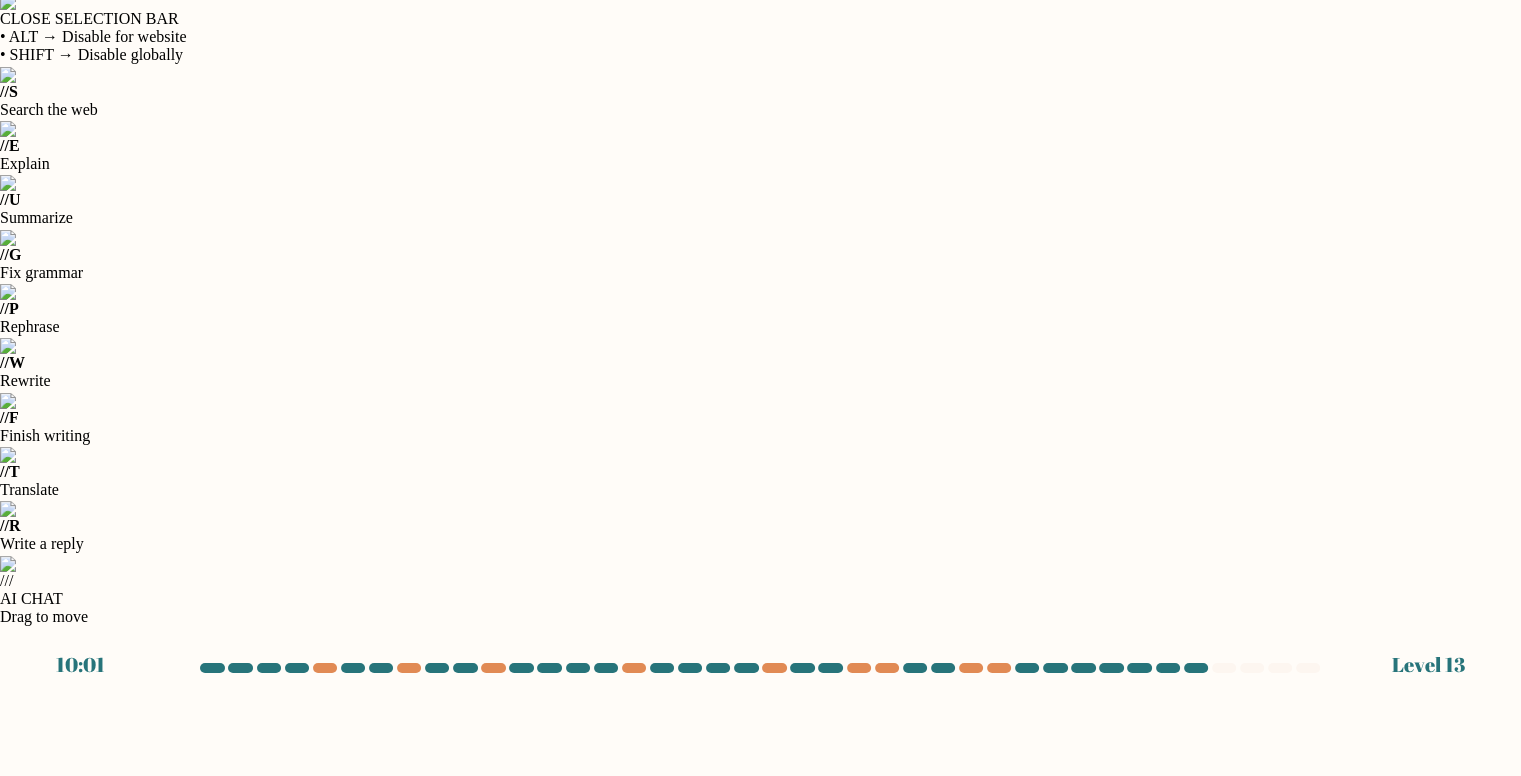 drag, startPoint x: 814, startPoint y: 181, endPoint x: 851, endPoint y: 180, distance: 37.01351 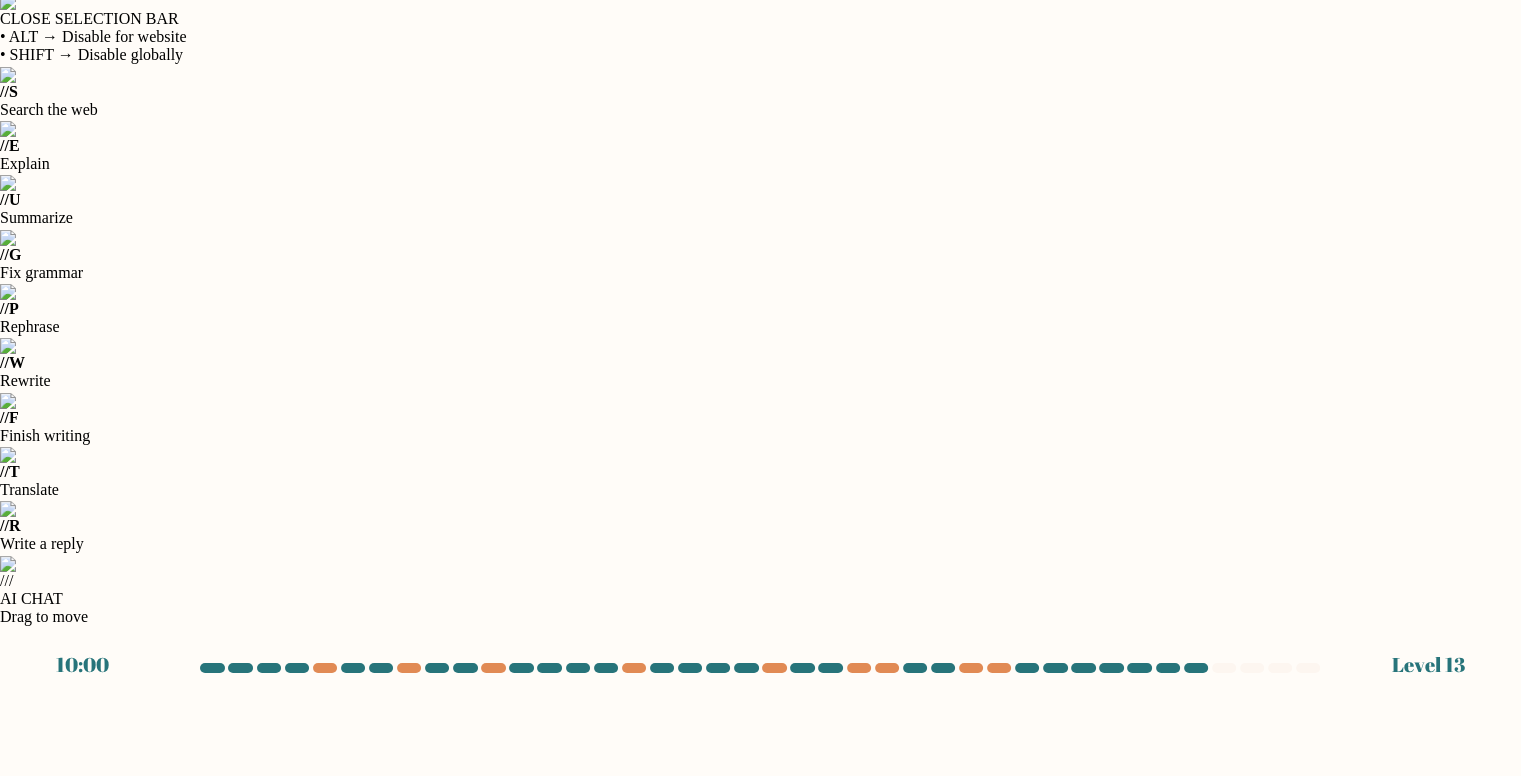 click on "image/svg+xml
-10
5
22
41
?" 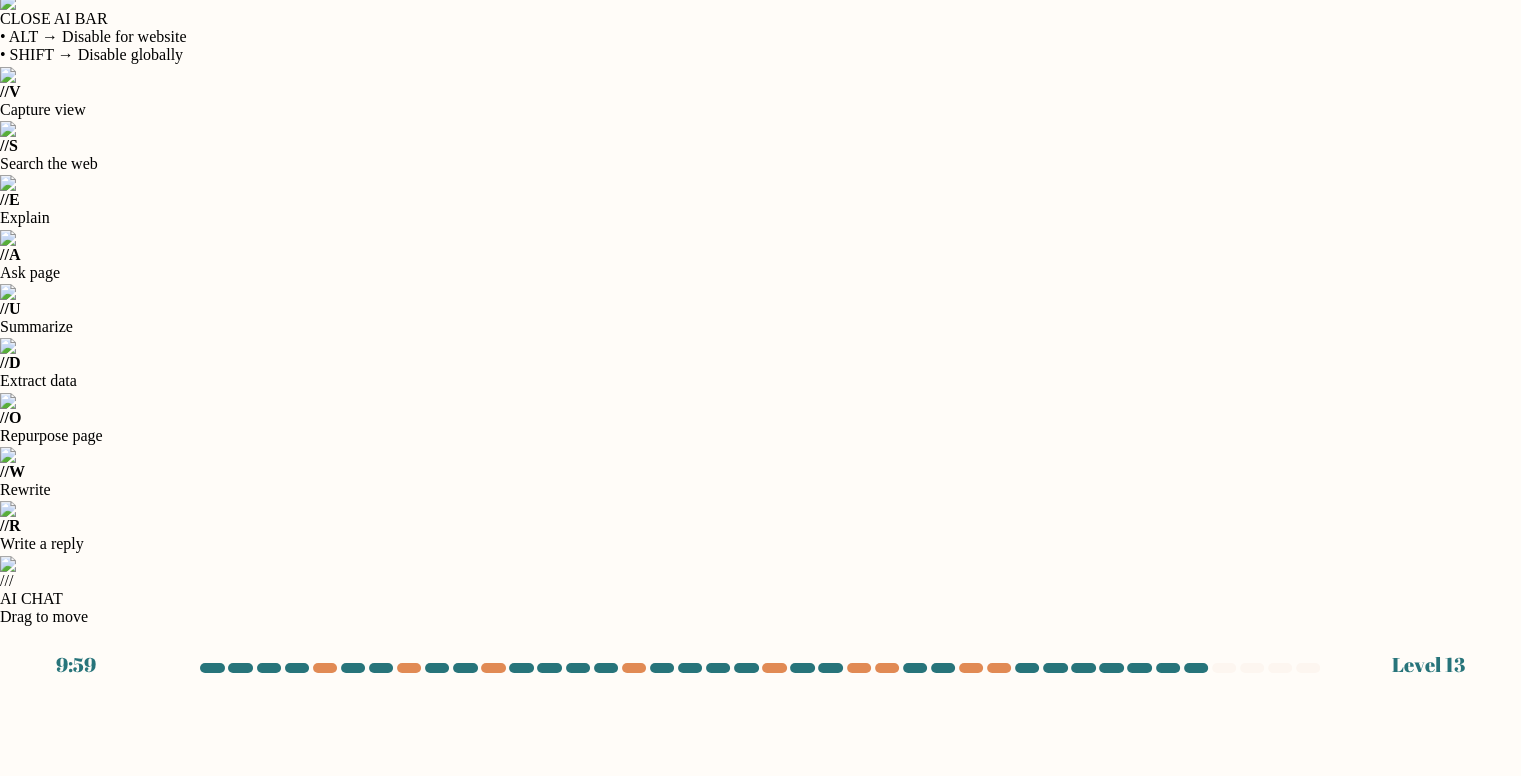 click on "22" 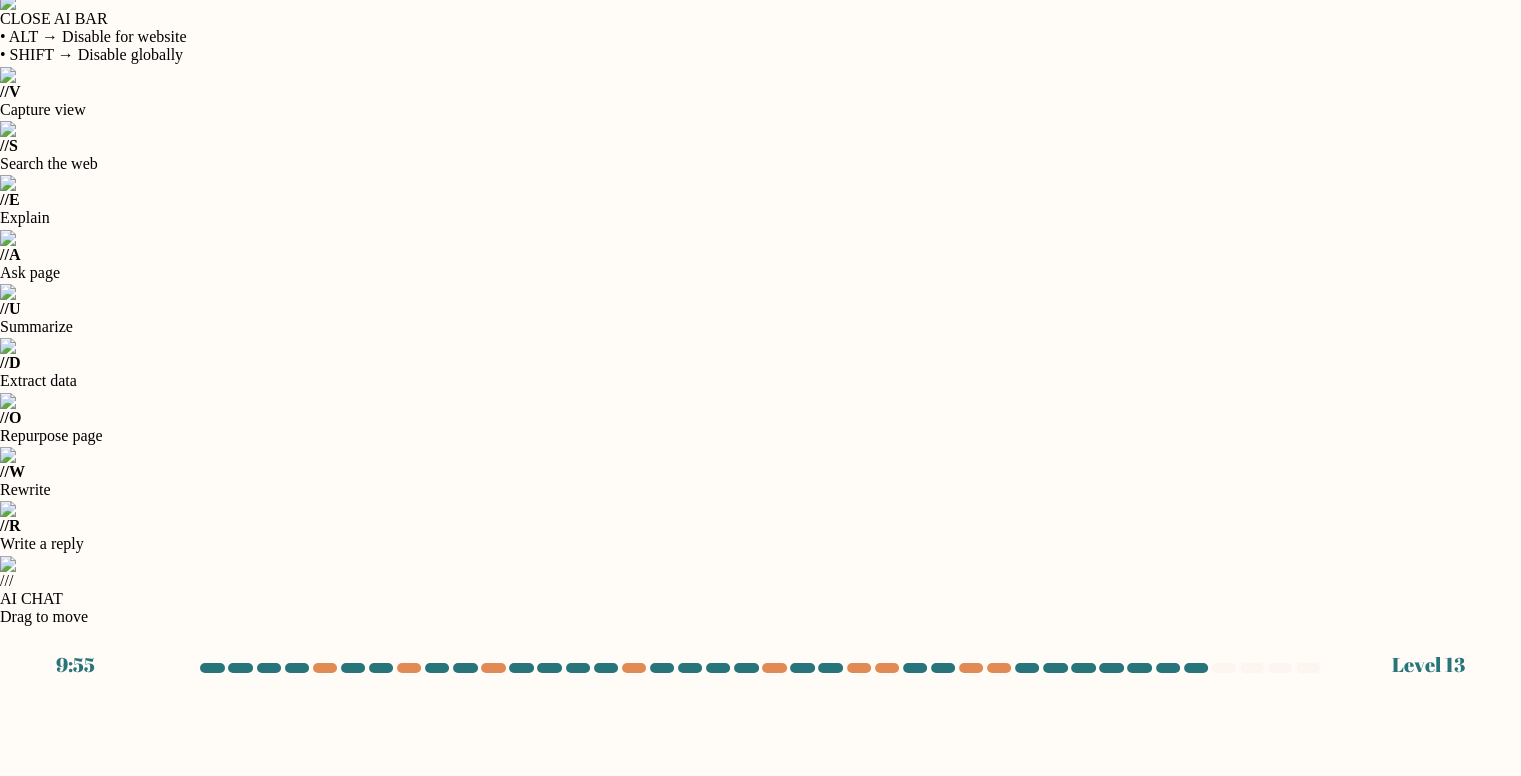 click on "62" 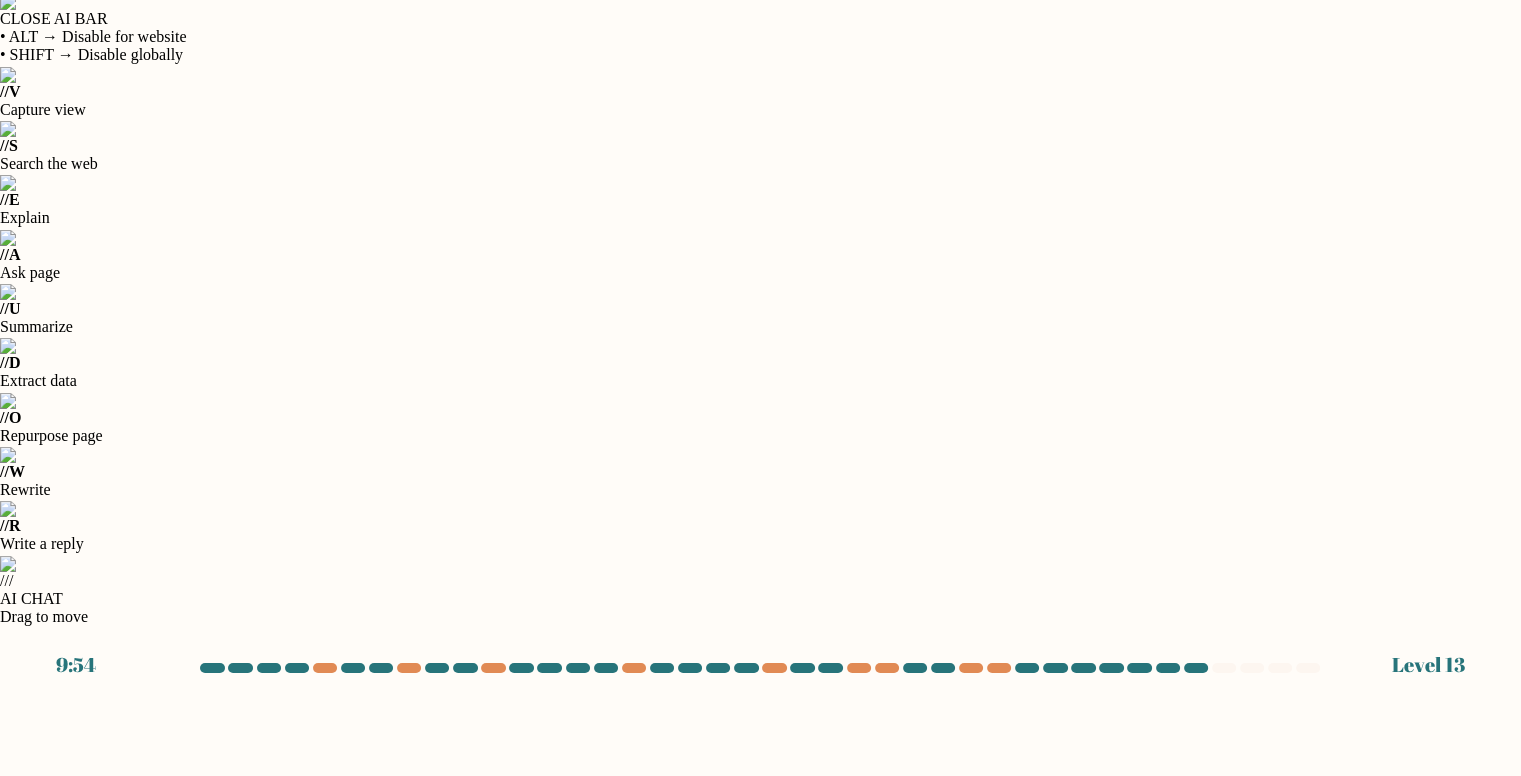 click on "Next" at bounding box center [761, 1376] 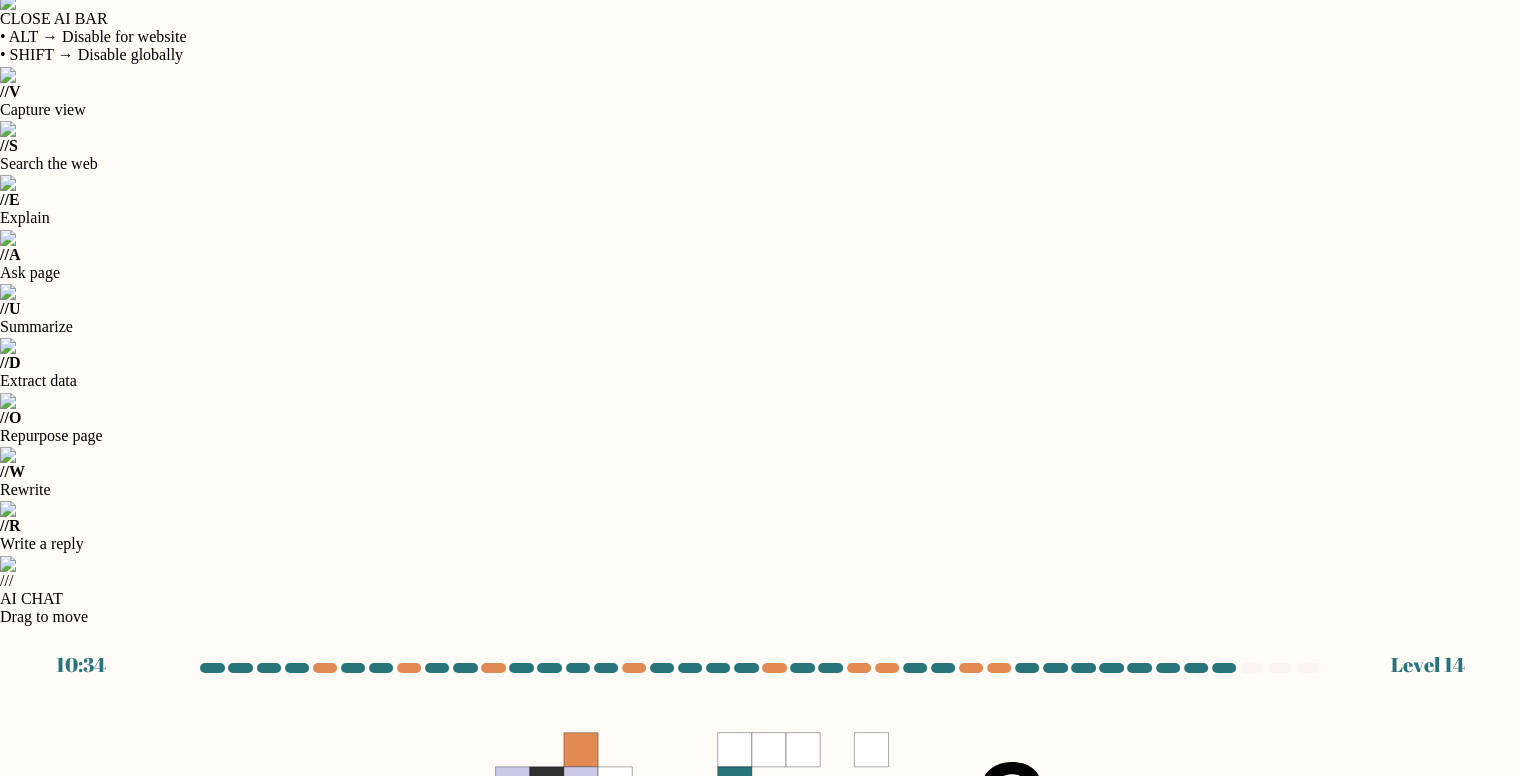 click 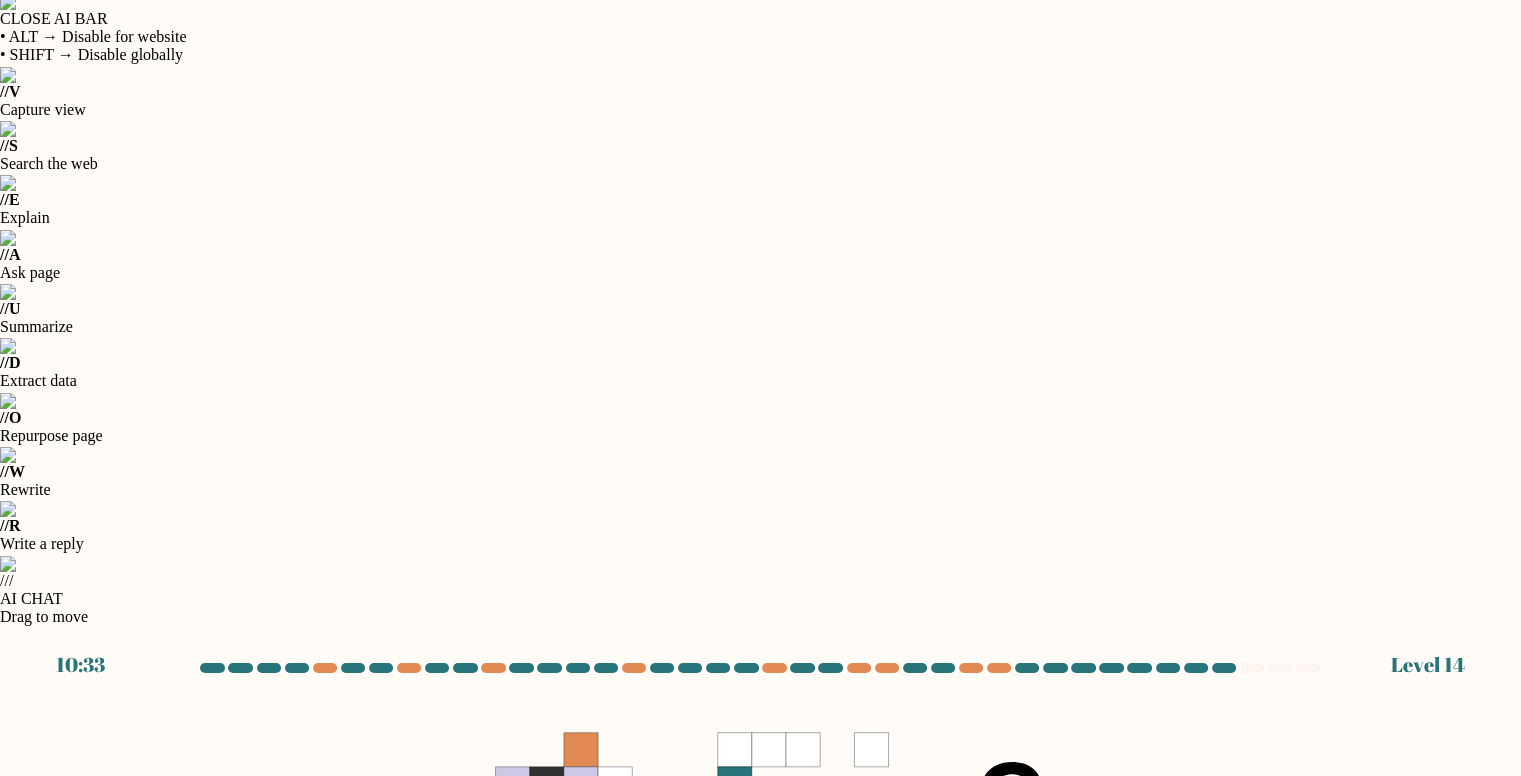 click on "Next" at bounding box center [761, 1376] 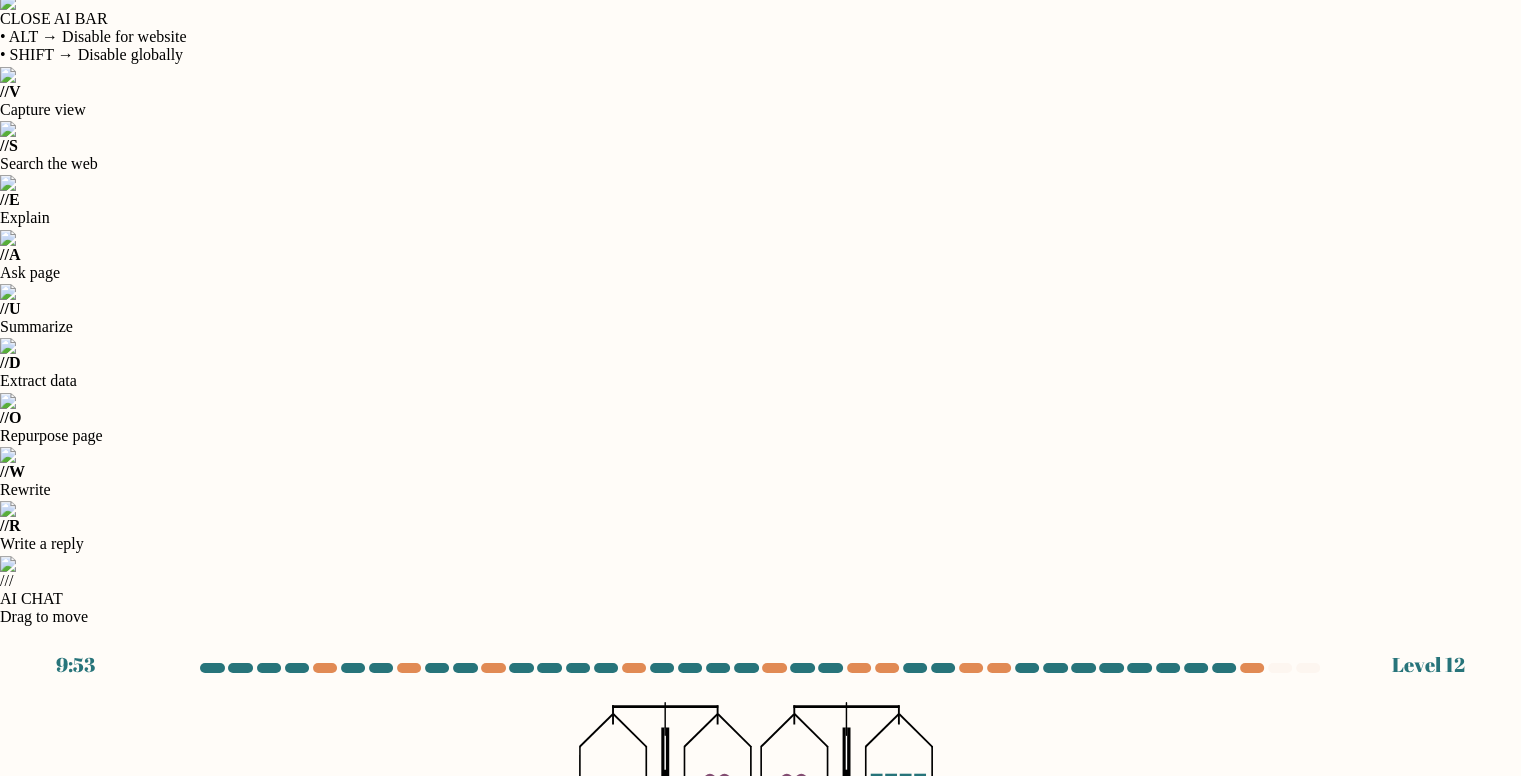 click 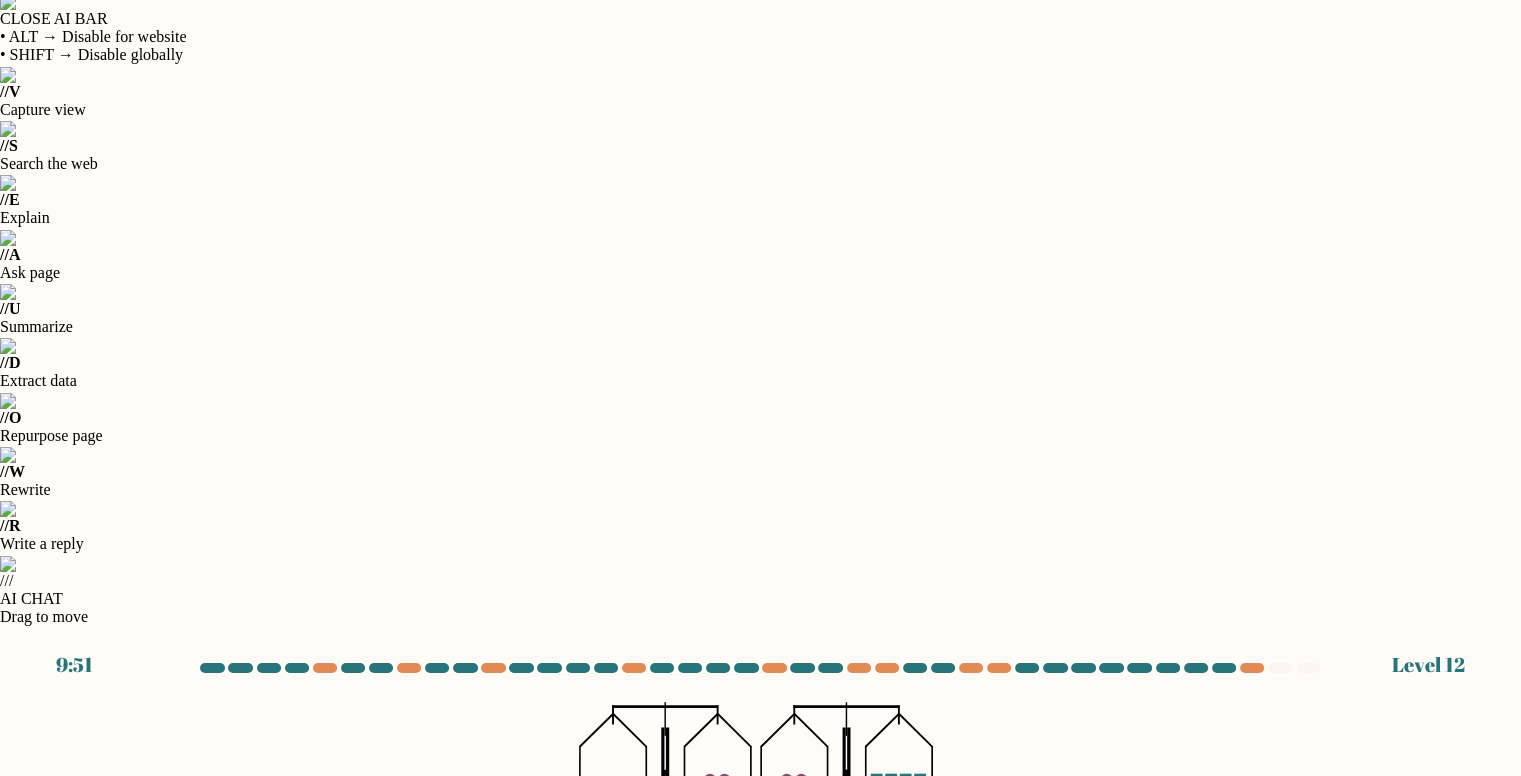click on "Next" at bounding box center [761, 1376] 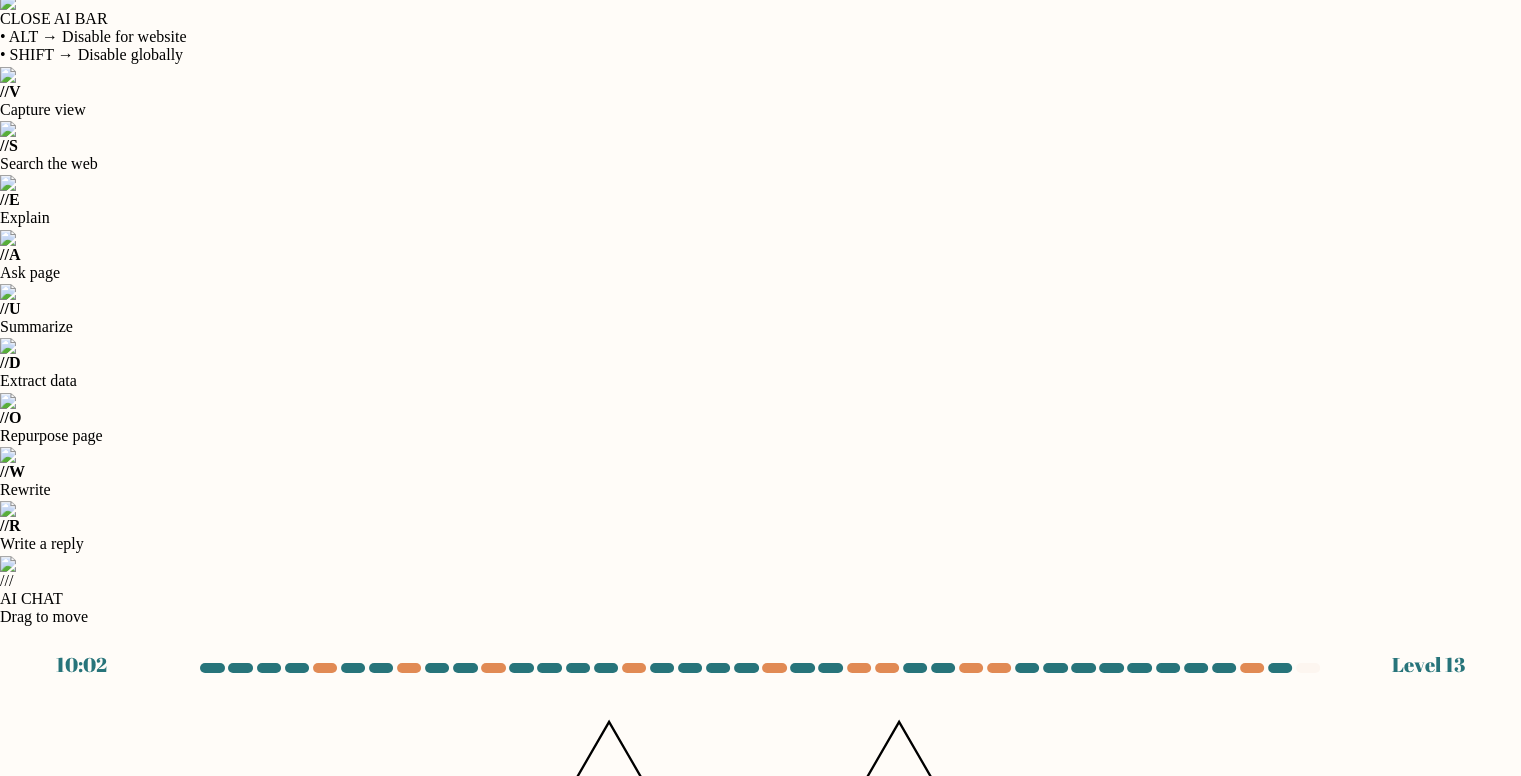 click on "-3" 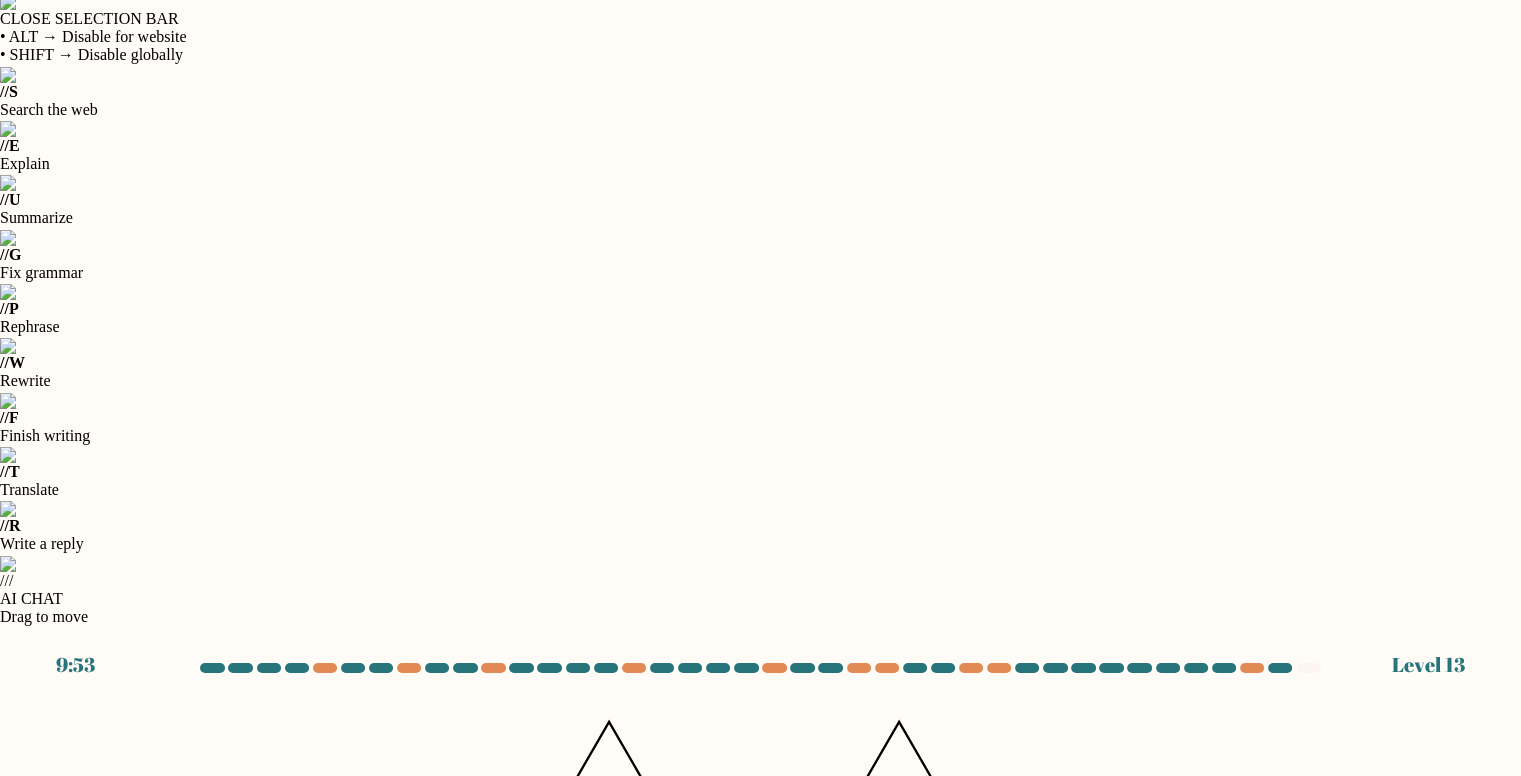 drag, startPoint x: 500, startPoint y: 172, endPoint x: 560, endPoint y: 166, distance: 60.299255 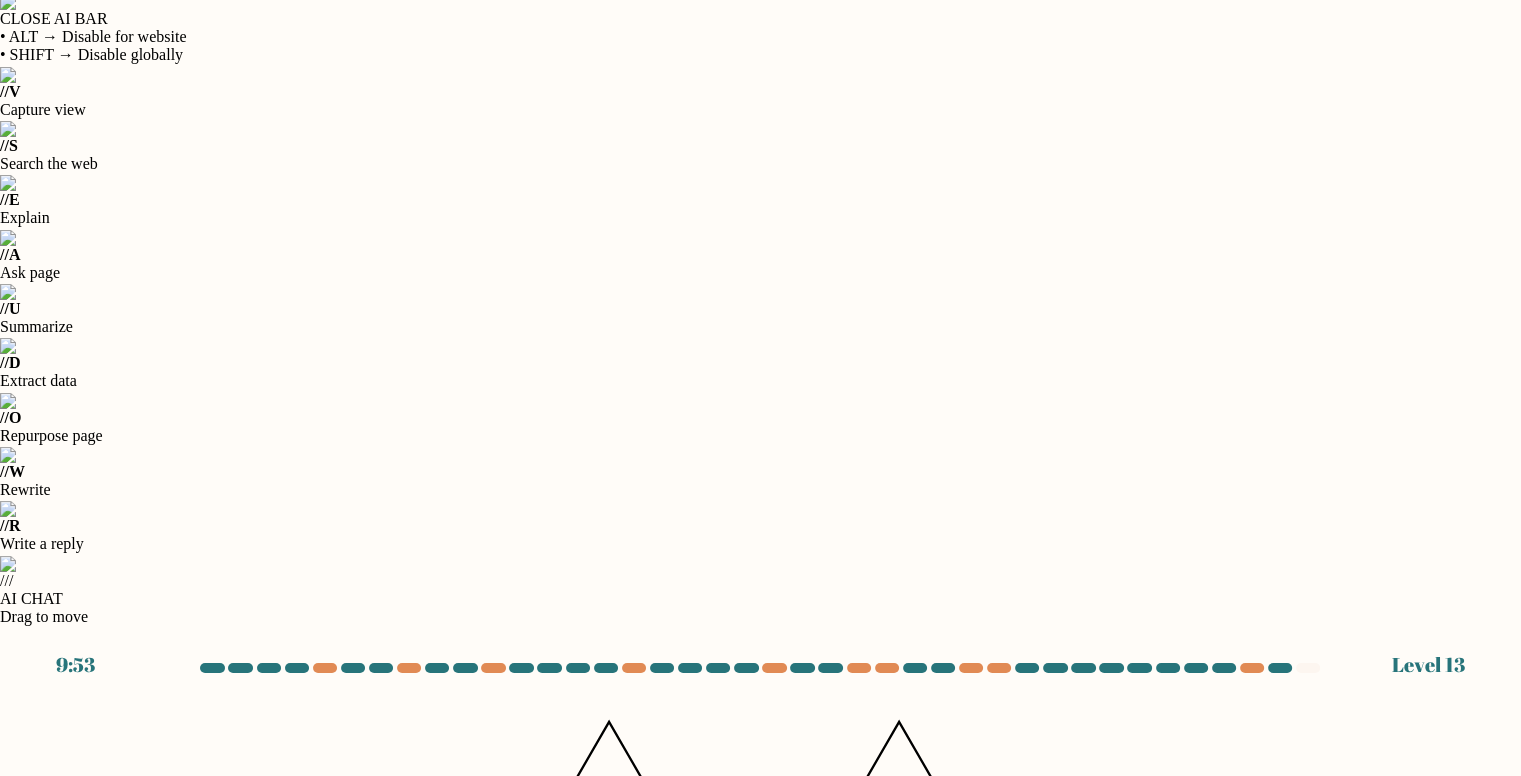 click on "@import url('https://fonts.googleapis.com/css?family=Abril+Fatface:400,100,100italic,300,300italic,400italic,500,500italic,700,700italic,900,900italic');                        120       200       20       -4                                       @import url('https://fonts.googleapis.com/css?family=Abril+Fatface:400,100,100italic,300,300italic,400italic,500,500italic,700,700italic,900,900italic');                        18       45       9       ?" 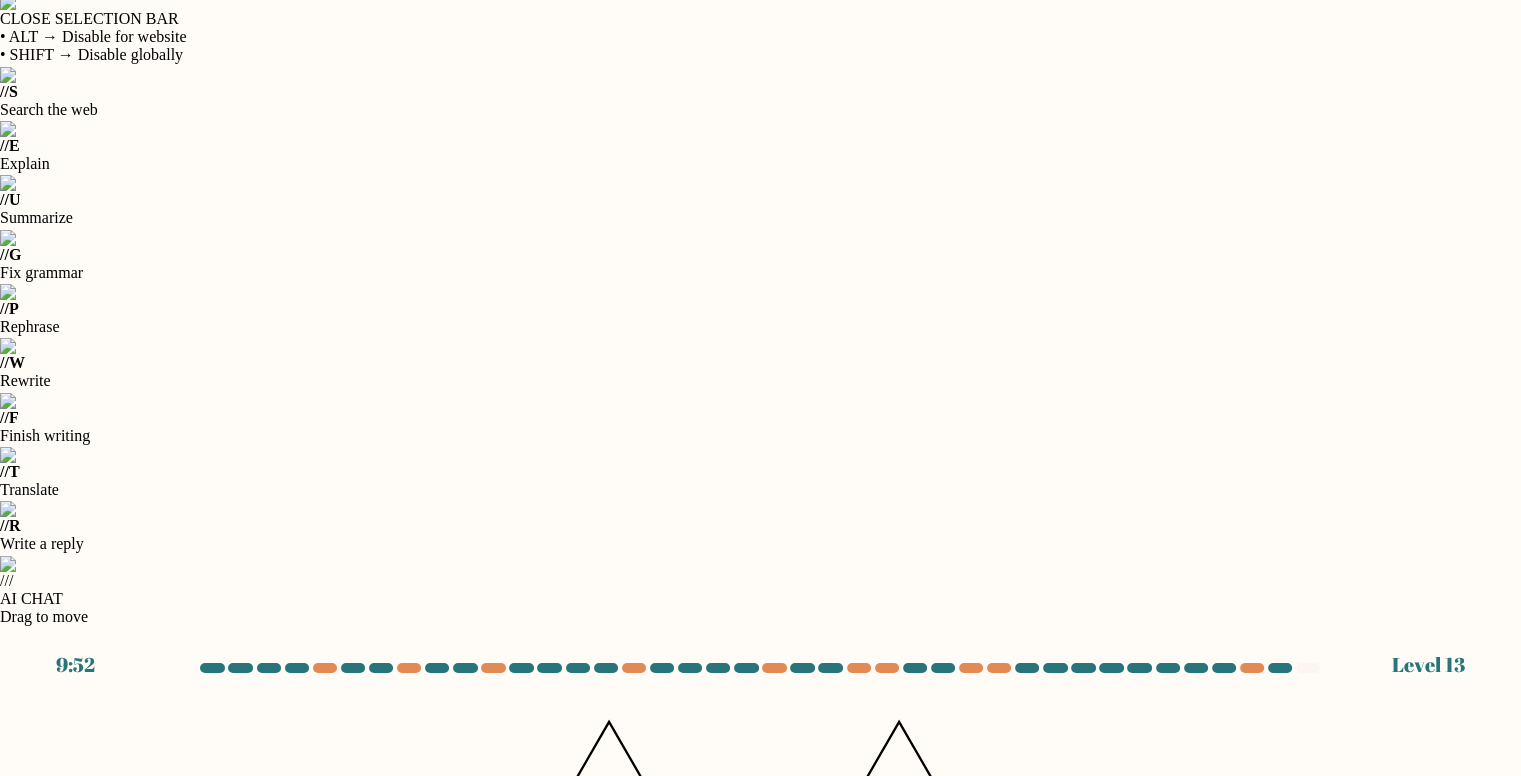 drag, startPoint x: 493, startPoint y: 170, endPoint x: 608, endPoint y: 171, distance: 115.00435 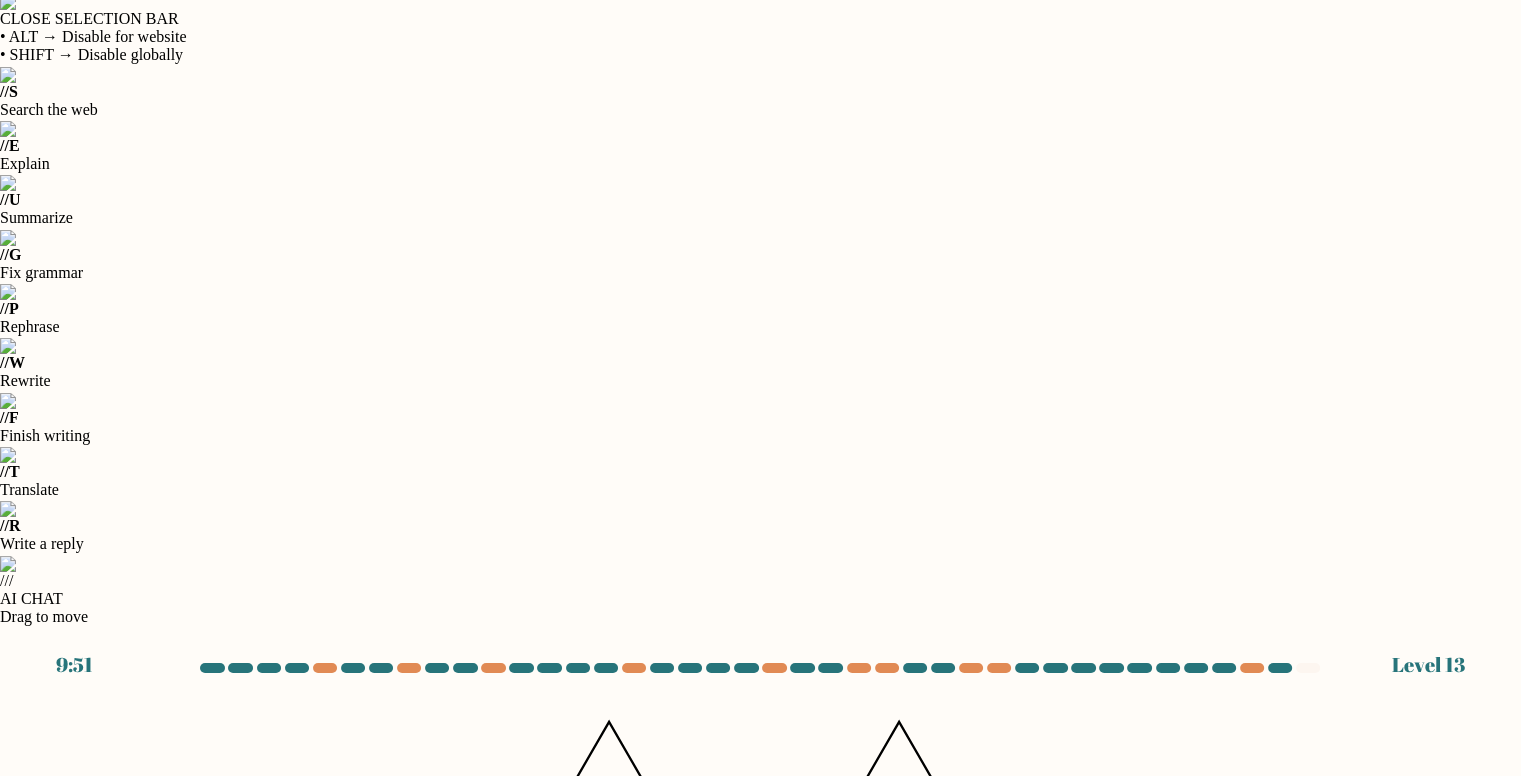 click on "200" 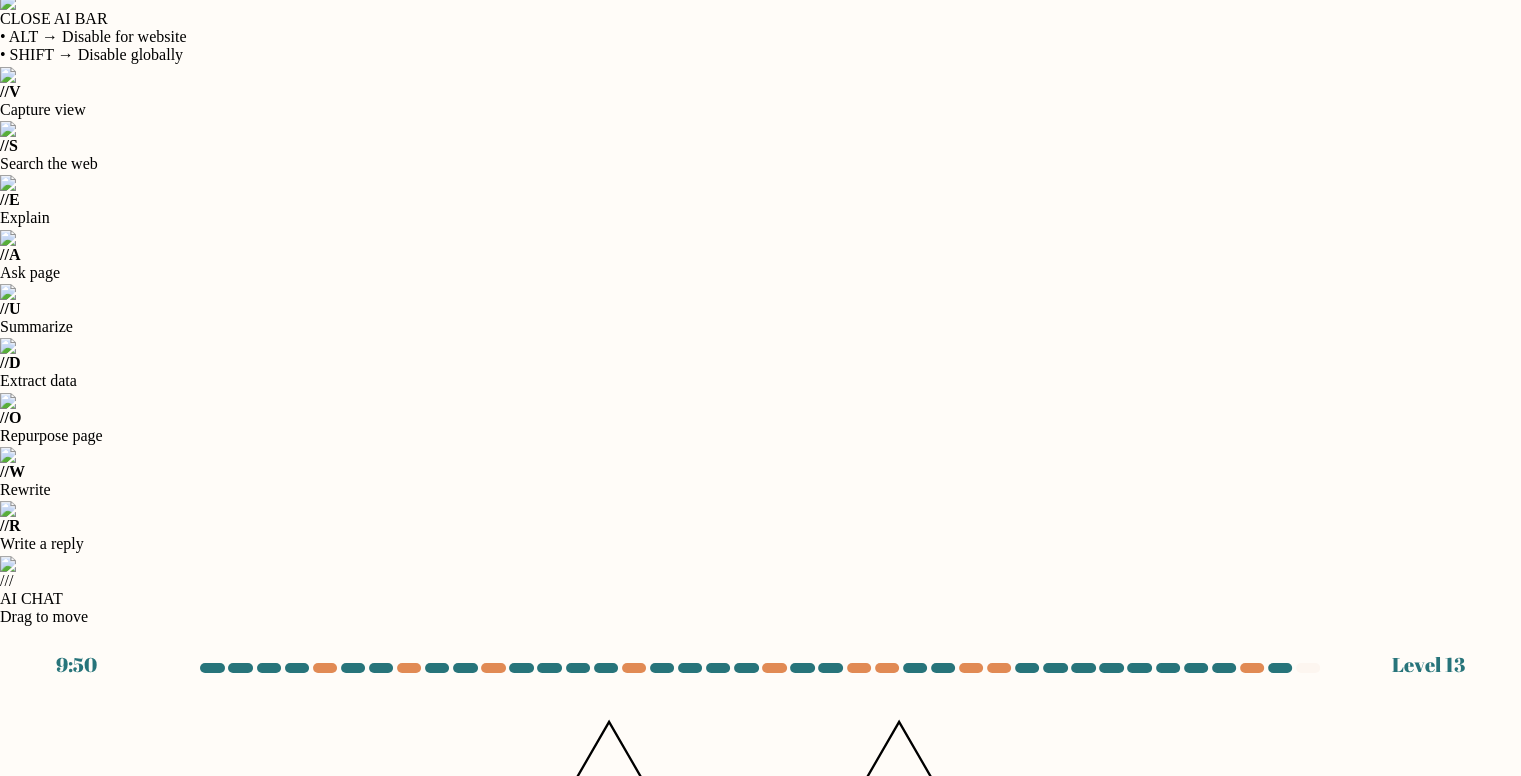 click on "120" 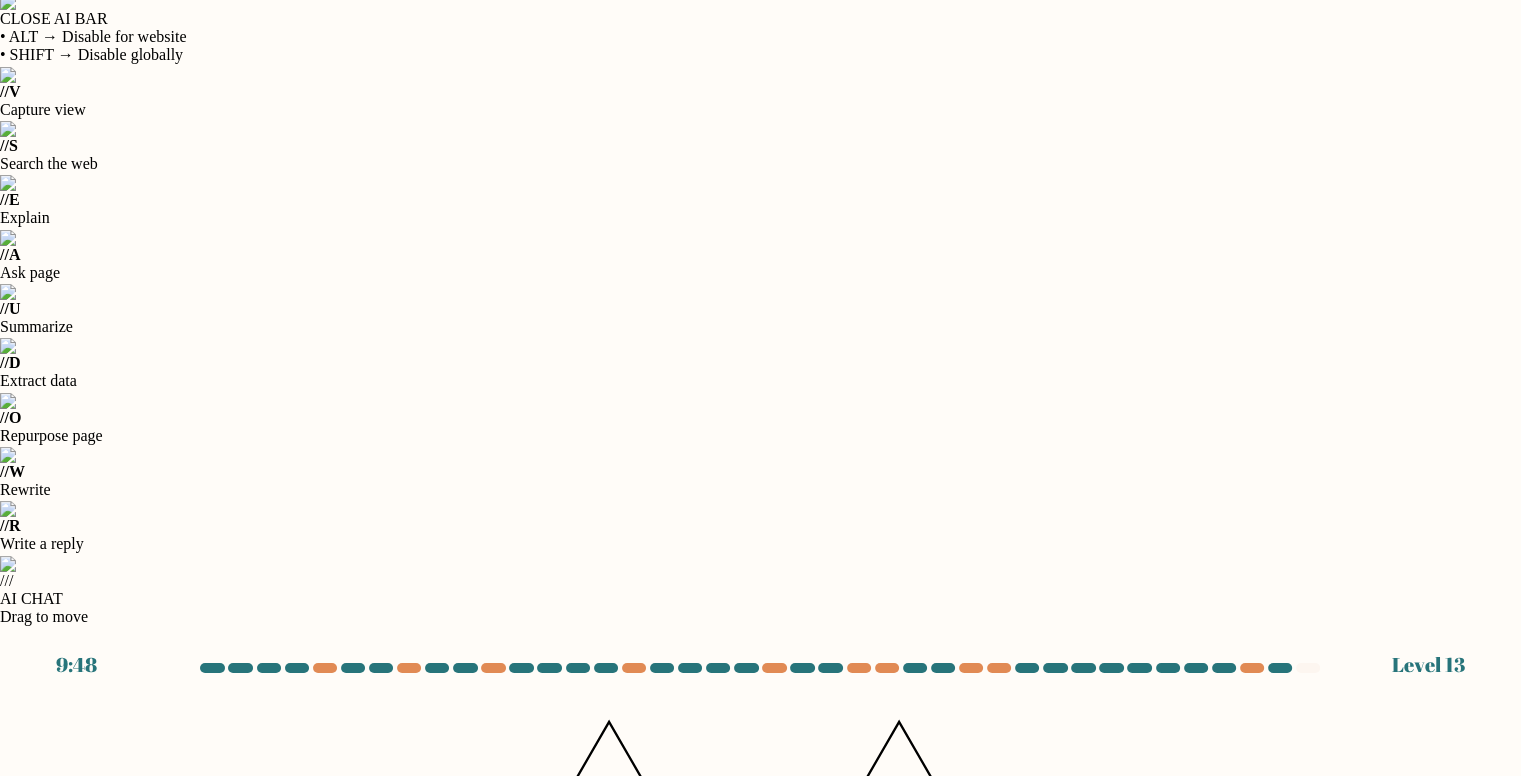 click on "@import url('https://fonts.googleapis.com/css?family=Abril+Fatface:400,100,100italic,300,300italic,400italic,500,500italic,700,700italic,900,900italic');                        120       200       20       -4                                       @import url('https://fonts.googleapis.com/css?family=Abril+Fatface:400,100,100italic,300,300italic,400italic,500,500italic,700,700italic,900,900italic');                        18       45       9       ?
Which number should replace the question mark?" at bounding box center [761, 860] 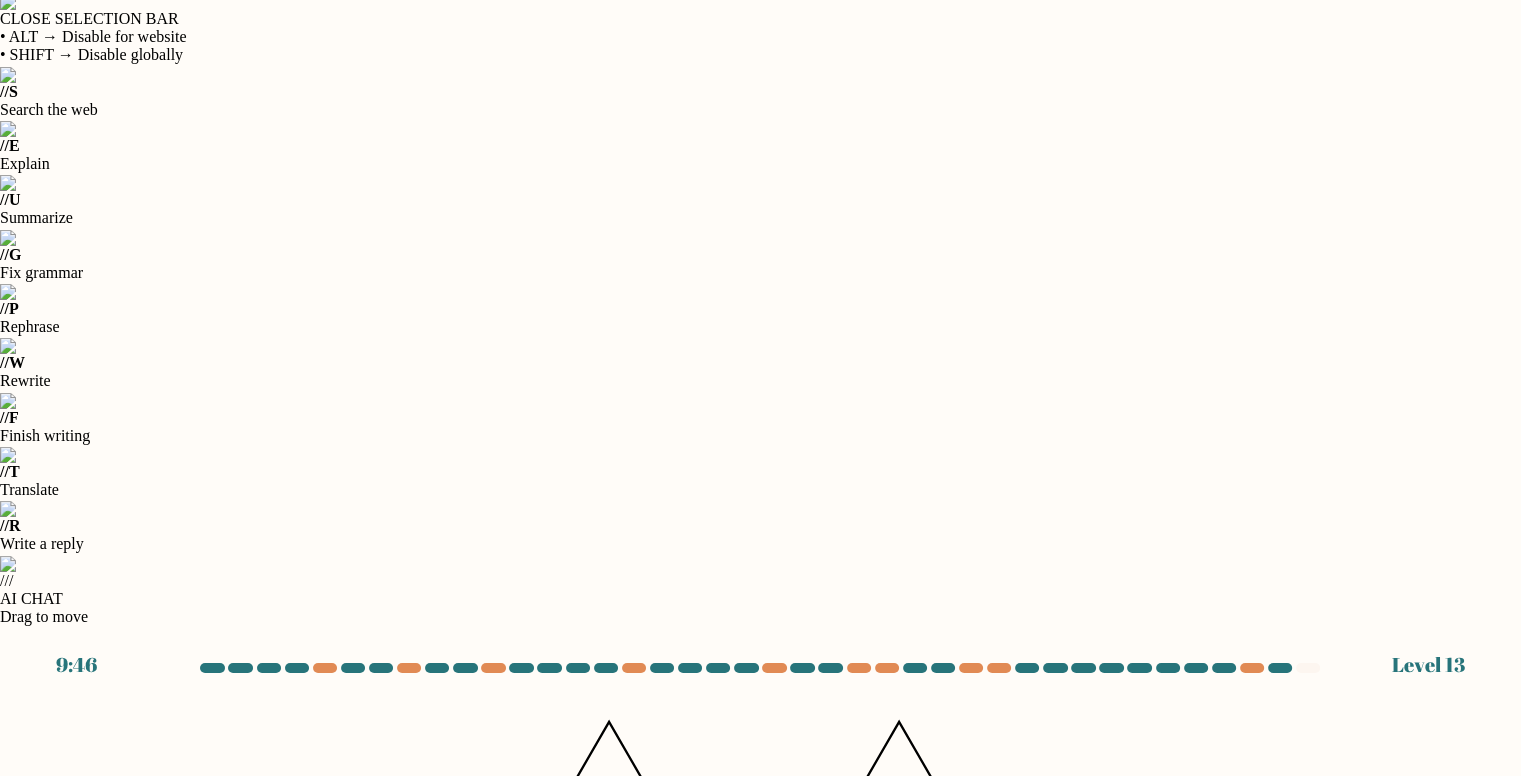 drag, startPoint x: 797, startPoint y: 169, endPoint x: 959, endPoint y: 156, distance: 162.52077 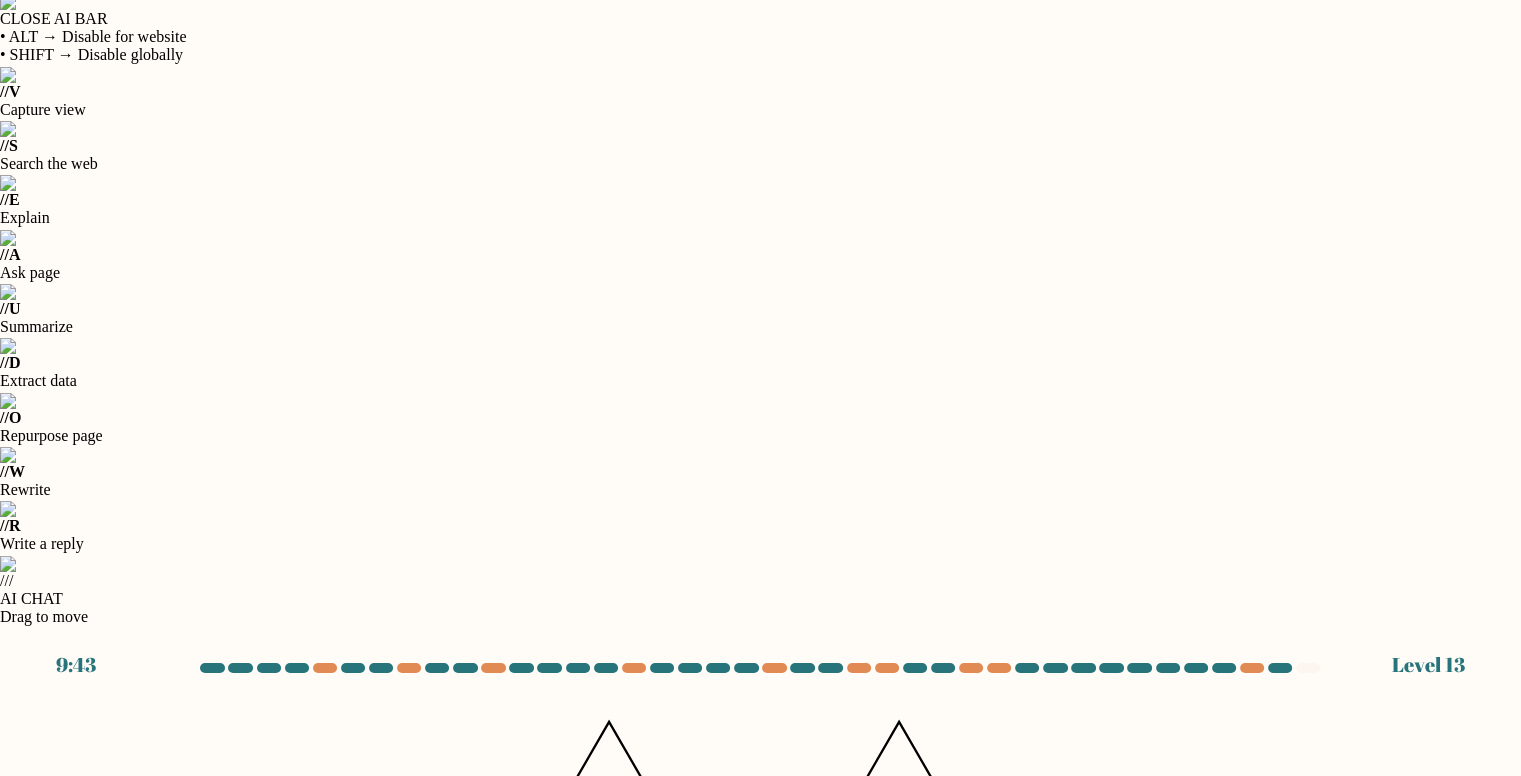 click on "@import url('https://fonts.googleapis.com/css?family=Abril+Fatface:400,100,100italic,300,300italic,400italic,500,500italic,700,700italic,900,900italic');                        120       200       20       -4                                       @import url('https://fonts.googleapis.com/css?family=Abril+Fatface:400,100,100italic,300,300italic,400italic,500,500italic,700,700italic,900,900italic');                        18       45       9       ?
Which number should replace the question mark?" at bounding box center (761, 860) 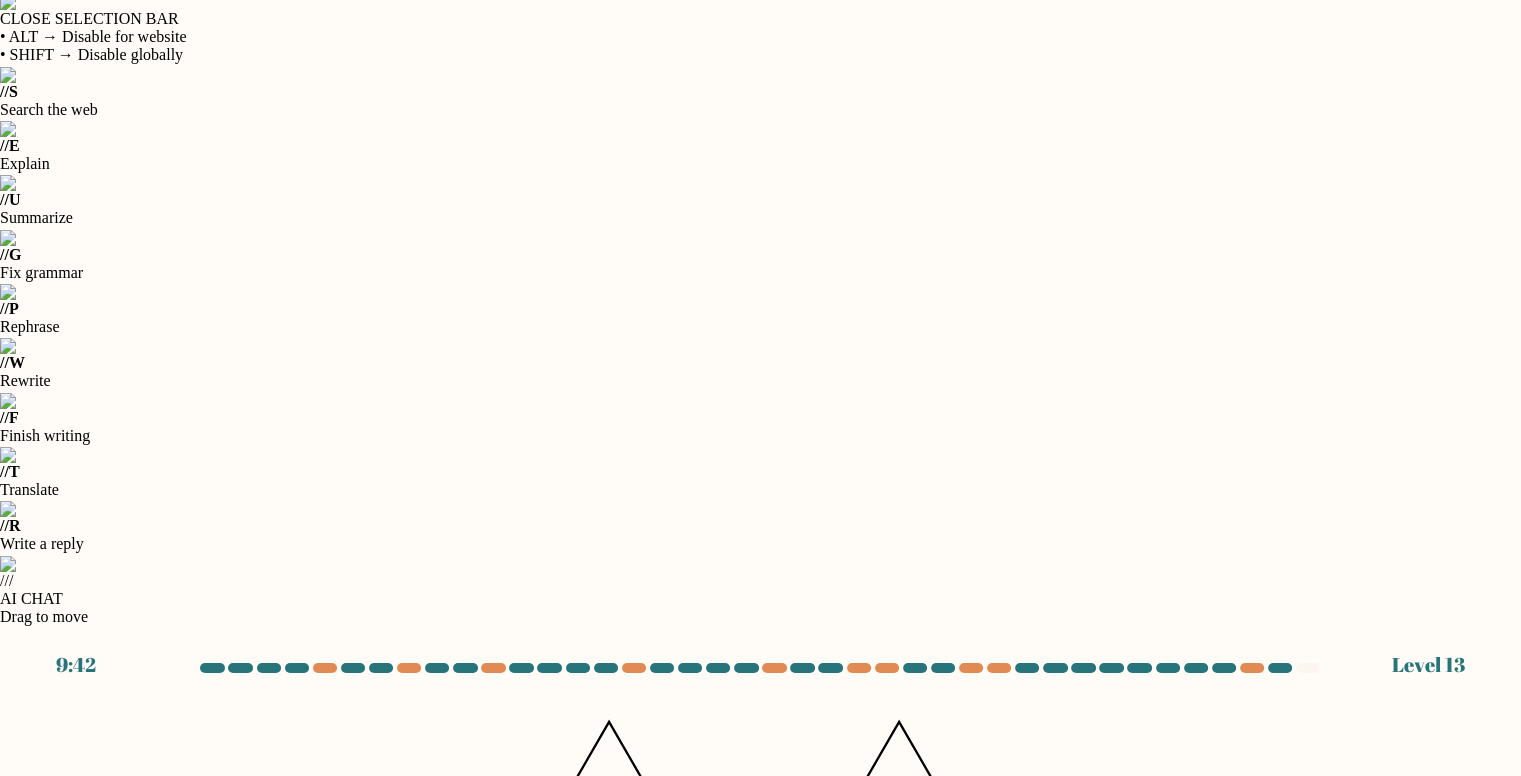 drag, startPoint x: 805, startPoint y: 176, endPoint x: 851, endPoint y: 166, distance: 47.07441 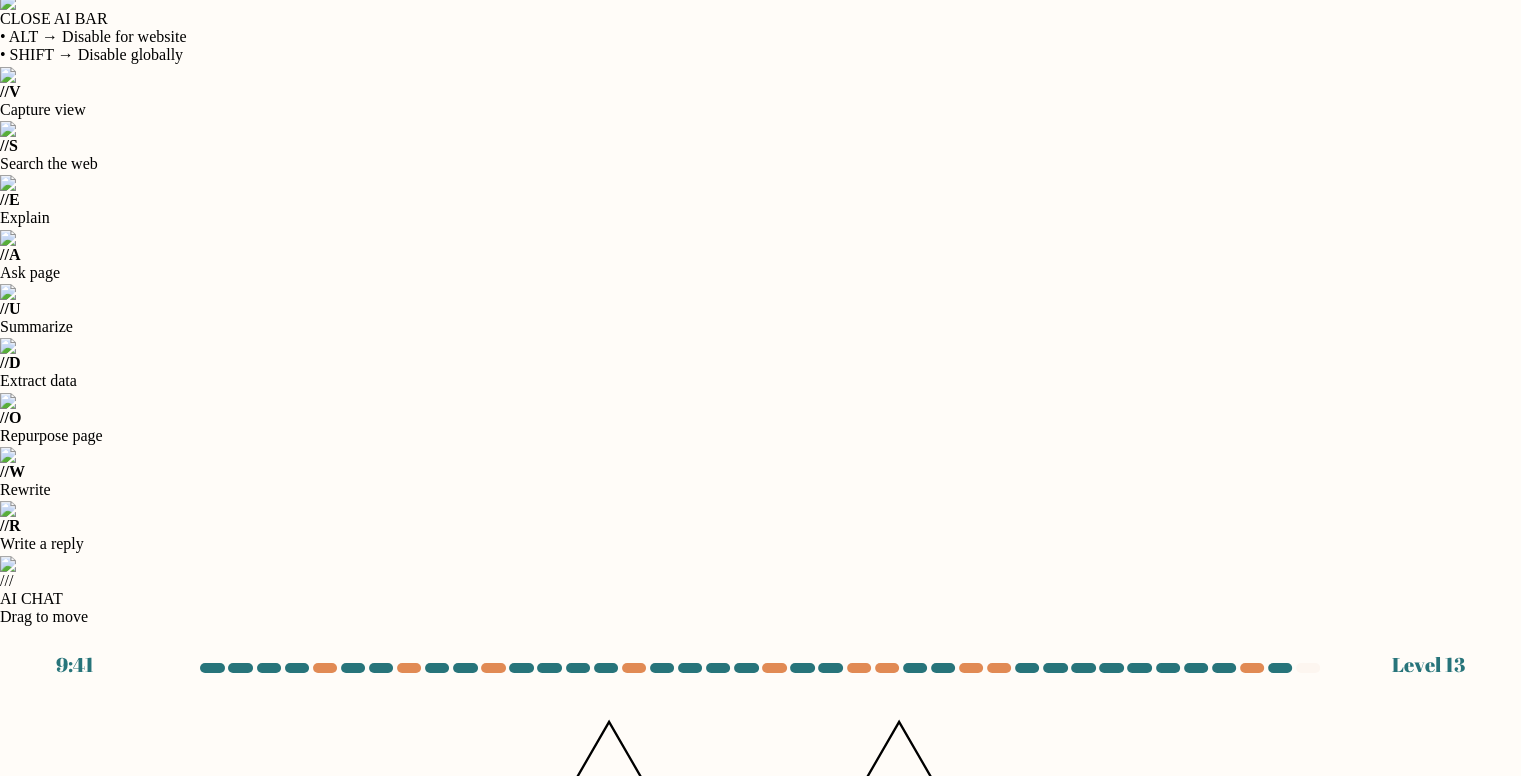 click on "45" 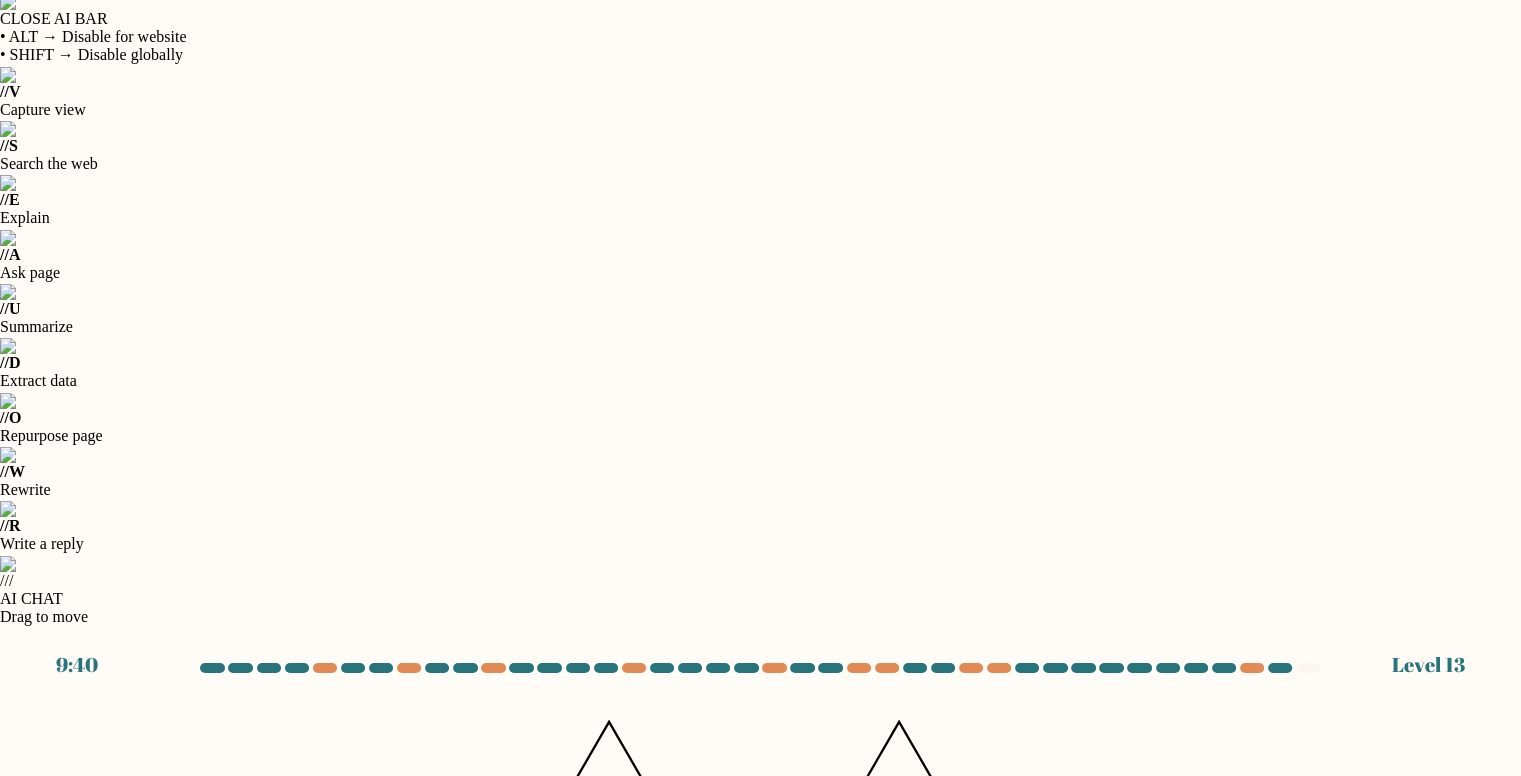 drag, startPoint x: 967, startPoint y: 172, endPoint x: 1008, endPoint y: 172, distance: 41 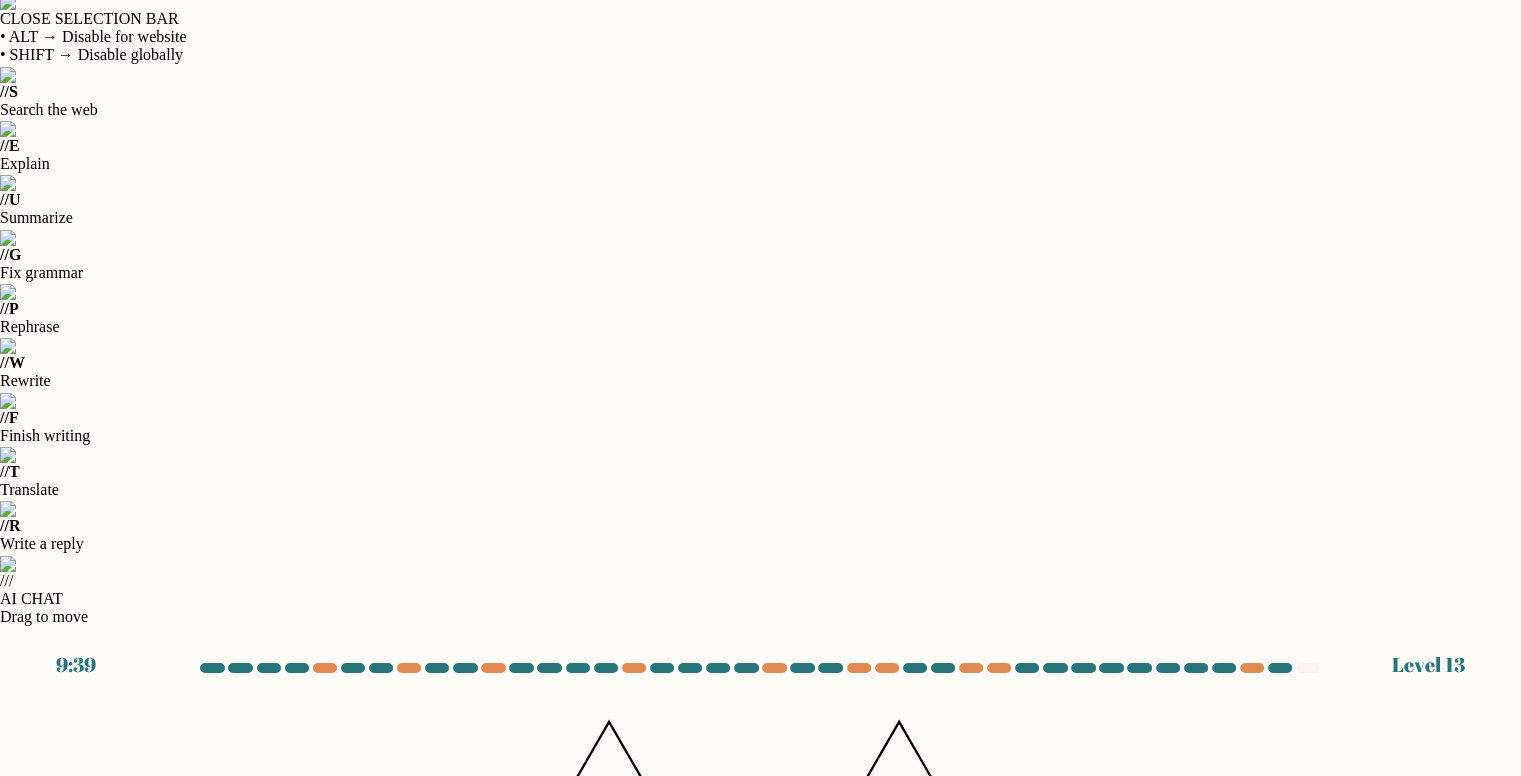 drag, startPoint x: 804, startPoint y: 171, endPoint x: 843, endPoint y: 165, distance: 39.45884 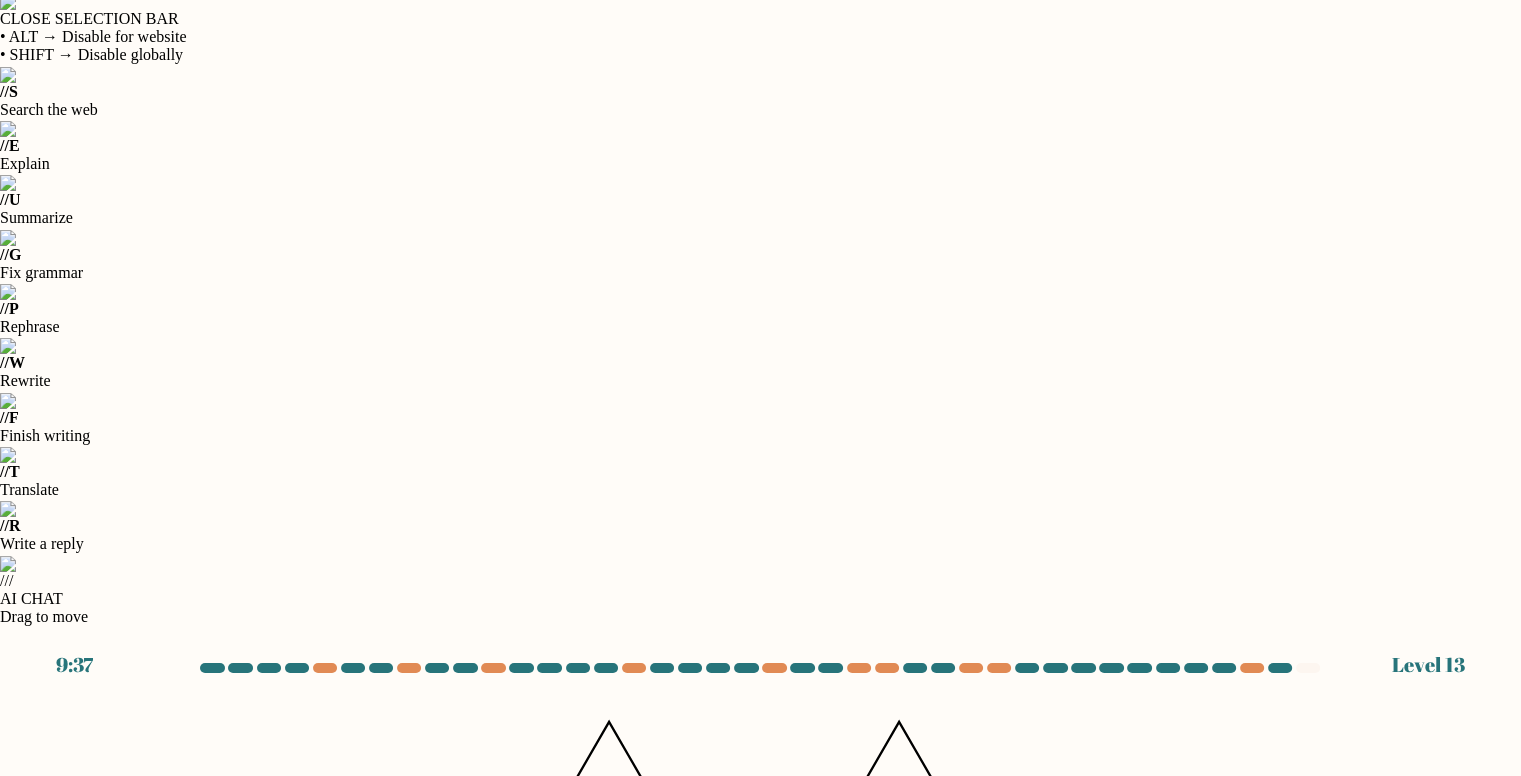 click on "@import url('https://fonts.googleapis.com/css?family=Abril+Fatface:400,100,100italic,300,300italic,400italic,500,500italic,700,700italic,900,900italic');                        120       200       20       -4                                       @import url('https://fonts.googleapis.com/css?family=Abril+Fatface:400,100,100italic,300,300italic,400italic,500,500italic,700,700italic,900,900italic');                        18       45       9       ?" 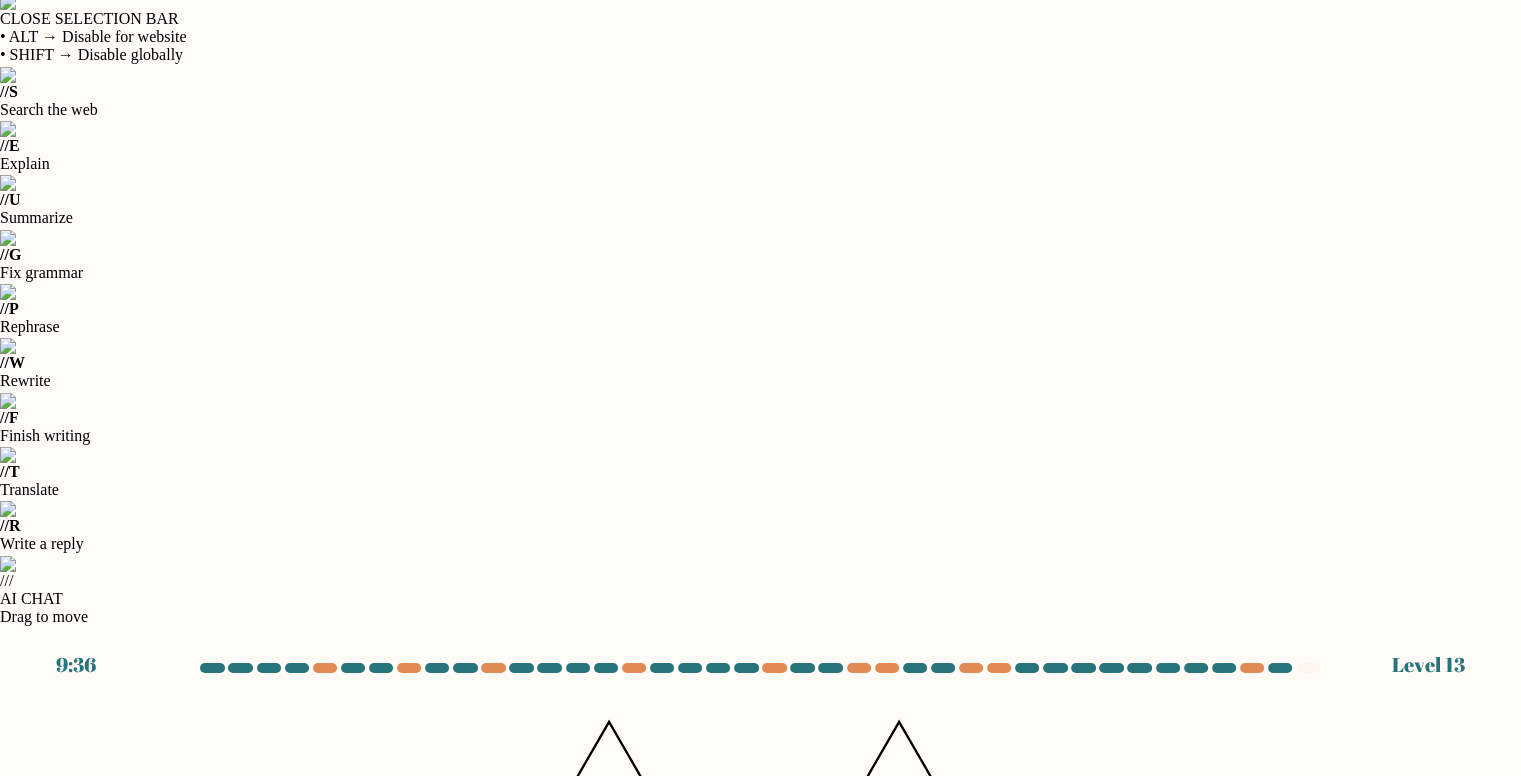 click on "@import url('https://fonts.googleapis.com/css?family=Abril+Fatface:400,100,100italic,300,300italic,400italic,500,500italic,700,700italic,900,900italic');                        120       200       20       -4                                       @import url('https://fonts.googleapis.com/css?family=Abril+Fatface:400,100,100italic,300,300italic,400italic,500,500italic,700,700italic,900,900italic');                        18       45       9       ?" 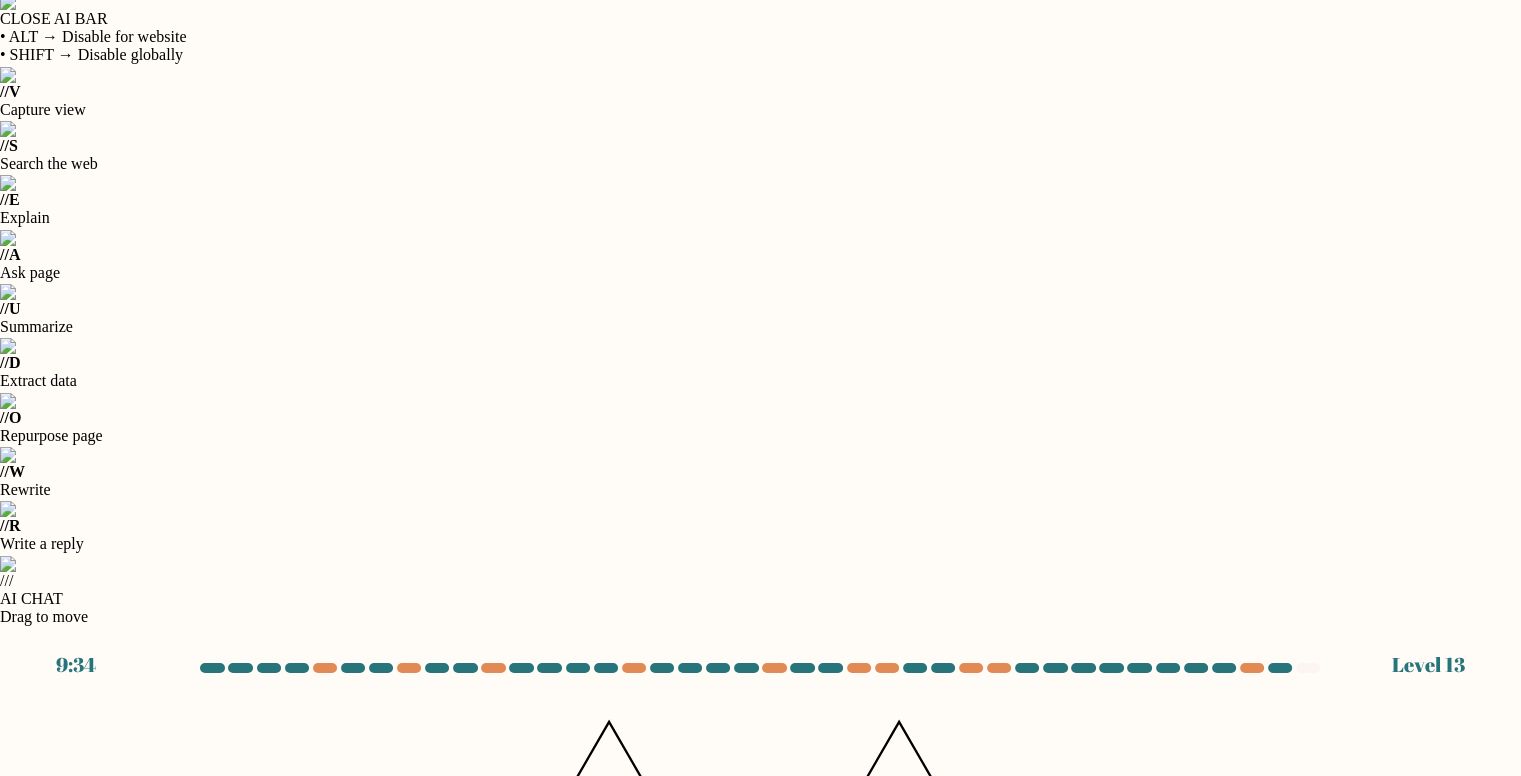 click on "Next" at bounding box center [761, 1376] 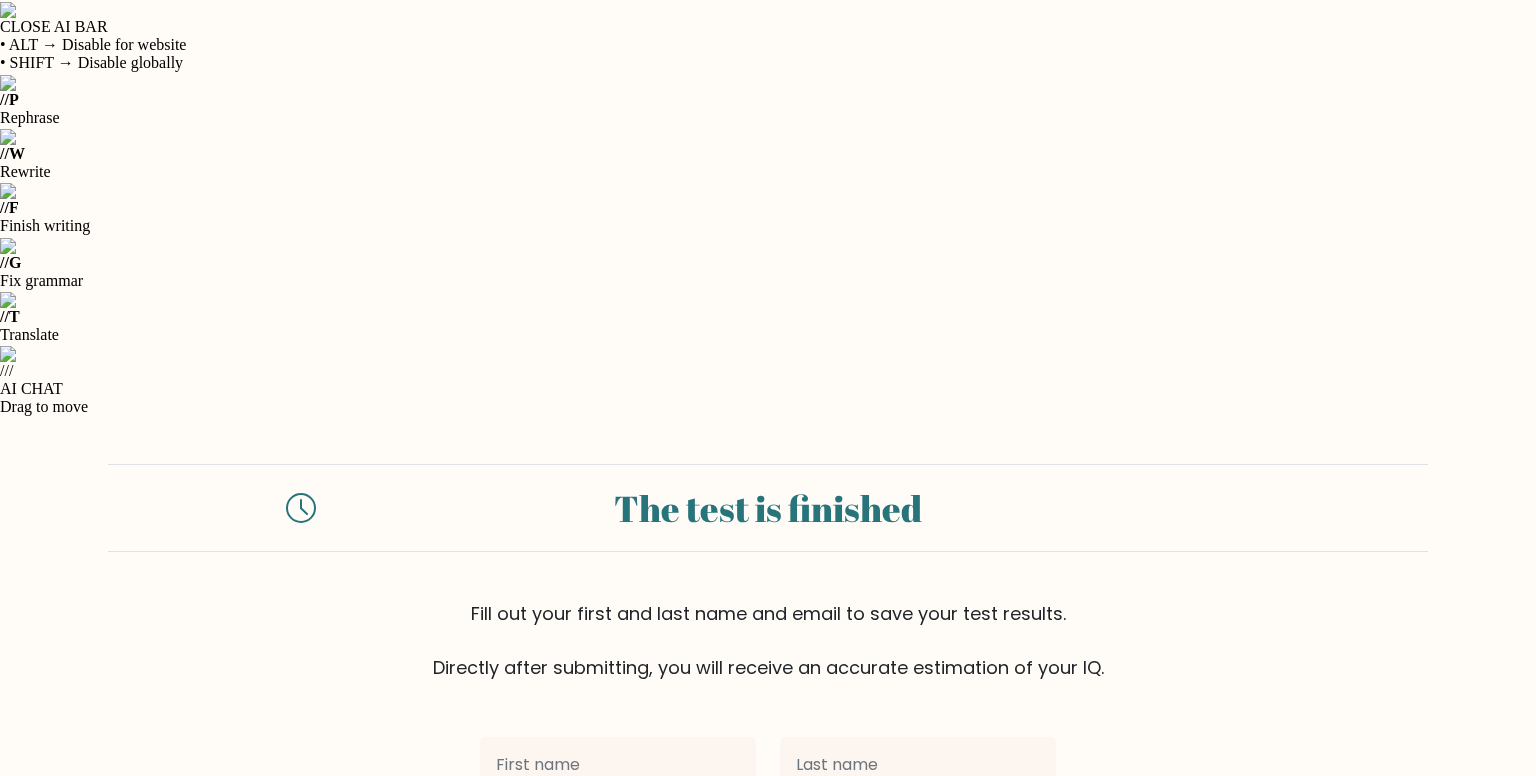 scroll, scrollTop: 0, scrollLeft: 0, axis: both 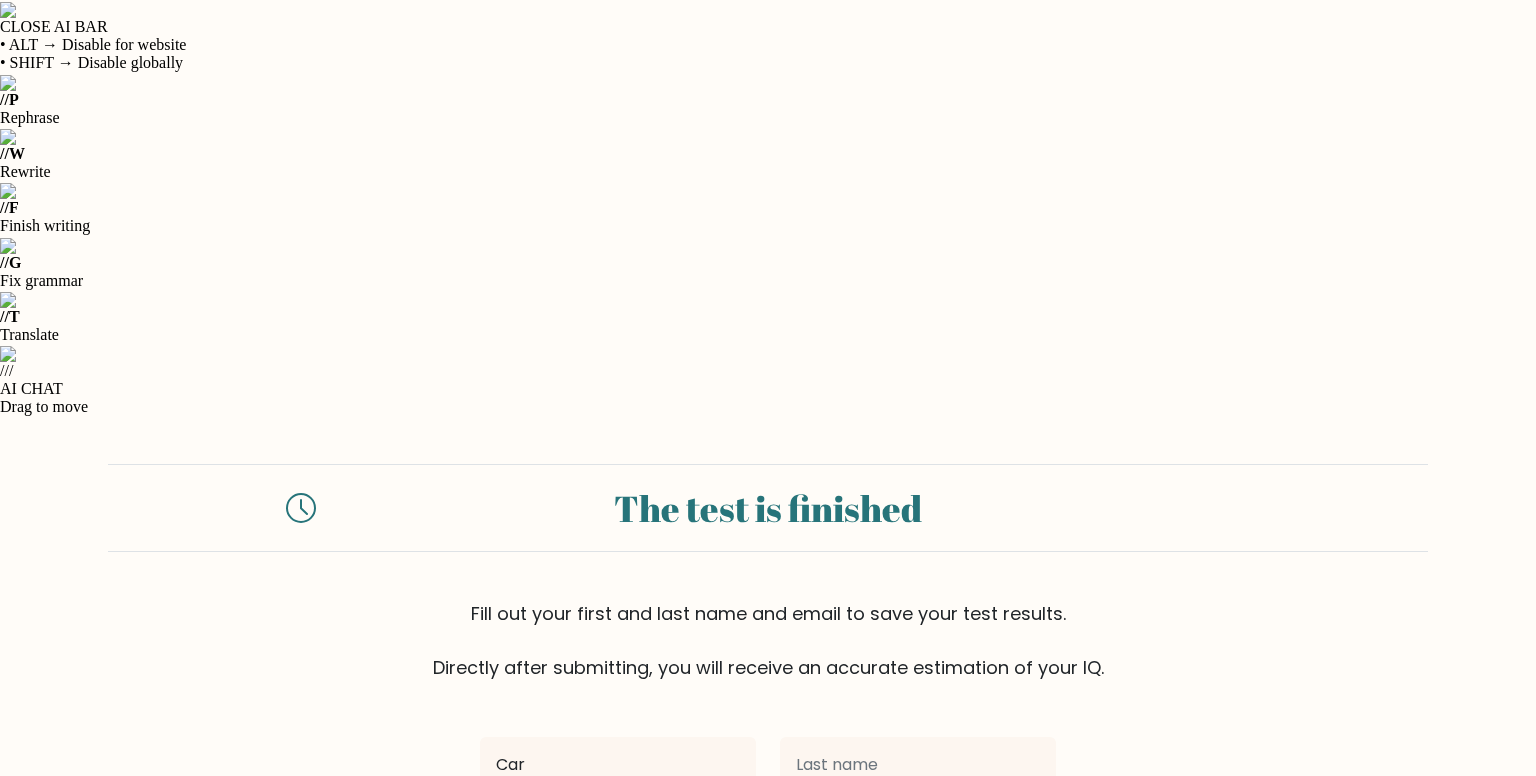 type on "[FIRST] [LAST]" 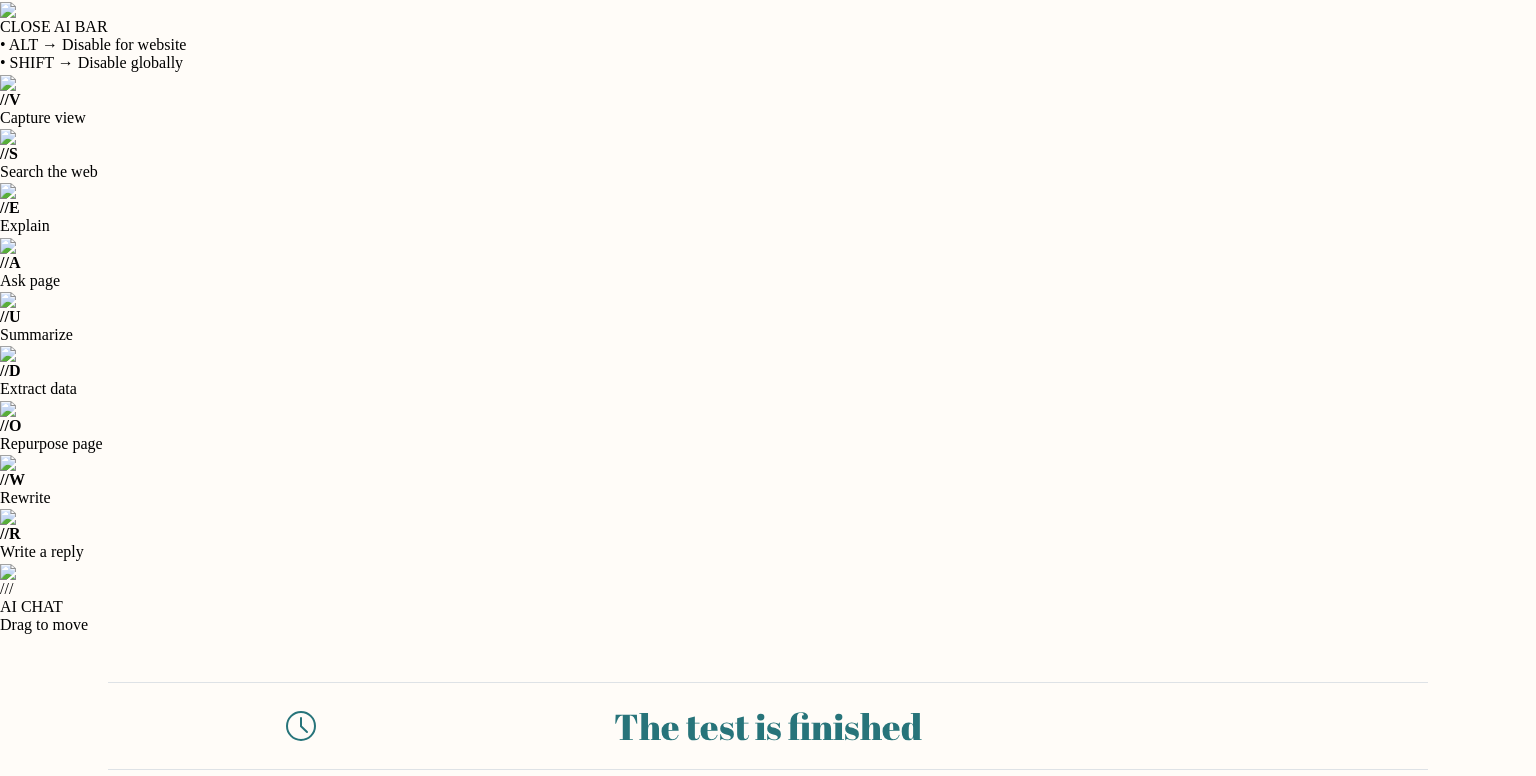 click on "A" at bounding box center [918, 983] 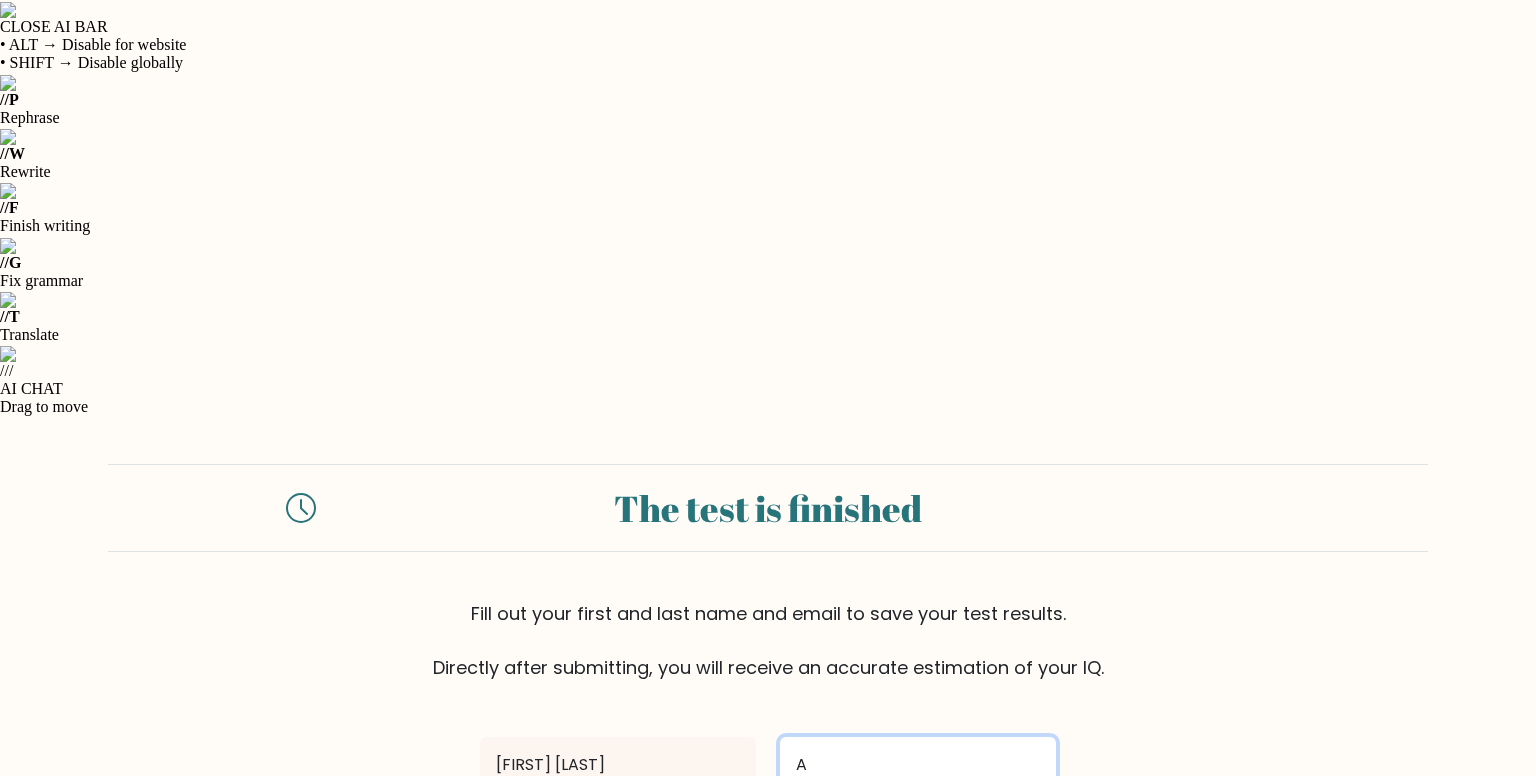 type on "[CITY]" 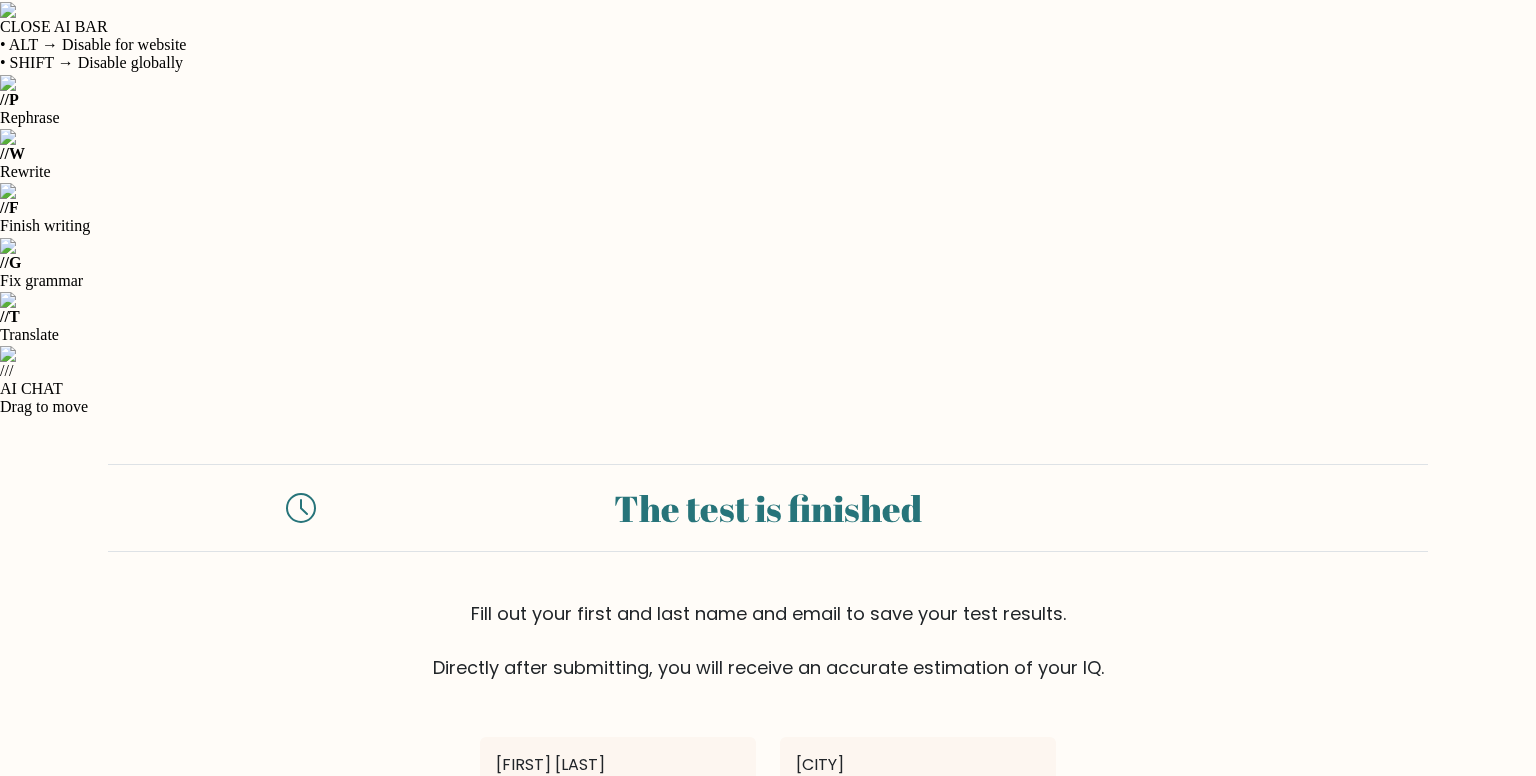 click at bounding box center (768, 837) 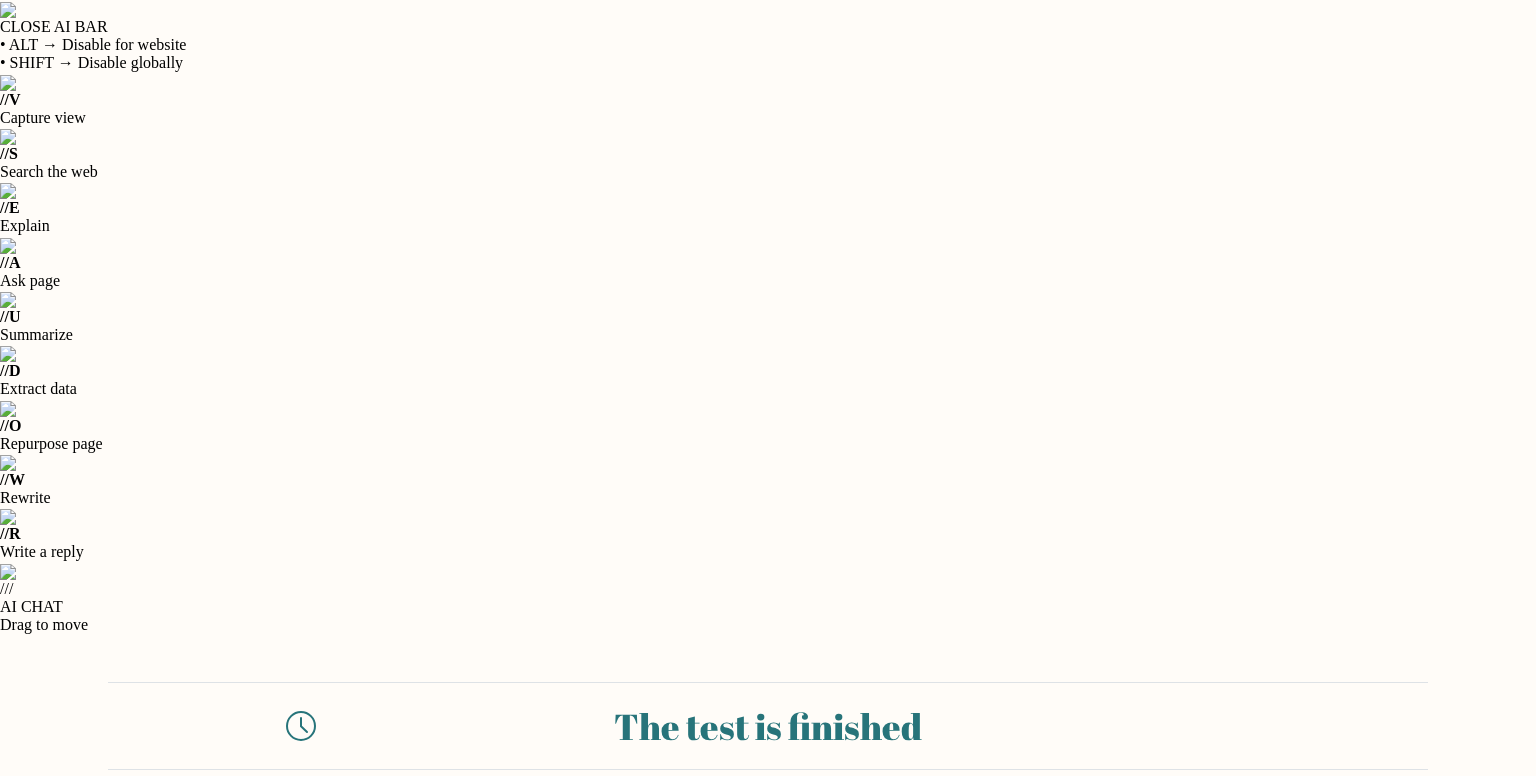 type on "aganacarl25@gmail.com" 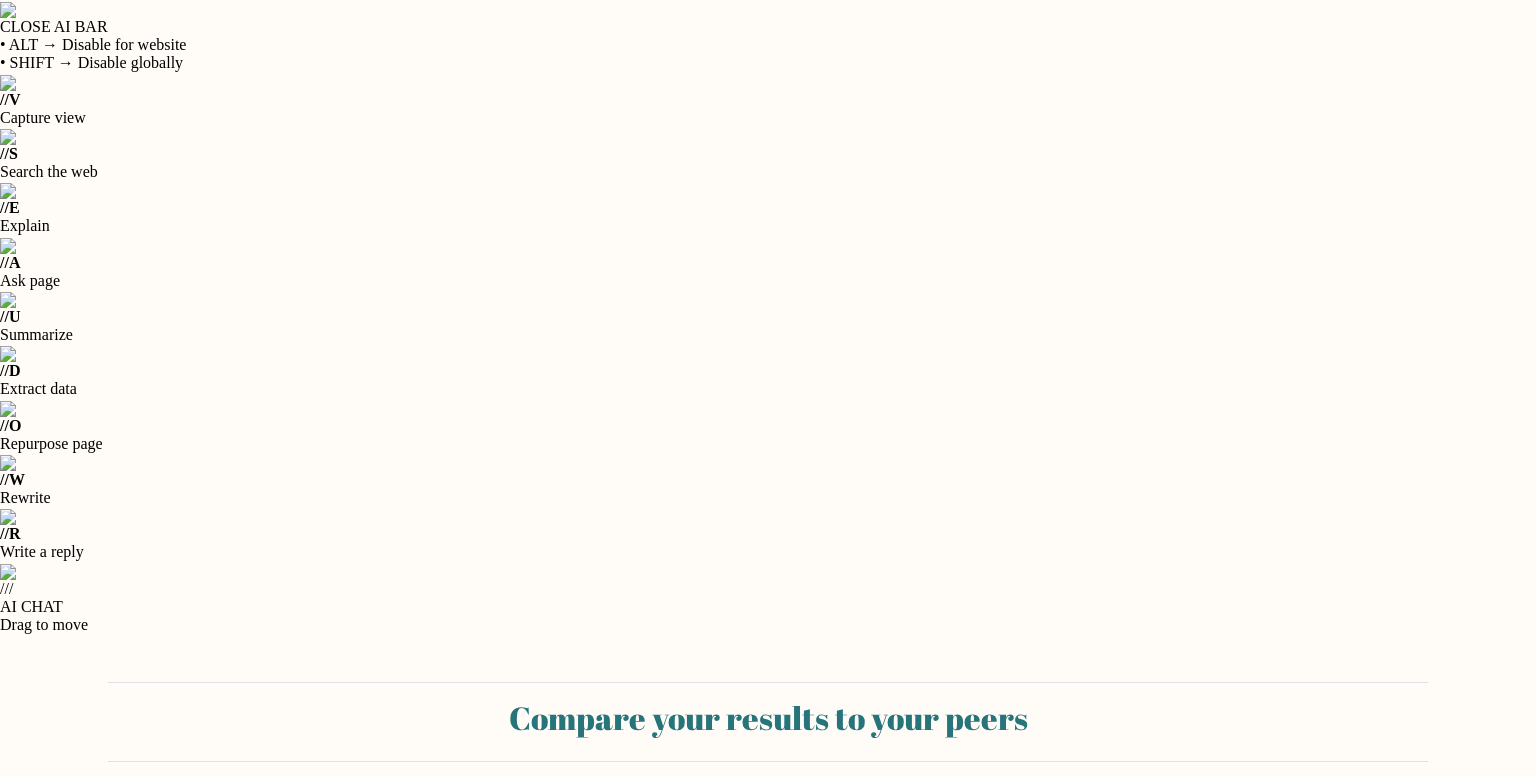select on "PH" 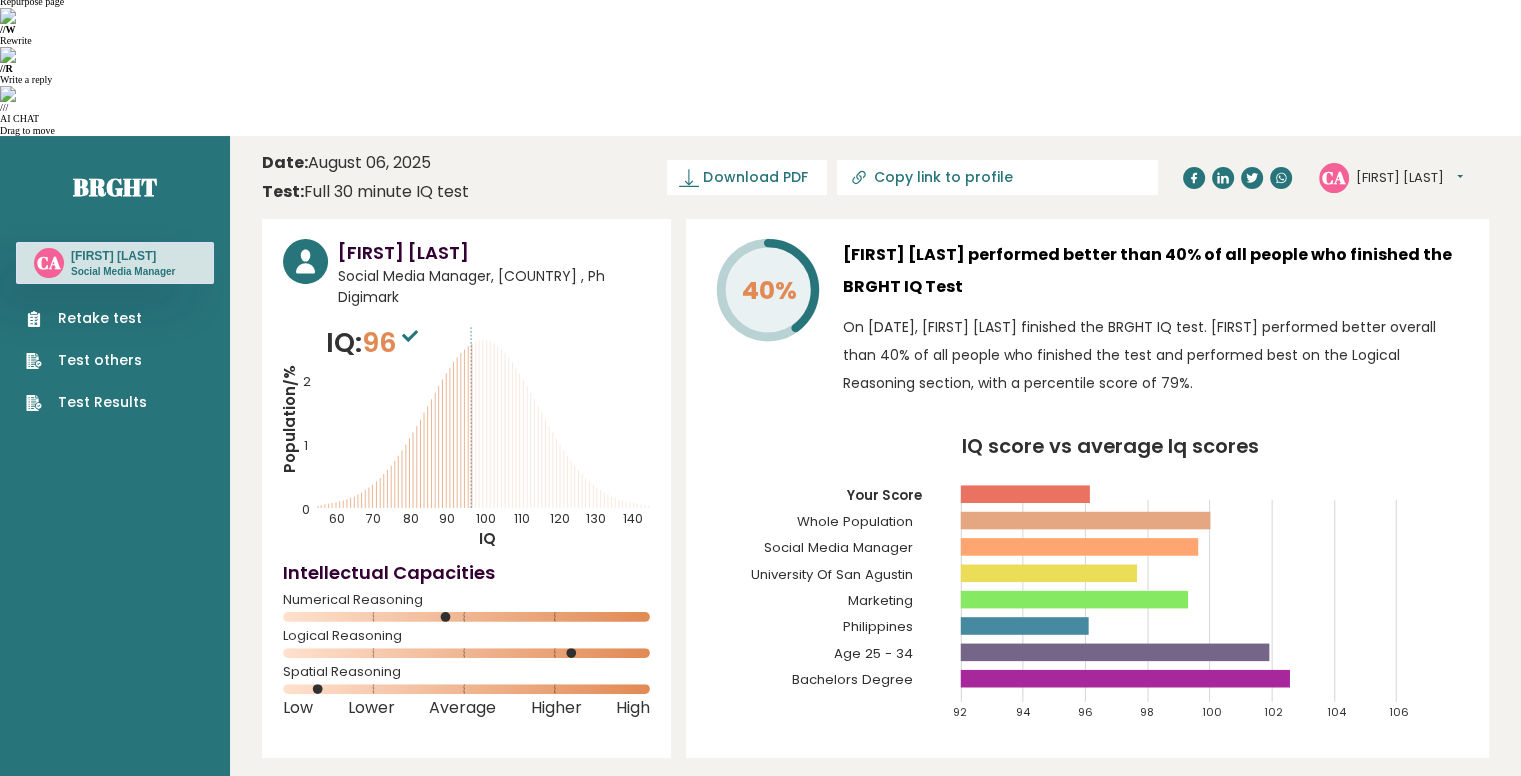 scroll, scrollTop: 0, scrollLeft: 0, axis: both 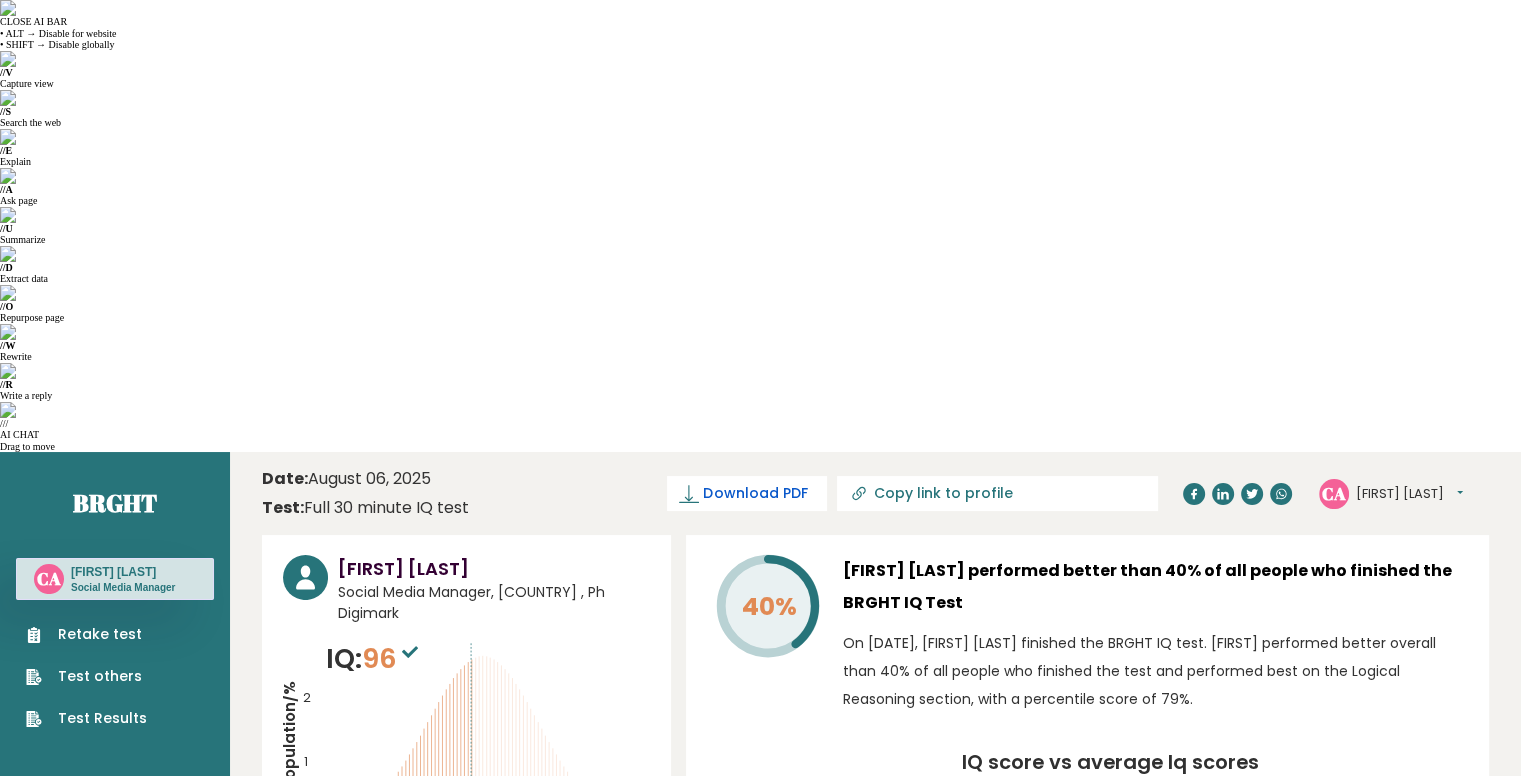 click on "Download PDF" at bounding box center (755, 493) 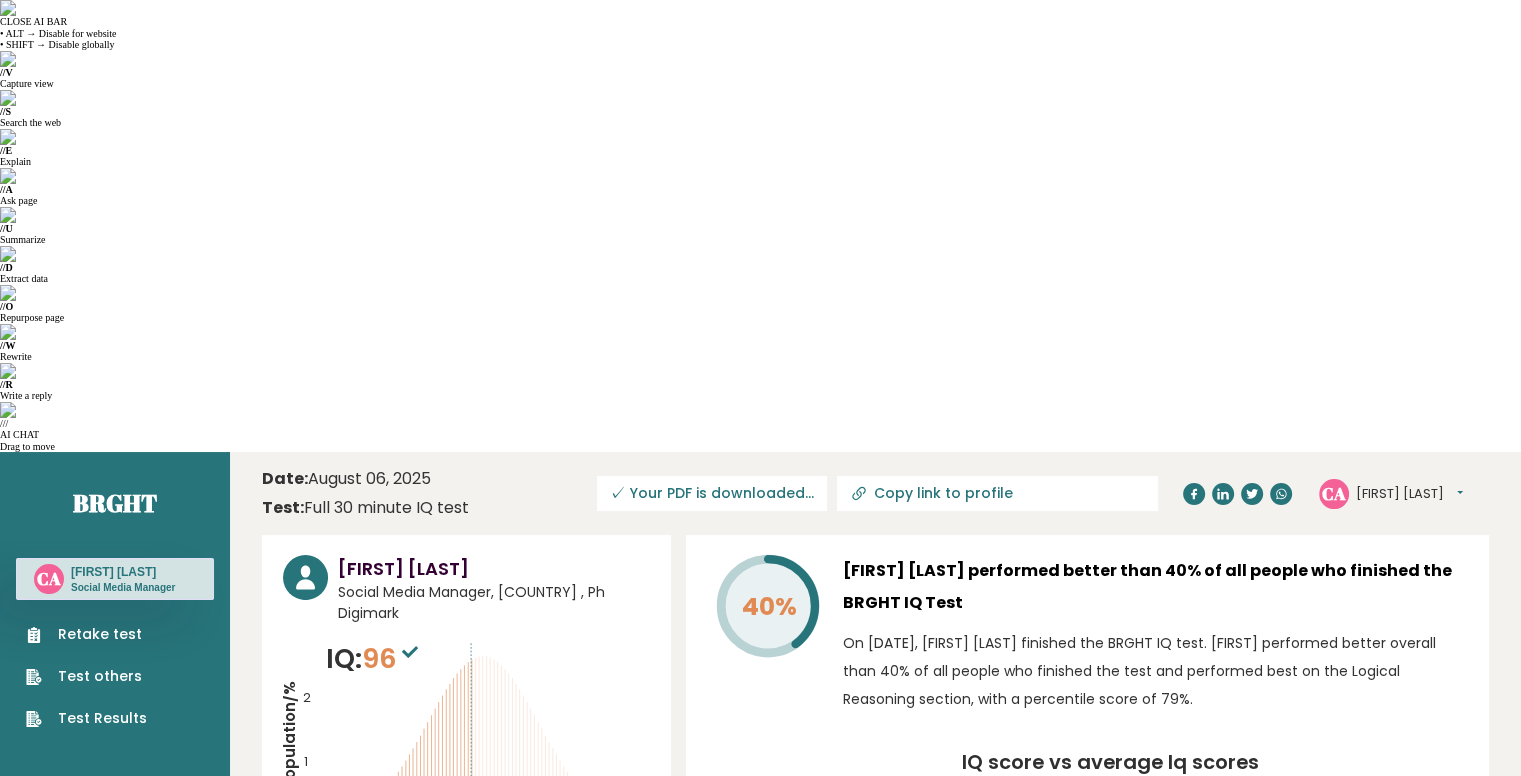click on "Bachelors Degree" 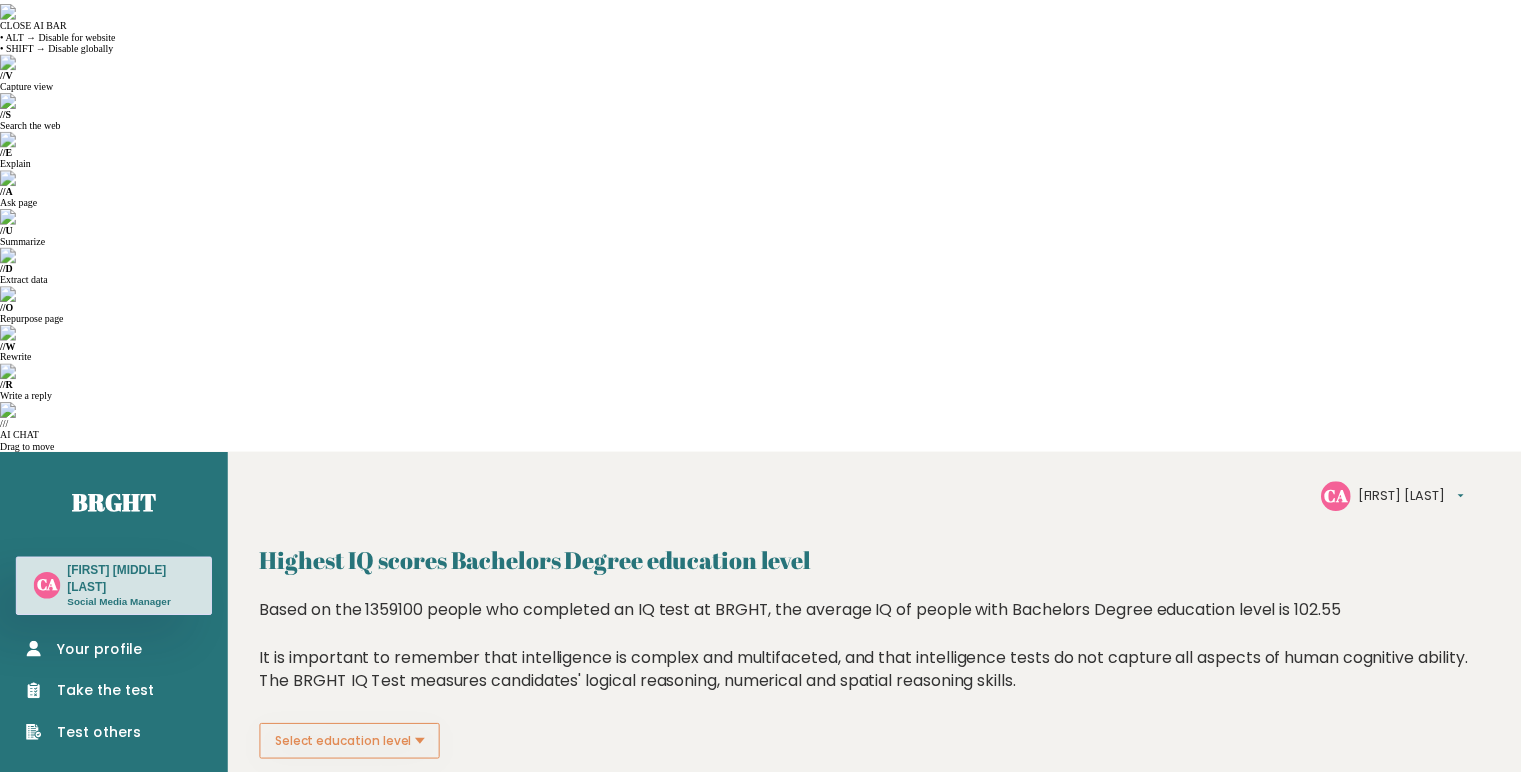 scroll, scrollTop: 0, scrollLeft: 0, axis: both 